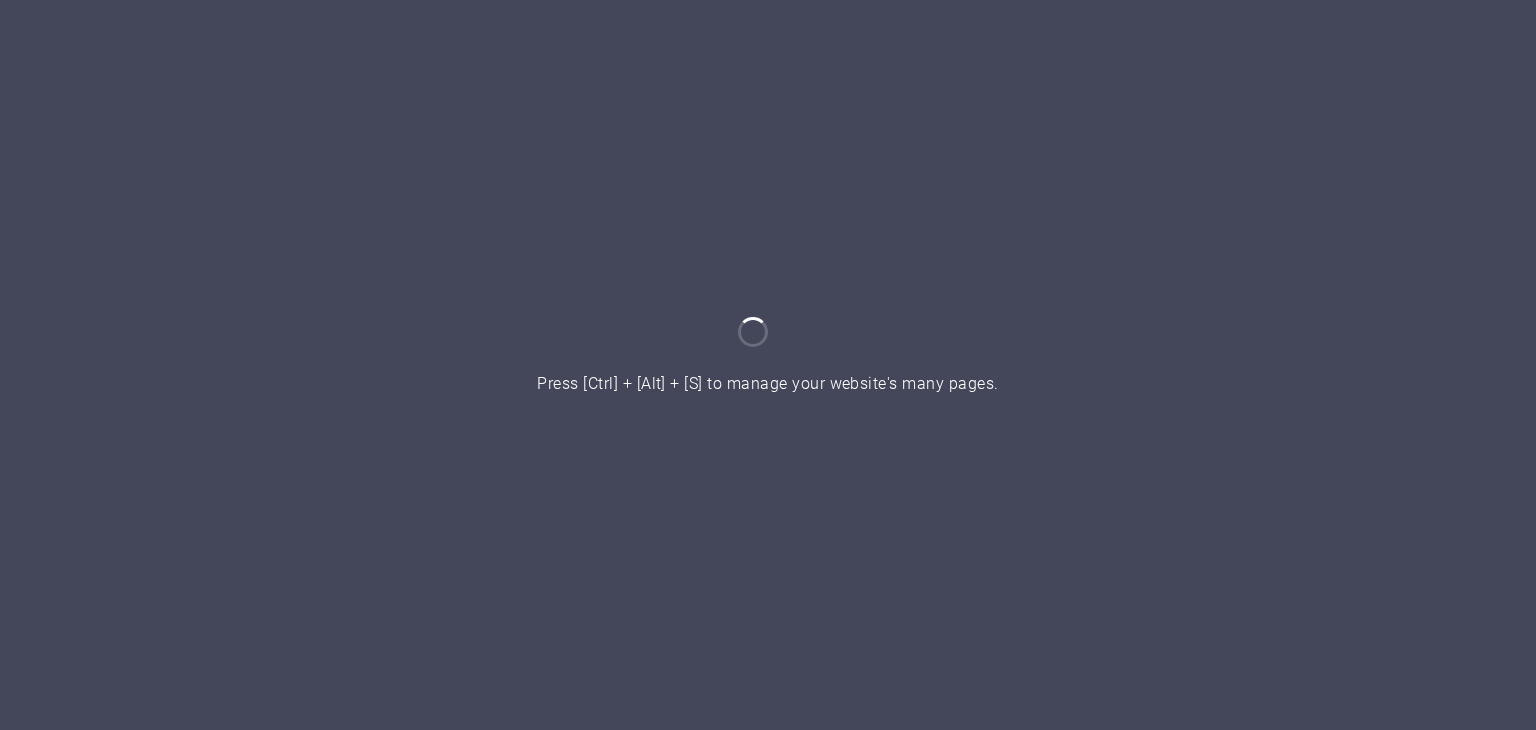 scroll, scrollTop: 0, scrollLeft: 0, axis: both 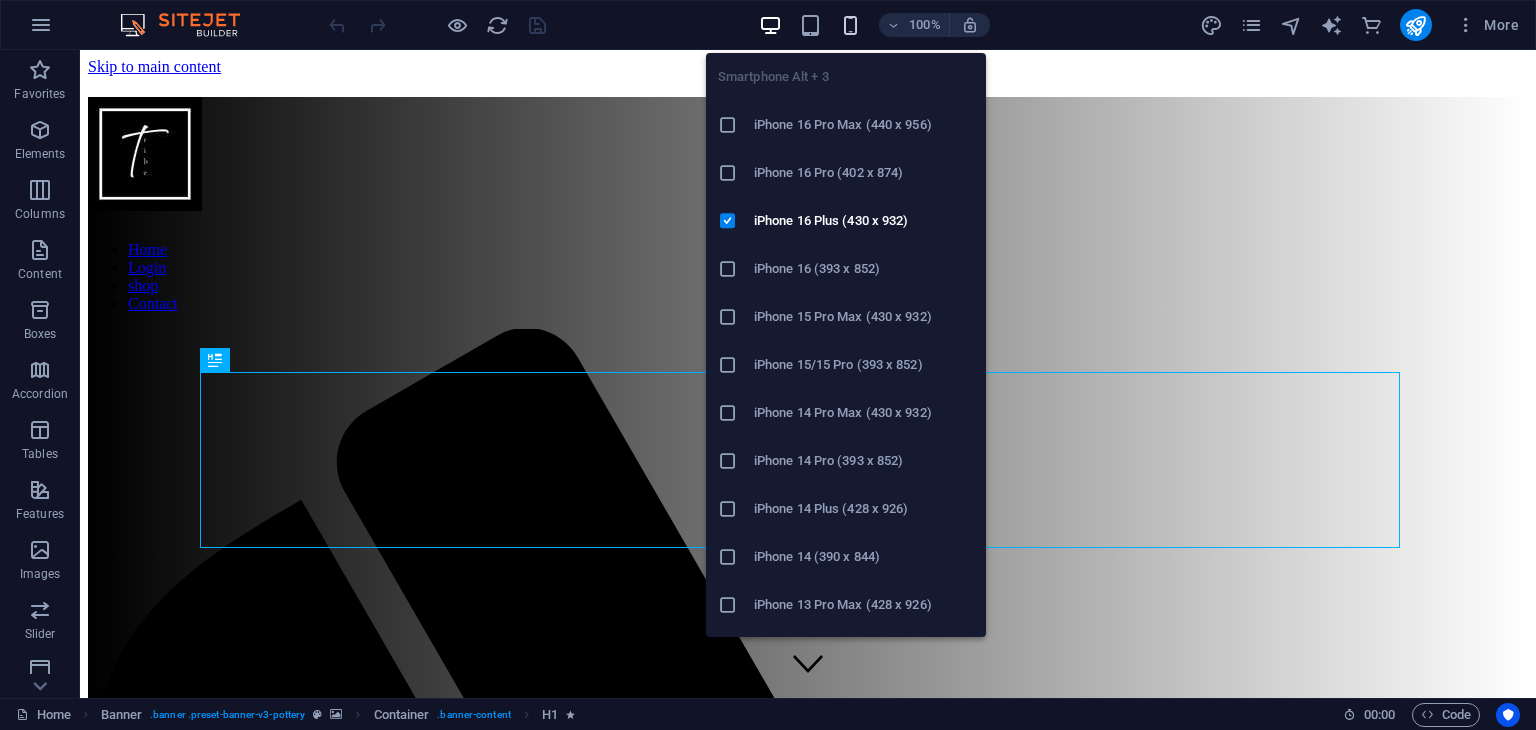 click at bounding box center (850, 25) 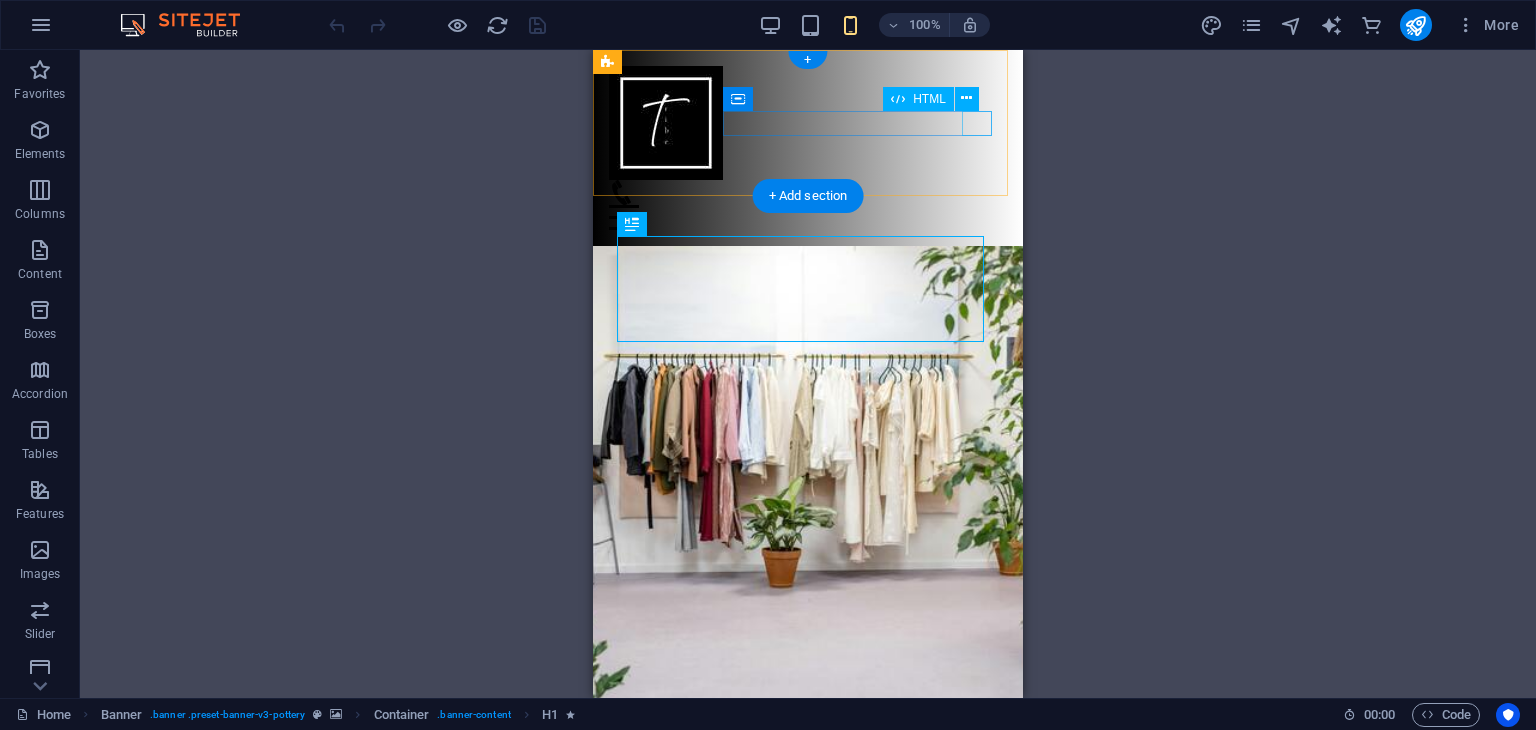 click on "Menu" at bounding box center (808, 217) 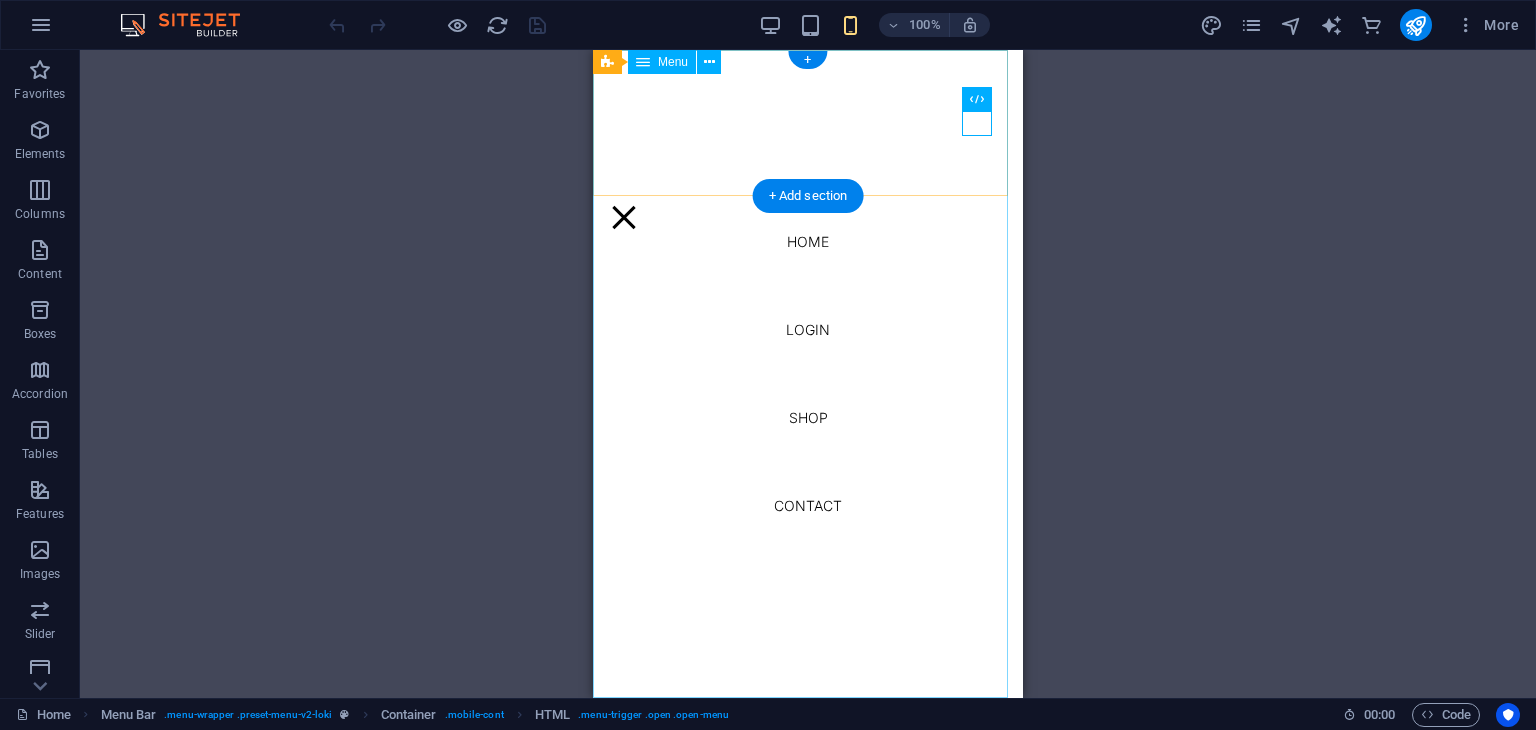 click on "Home Login shop Contact" at bounding box center (808, 374) 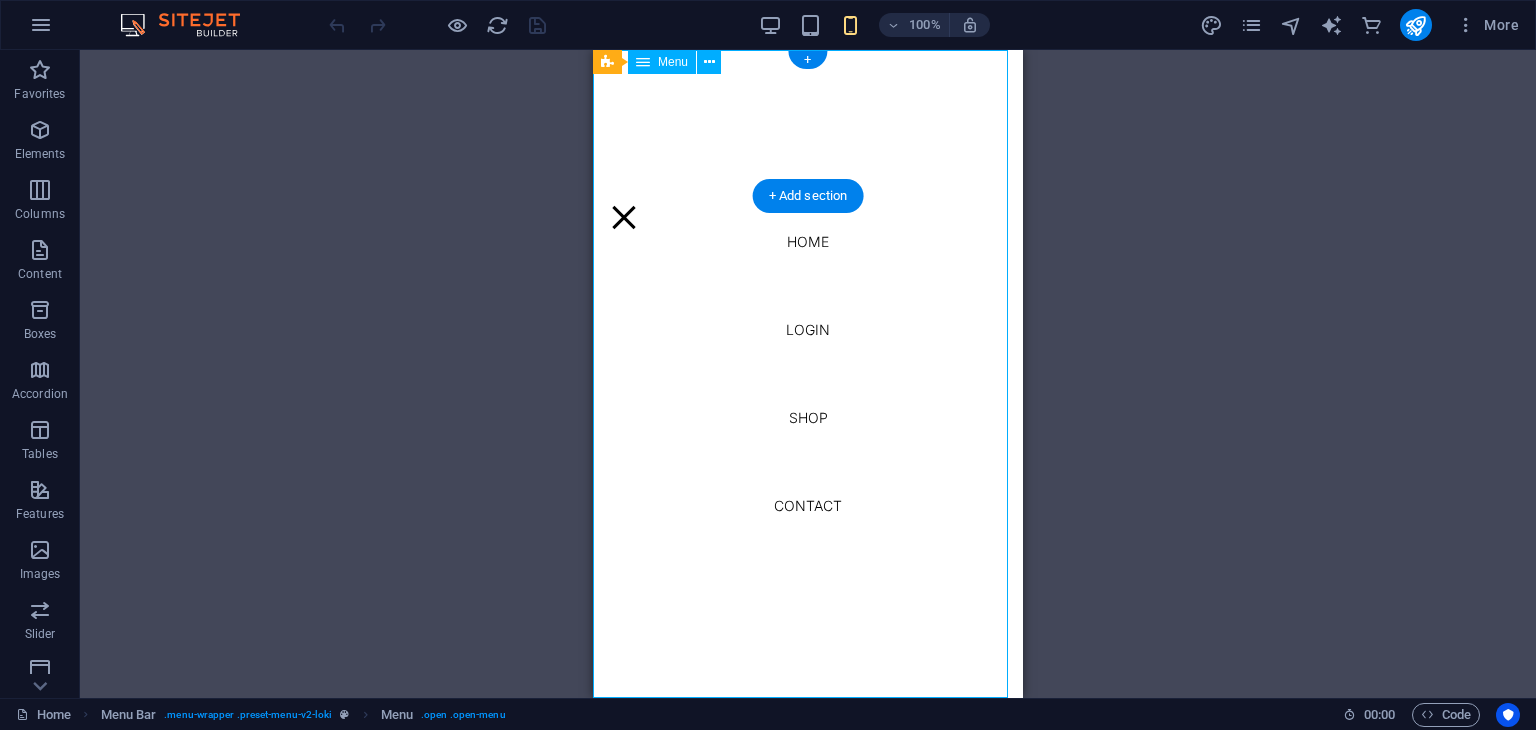 click on "Home Login shop Contact" at bounding box center (808, 374) 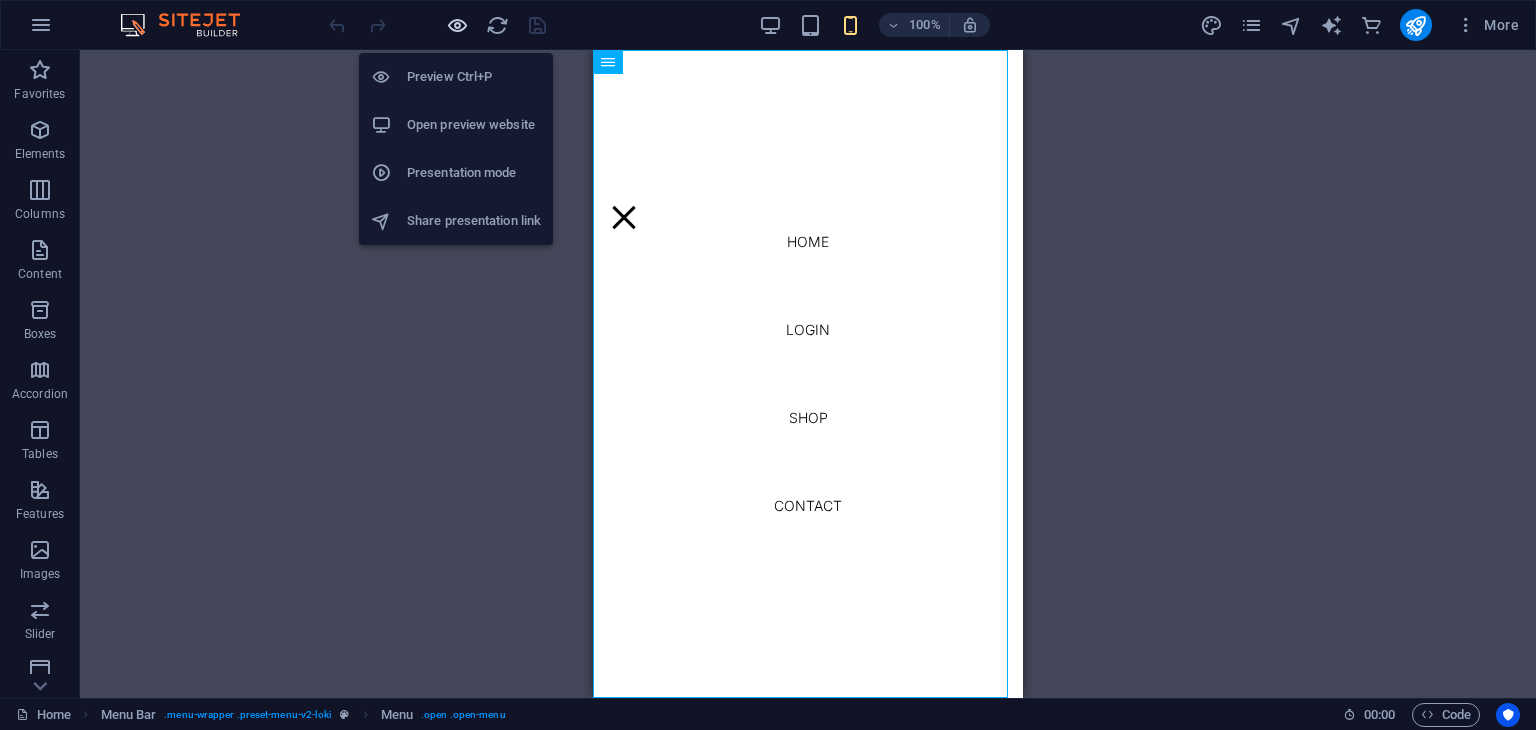 click at bounding box center [457, 25] 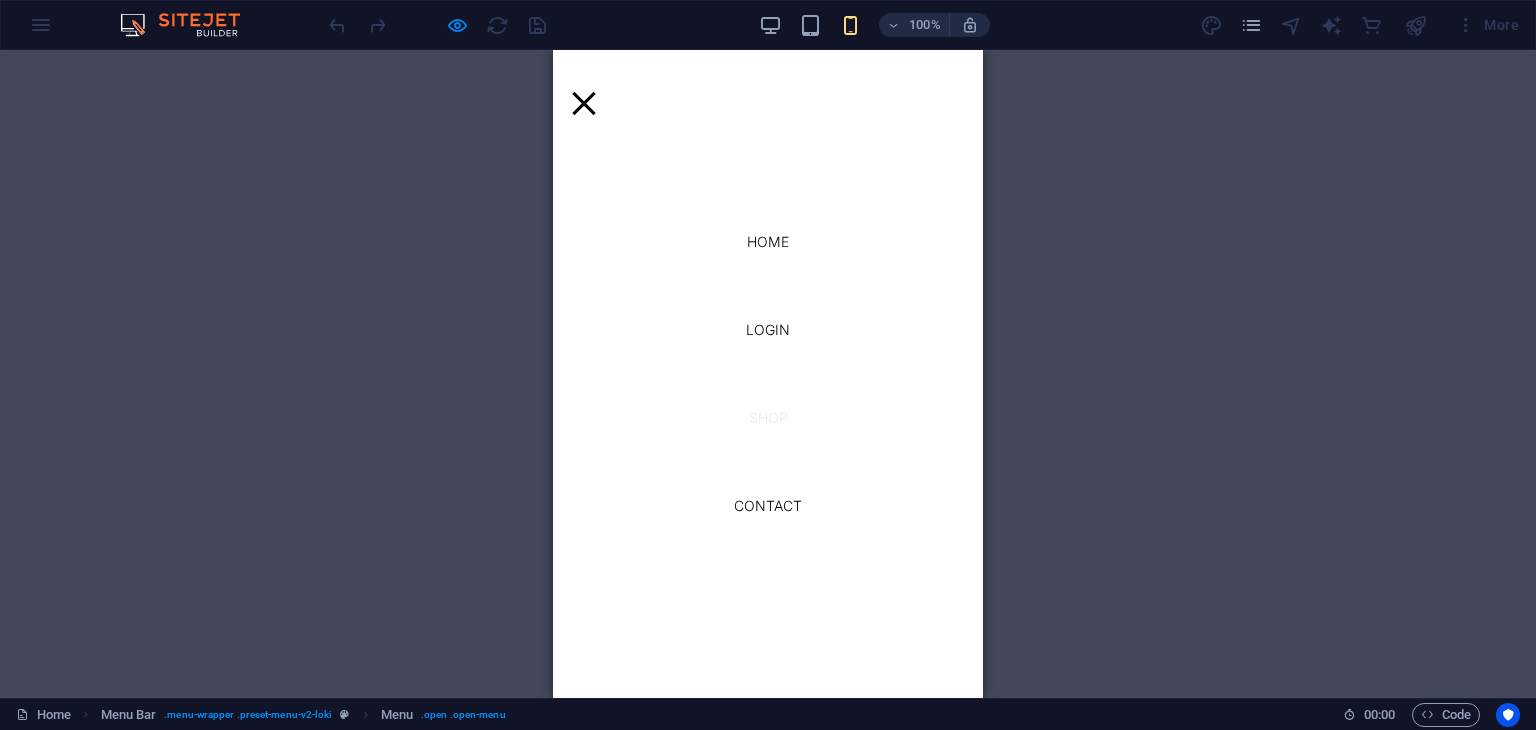 click on "shop" at bounding box center [768, 418] 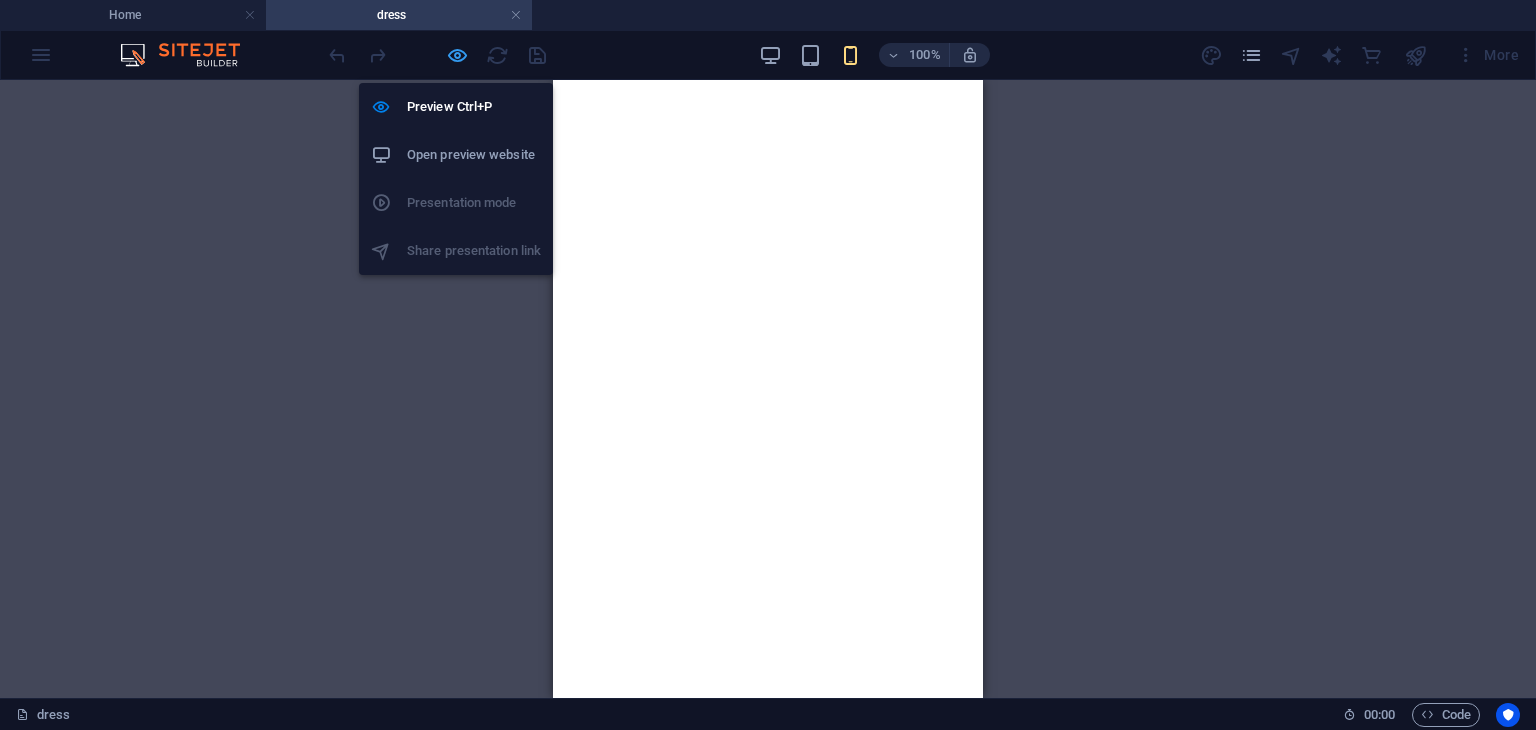 click at bounding box center [457, 55] 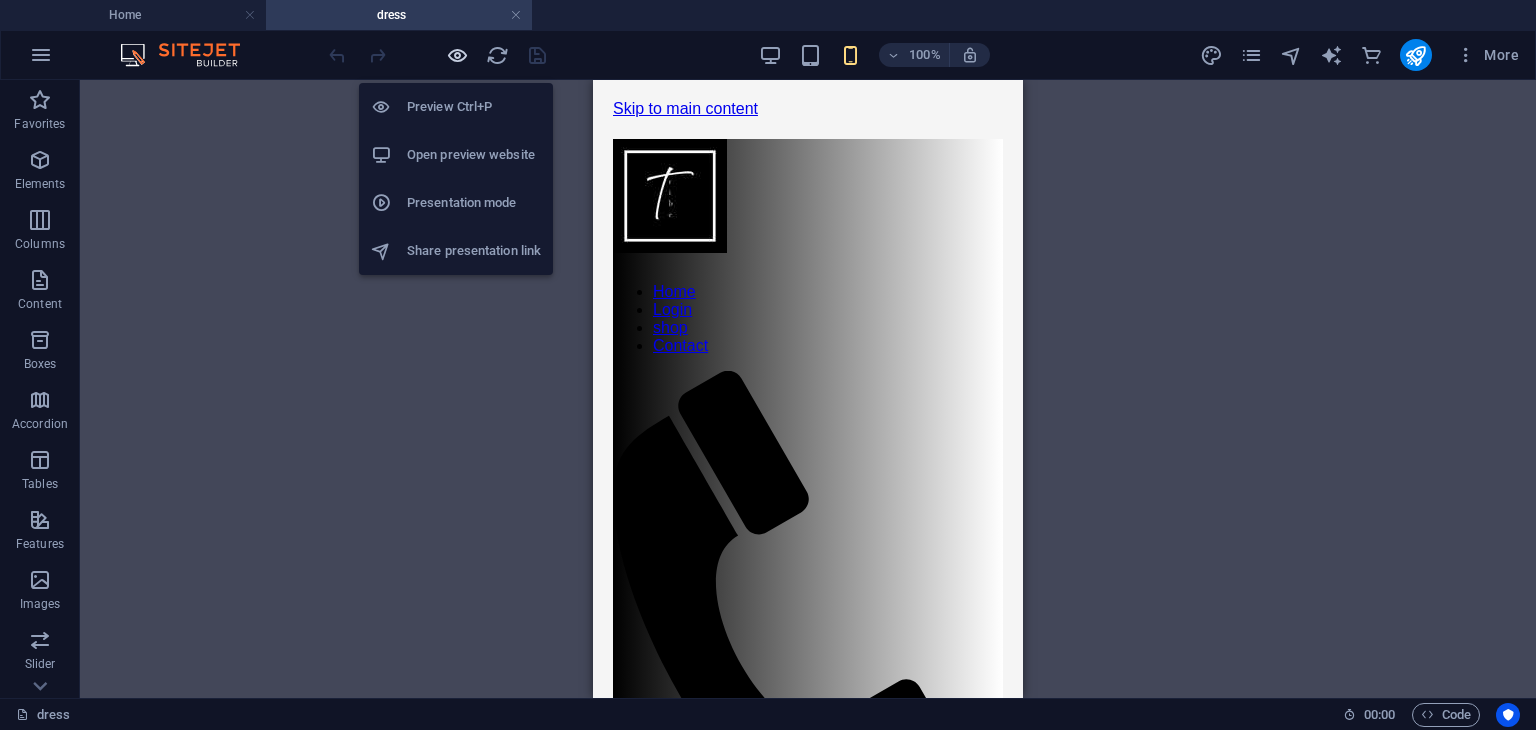 scroll, scrollTop: 0, scrollLeft: 0, axis: both 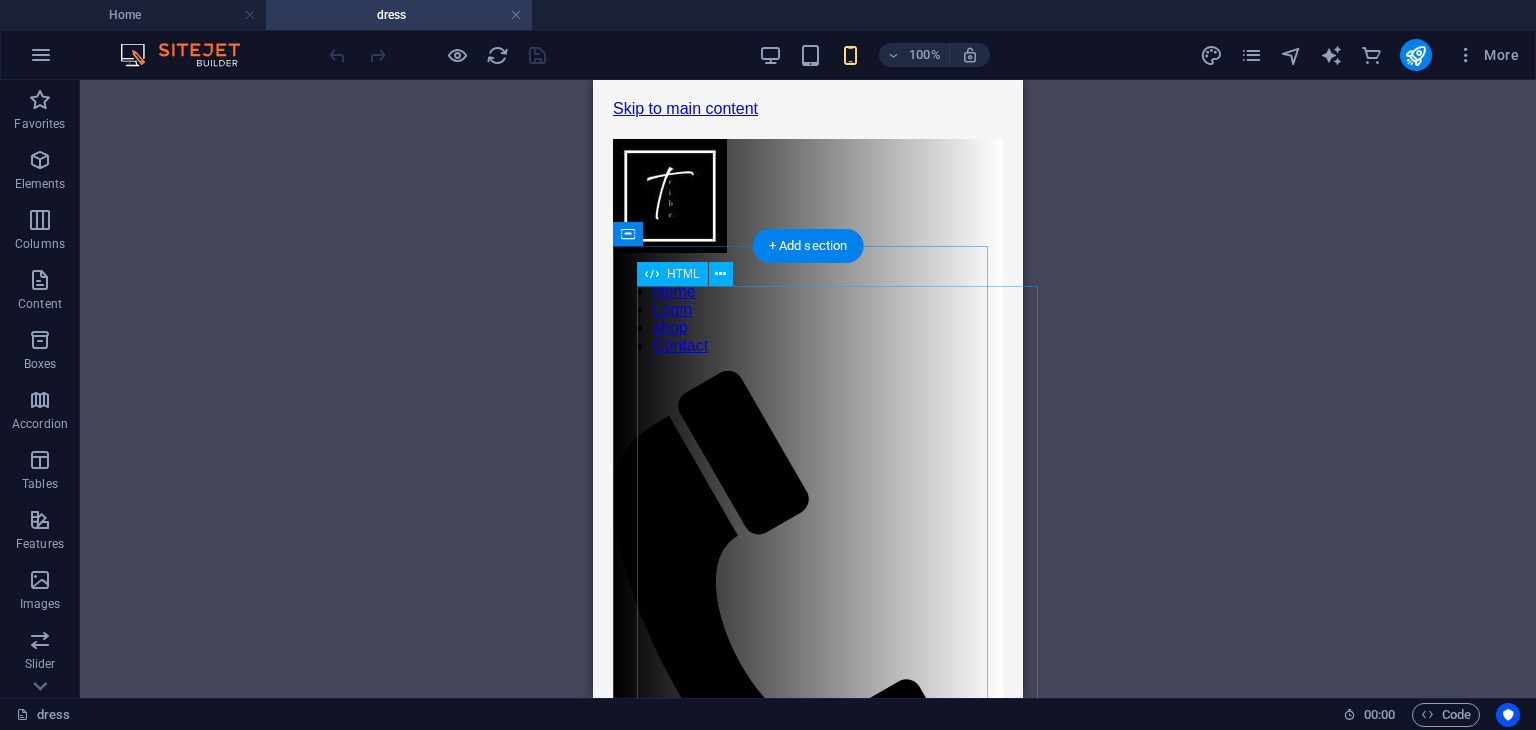 type 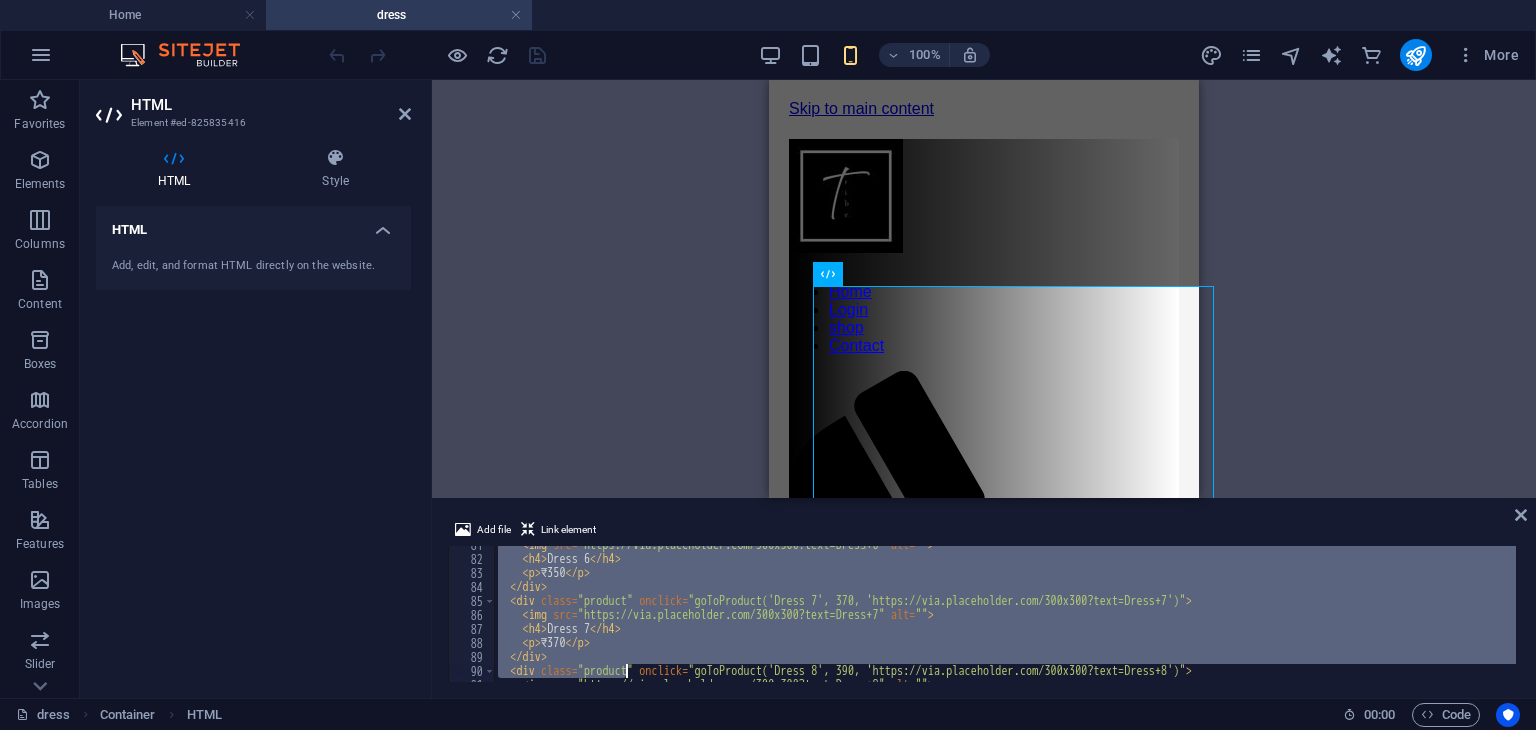 scroll, scrollTop: 1492, scrollLeft: 0, axis: vertical 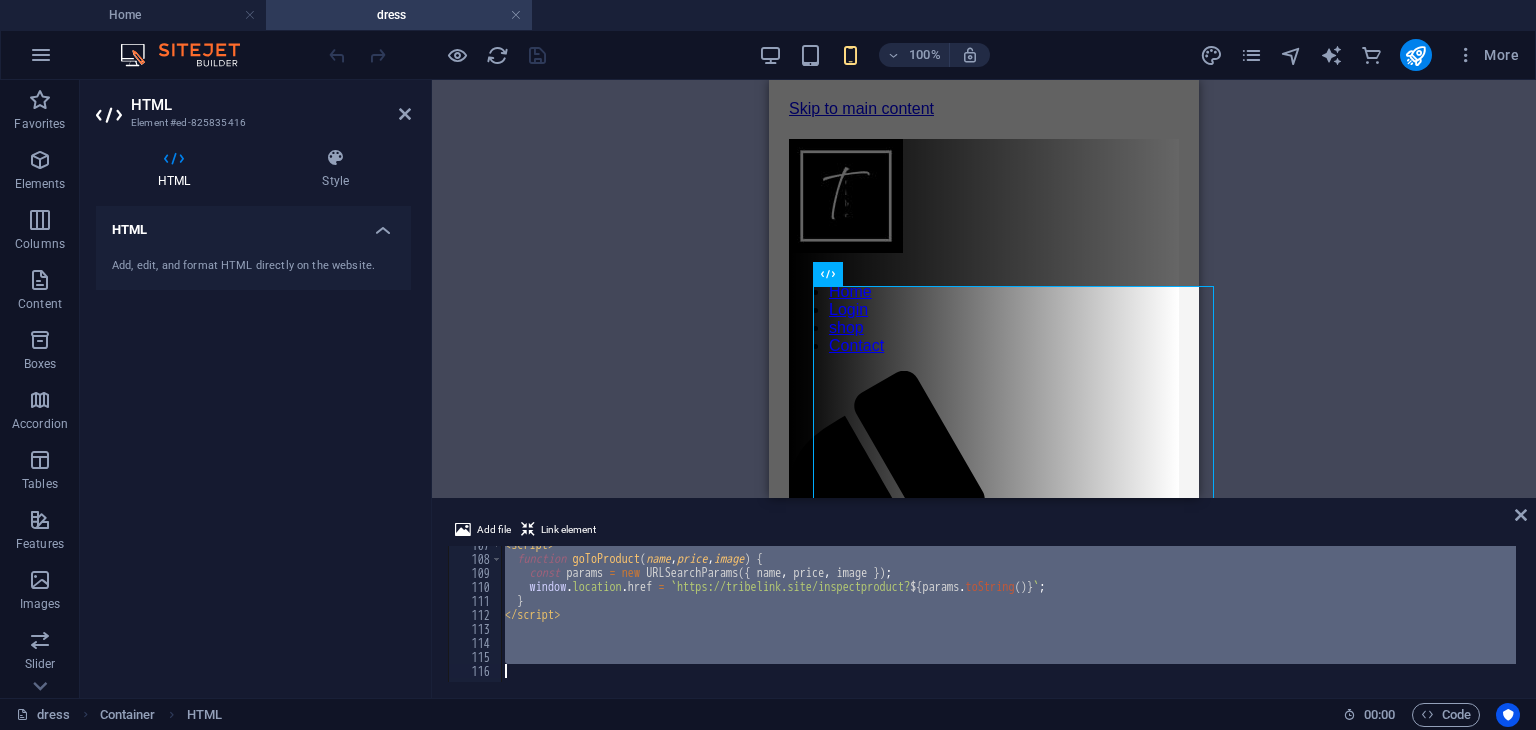 drag, startPoint x: 506, startPoint y: 572, endPoint x: 624, endPoint y: 776, distance: 235.66927 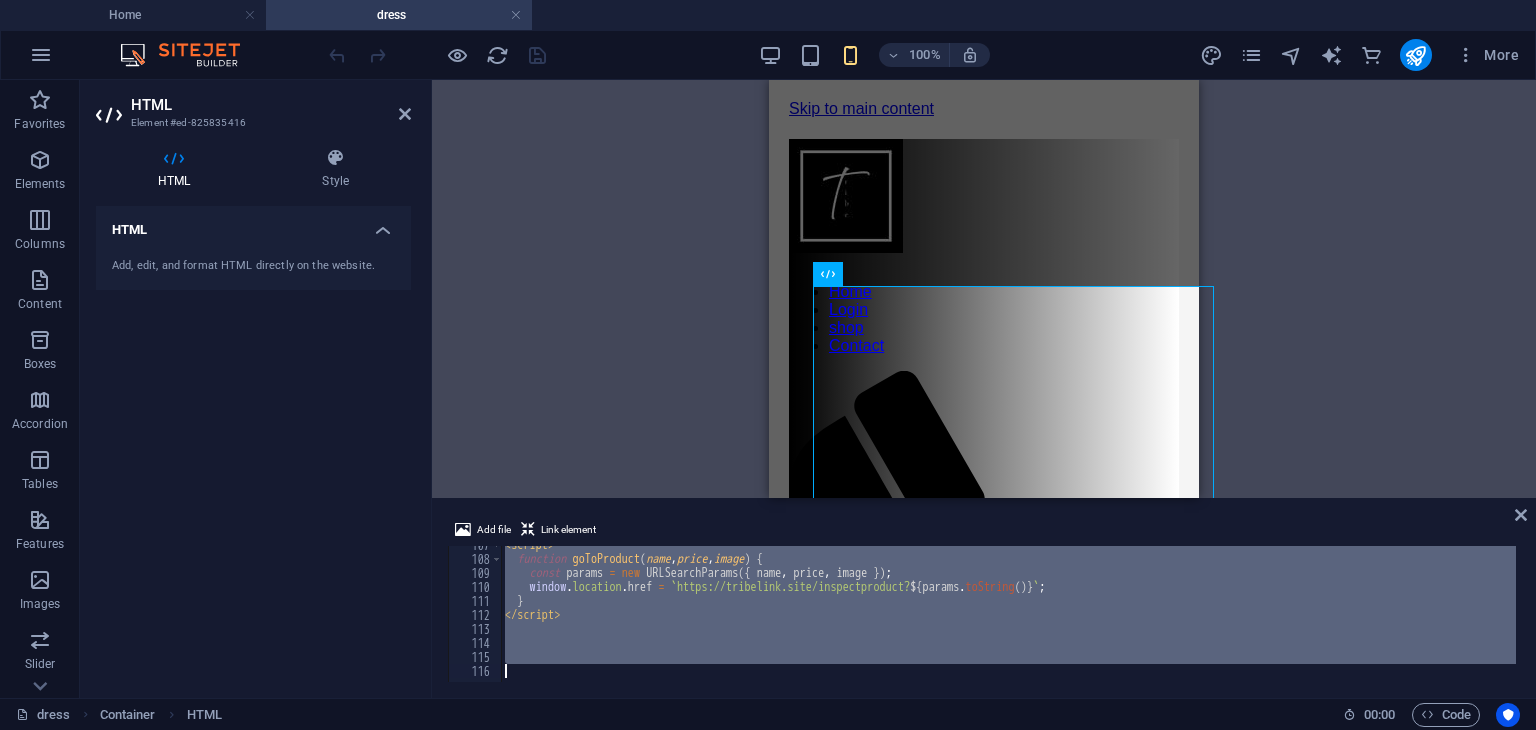 click on "tribelink.site Home dress Favorites Elements Columns Content Boxes Accordion Tables Features Images Slider Header Footer Forms Marketing Collections Commerce
Drag here to replace the existing content. Press “Ctrl” if you want to create a new element.
H1   Banner   Banner   Container   Logo   Menu Bar   Container   Spacer   HTML   Menu Bar   Menu 100% More Home Container HTML 00 : 00 Code Favorites Elements Columns Content Boxes Accordion Tables Features Images Slider Header Footer Forms Marketing Collections Commerce HTML Element #ed-825835416 HTML Style HTML Add, edit, and format HTML directly on the website. Preset Element Layout How this element expands within the layout (Flexbox). Size Default auto px % 1/1 1/2 1/3 1/4 1/5 1/6 1/7 1/8 1/9 1/10 Grow Shrink Order Container layout Visible Visible Opacity 100 % Overflow Spacing Margin Default auto px % rem vw vh Custom Custom auto px % rem vw" at bounding box center (768, 365) 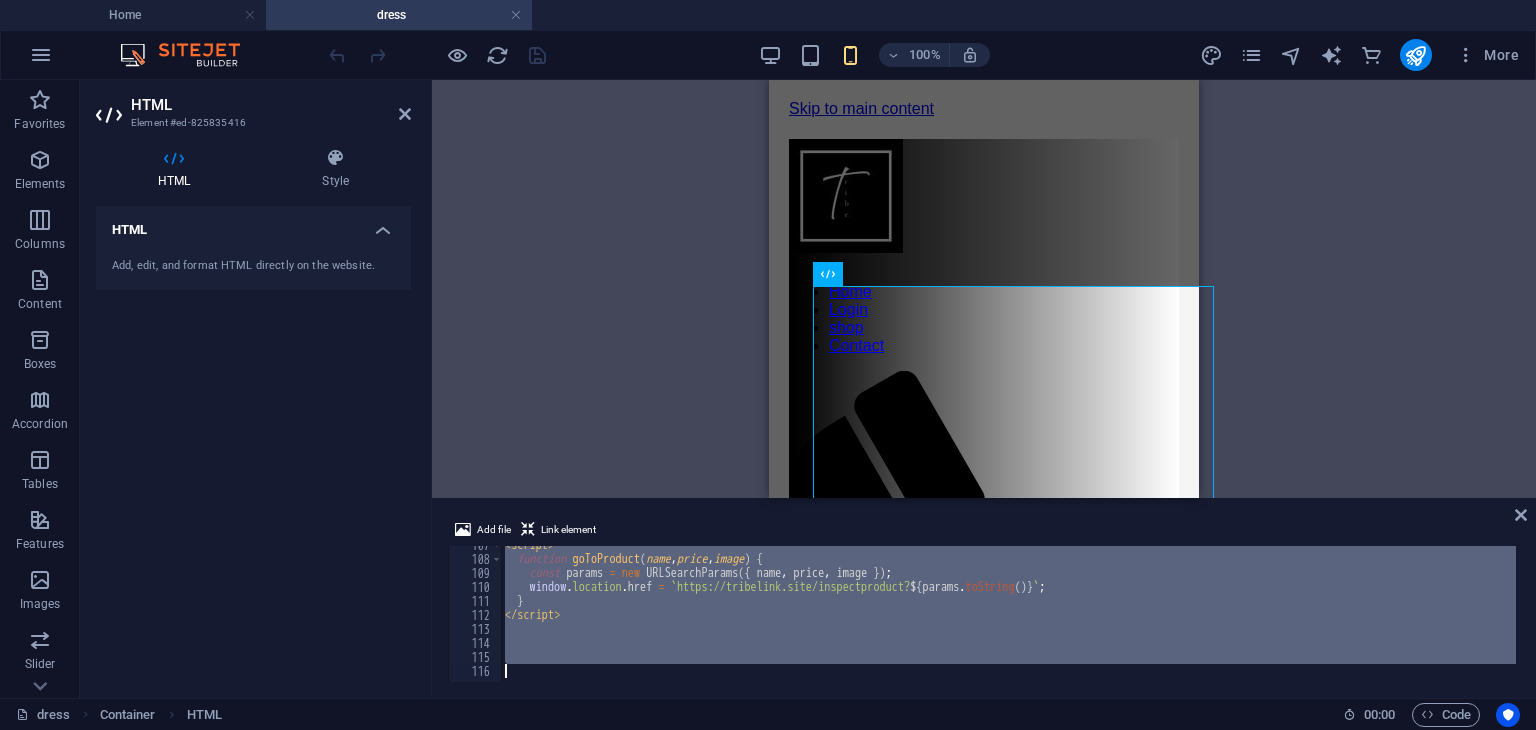 paste 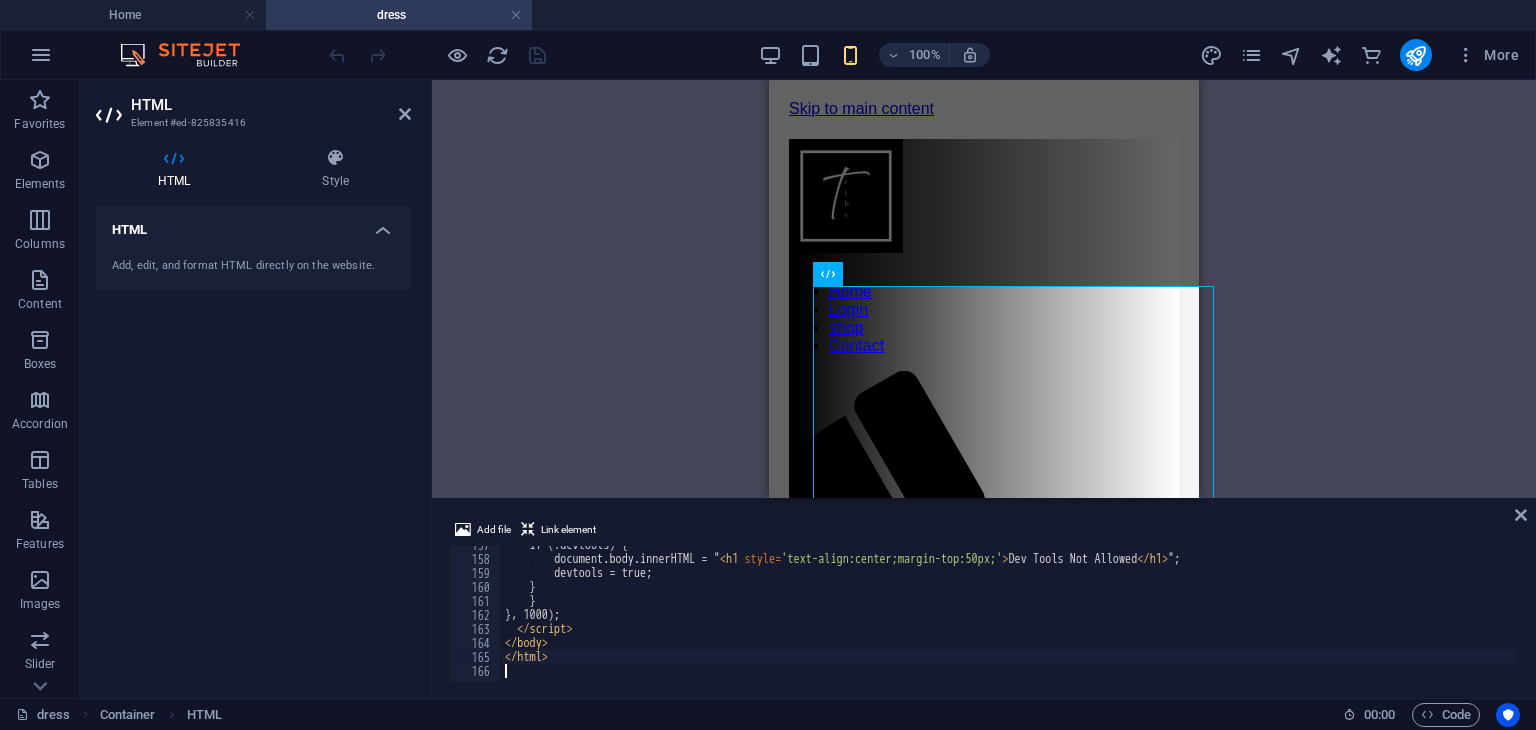 click on "if (!devtools) {             document.body.innerHTML = " < h1   style = 'text-align:center;margin-top:50px;' > Dev Tools Not Allowed </ h1 > ";             devtools = true;          }        }     }, 1000);    </ script > </ body > </ html >" at bounding box center (1489, 618) 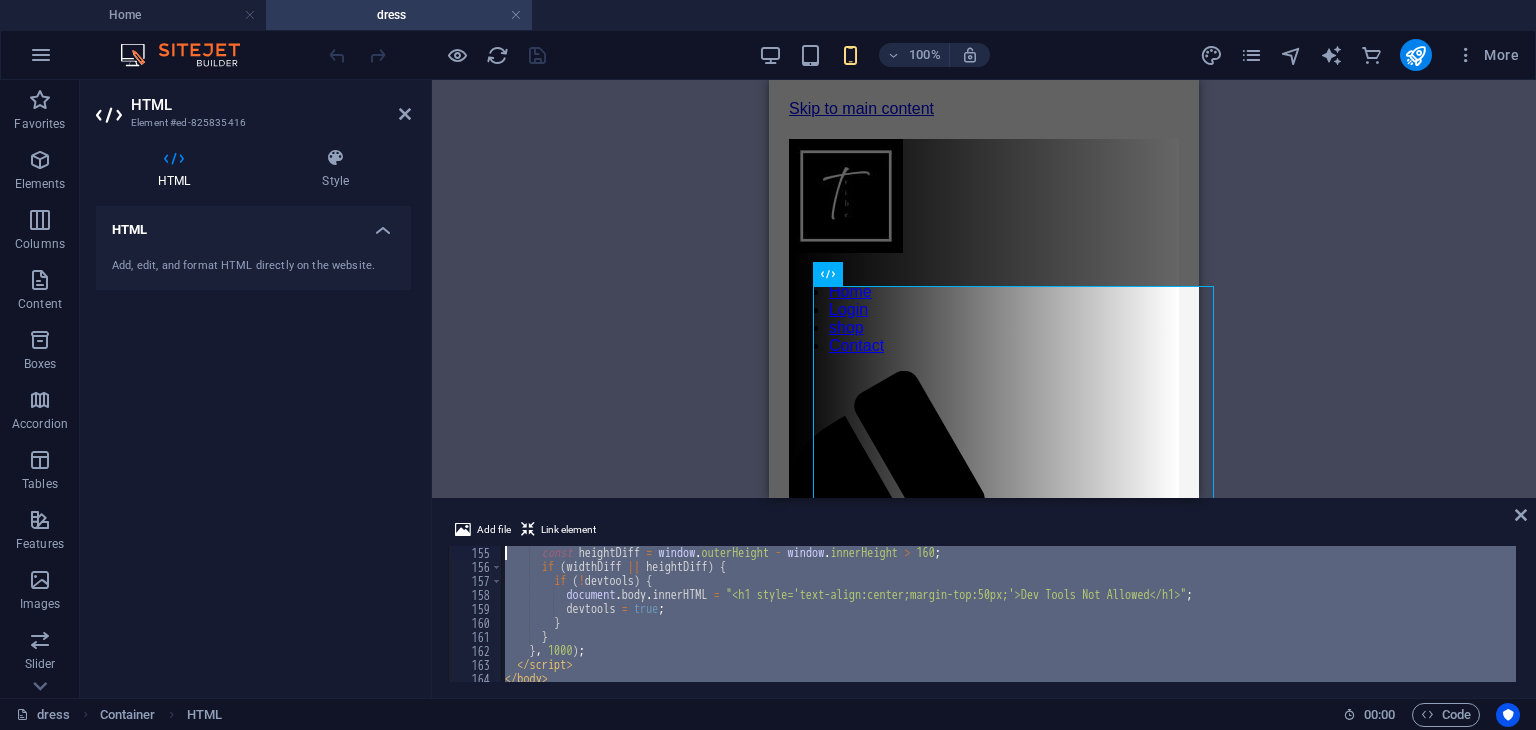 scroll, scrollTop: 0, scrollLeft: 0, axis: both 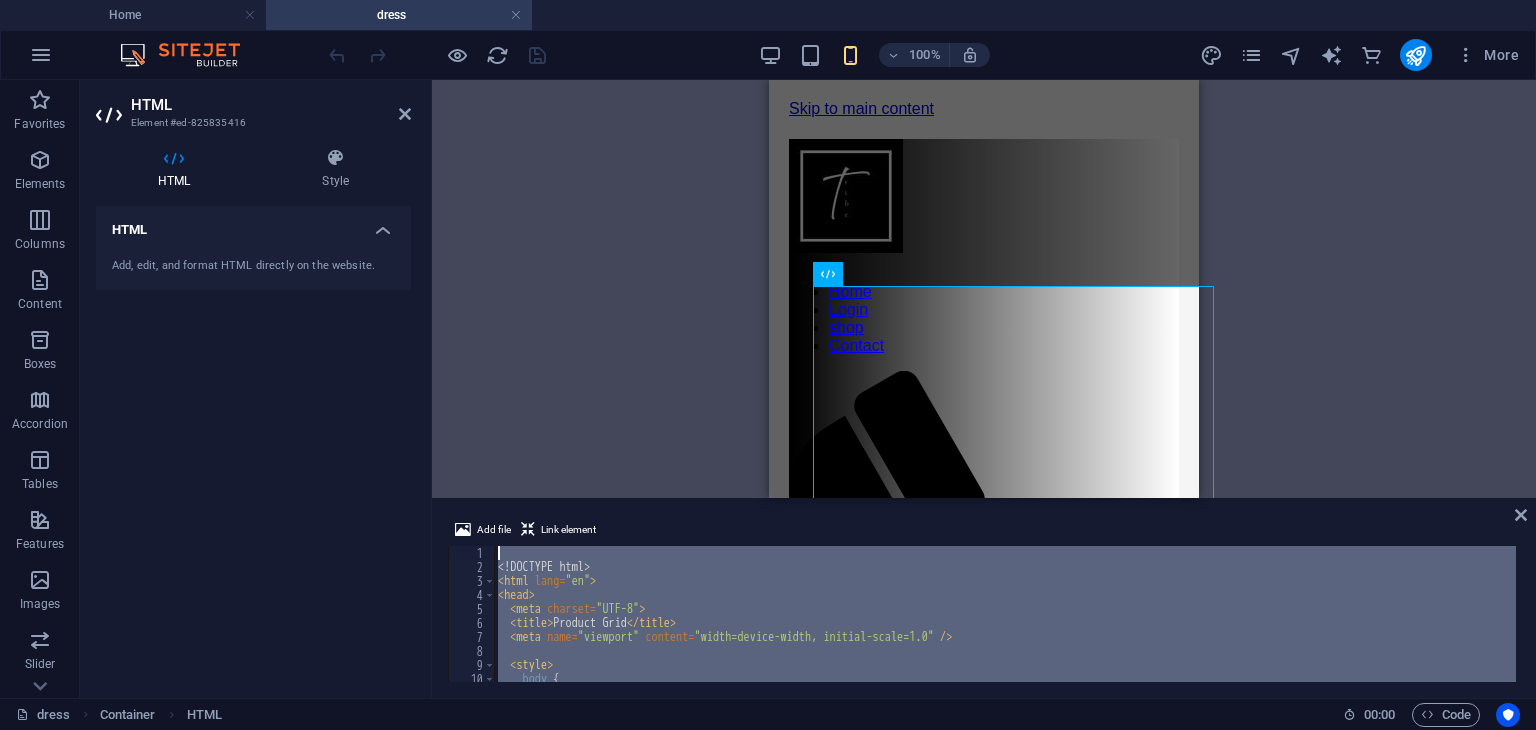 drag, startPoint x: 564, startPoint y: 669, endPoint x: 311, endPoint y: -11, distance: 725.54047 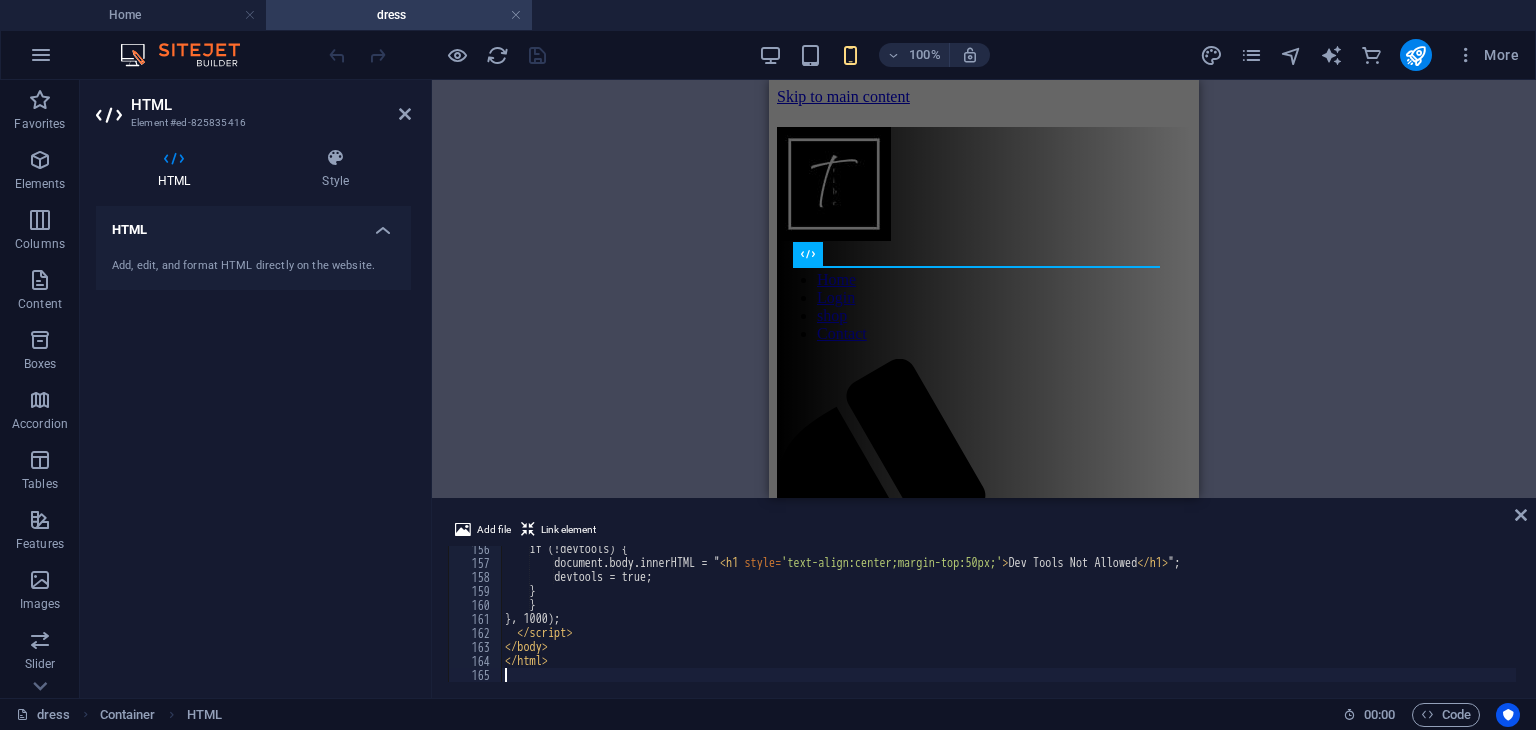 scroll, scrollTop: 2174, scrollLeft: 0, axis: vertical 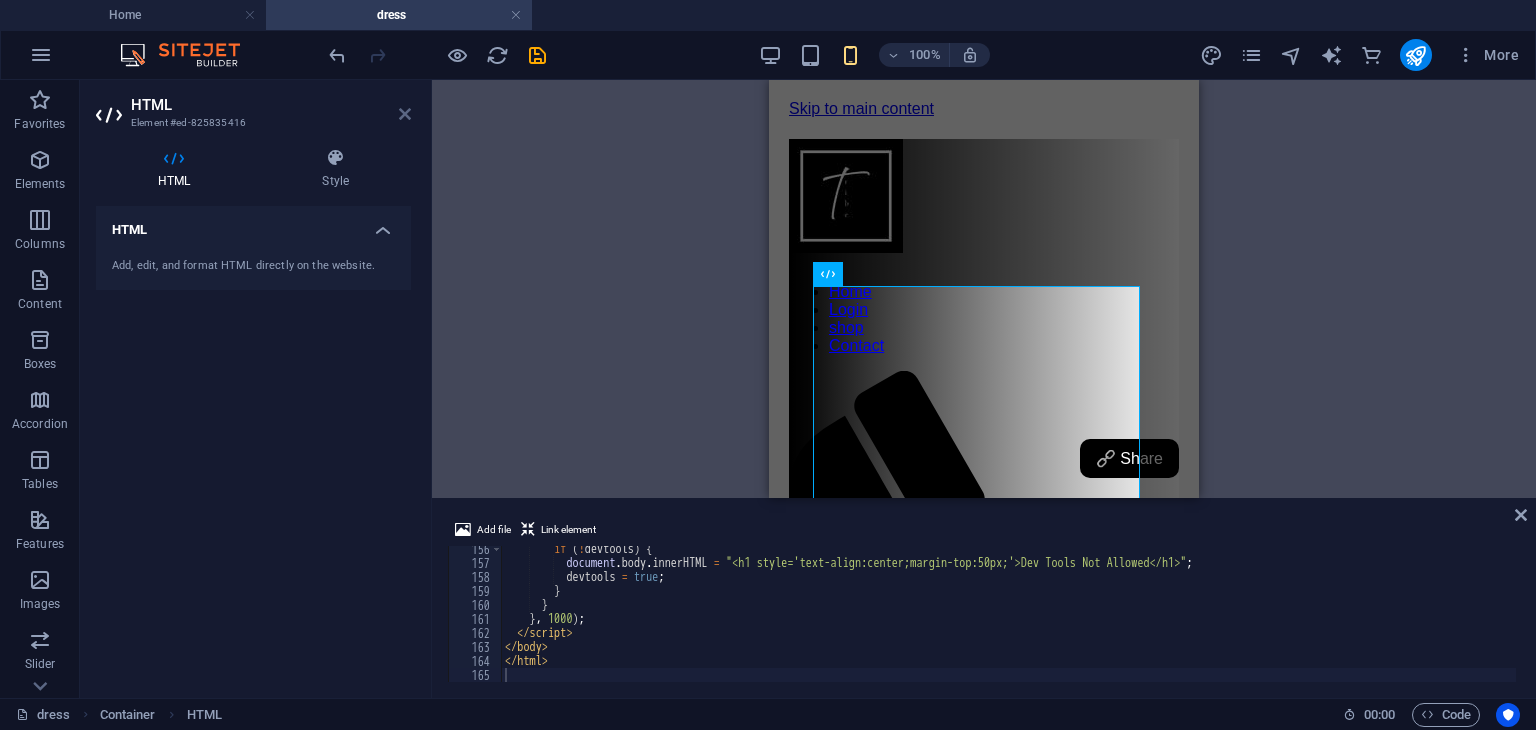 click at bounding box center [405, 114] 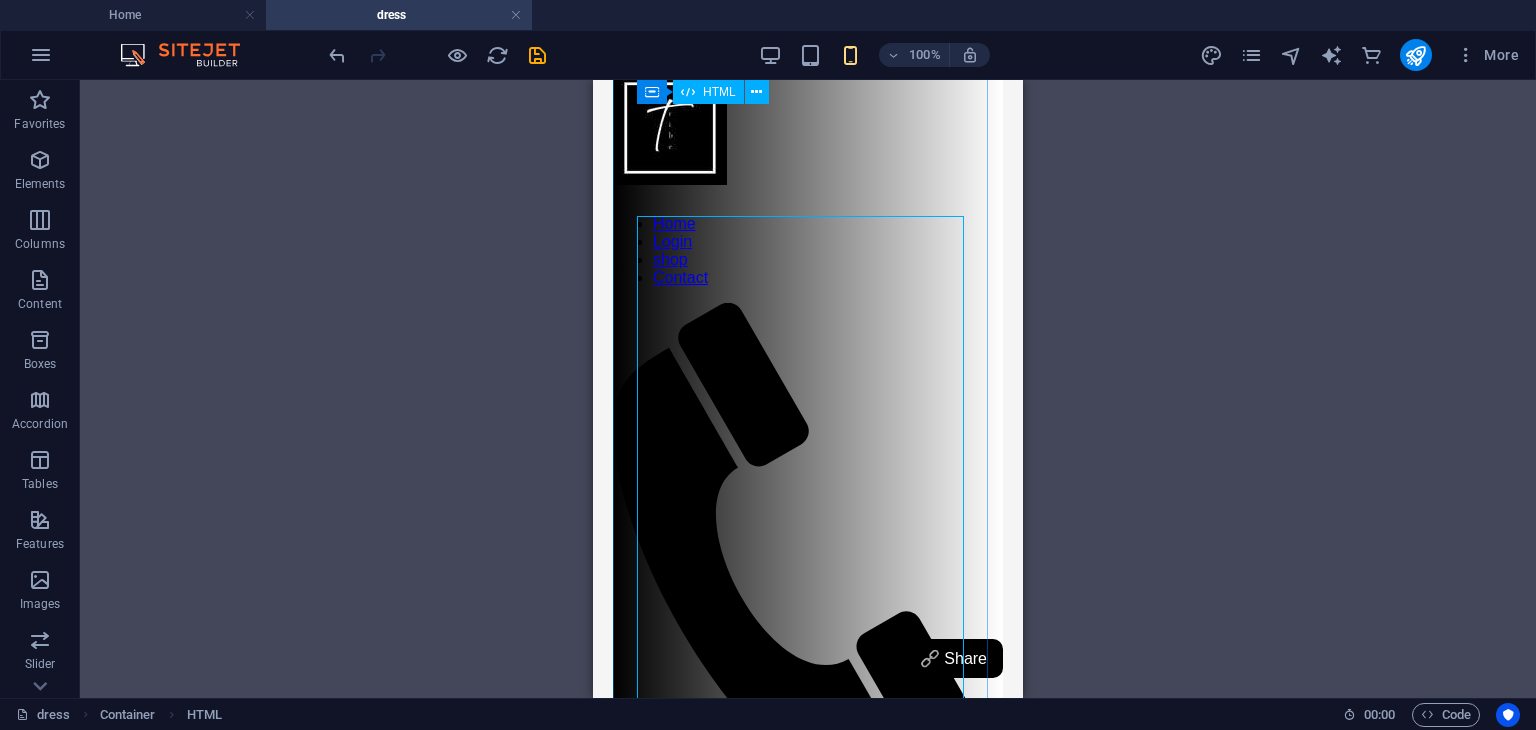 scroll, scrollTop: 67, scrollLeft: 0, axis: vertical 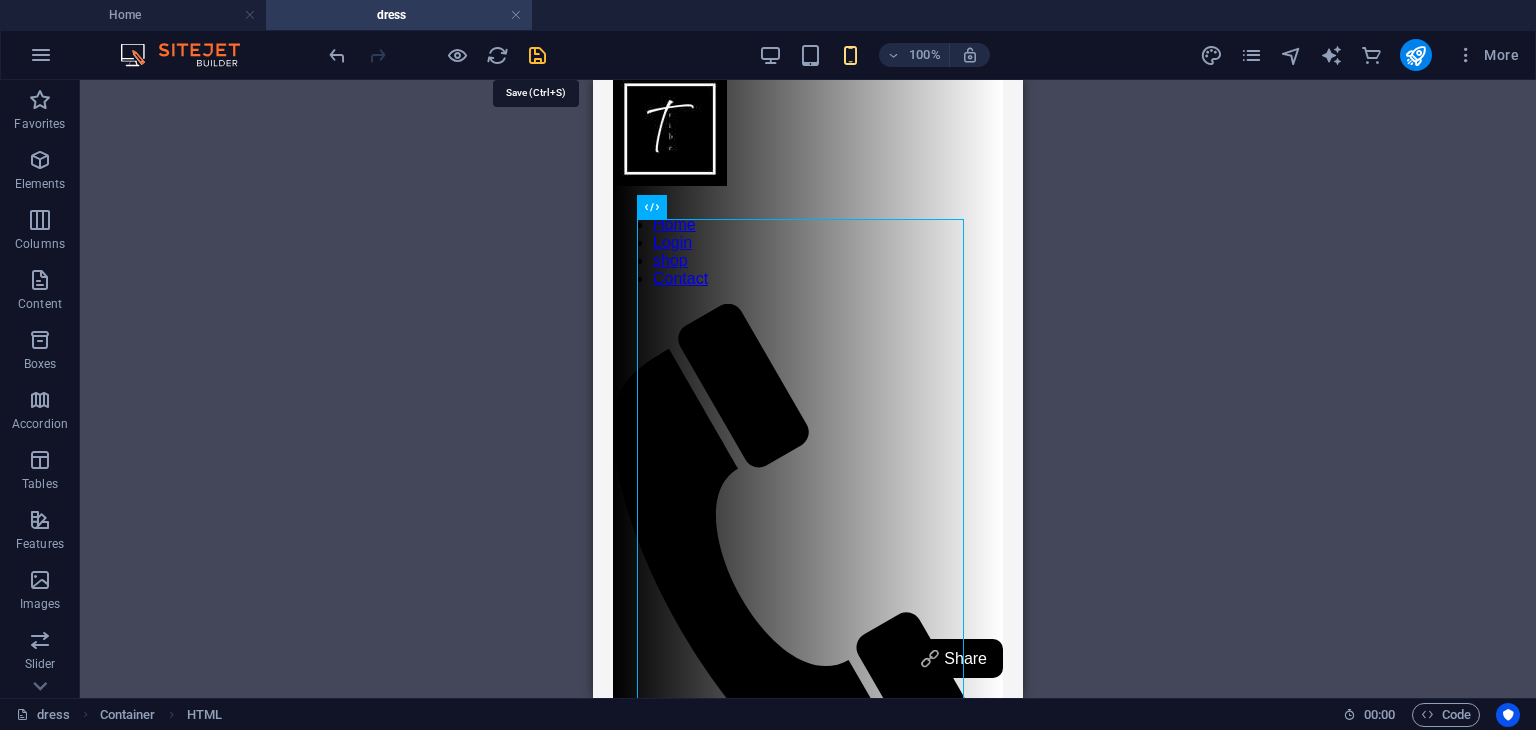 click at bounding box center (537, 55) 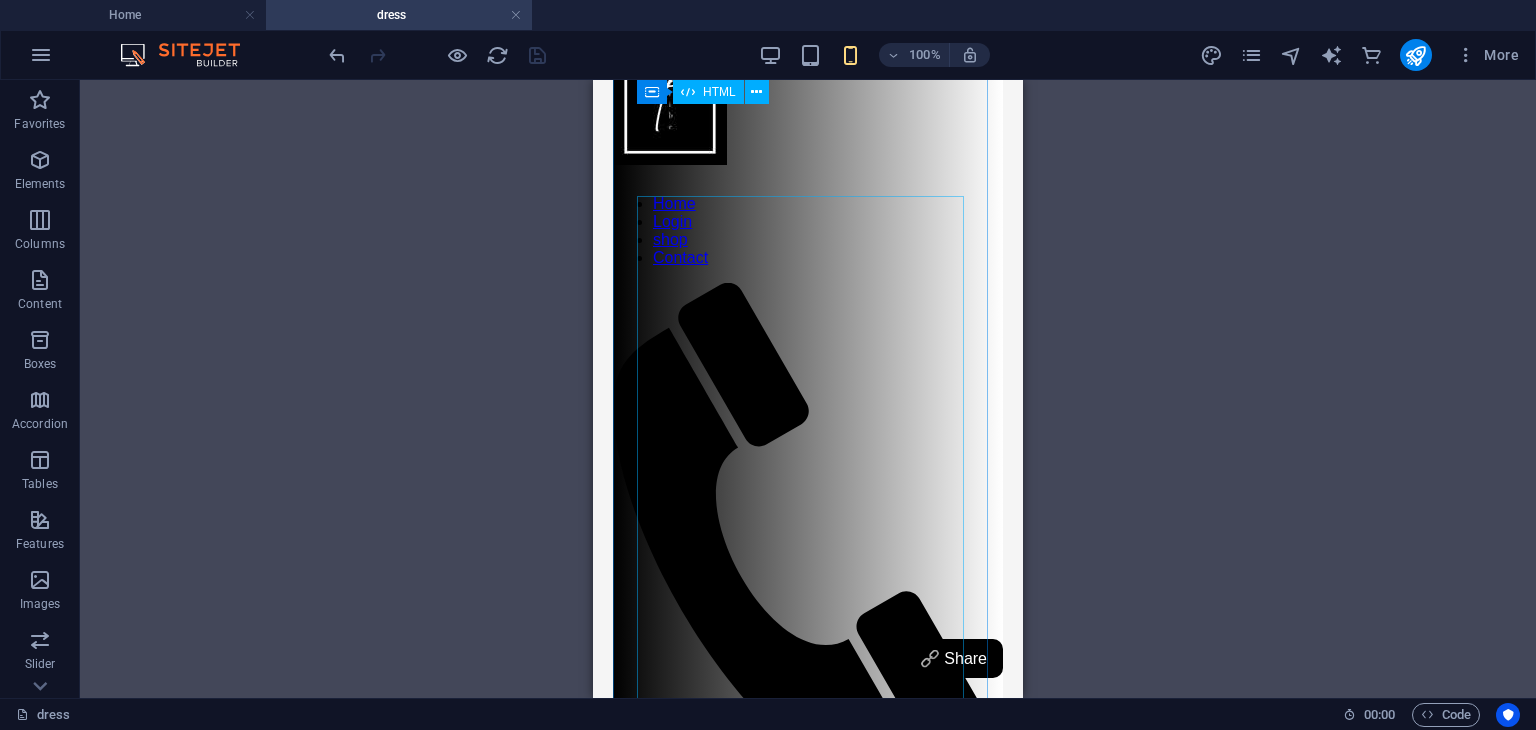 scroll, scrollTop: 88, scrollLeft: 0, axis: vertical 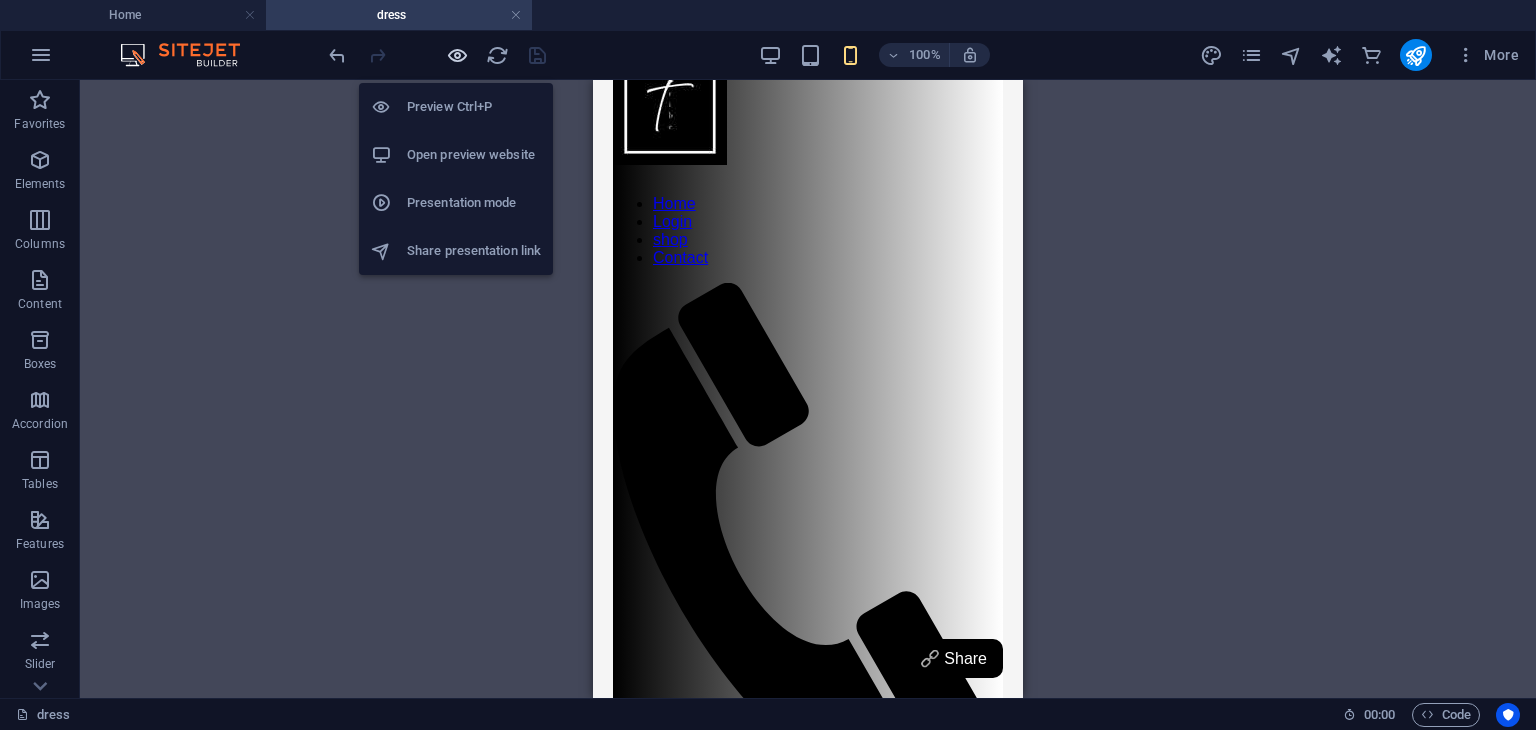 click at bounding box center [457, 55] 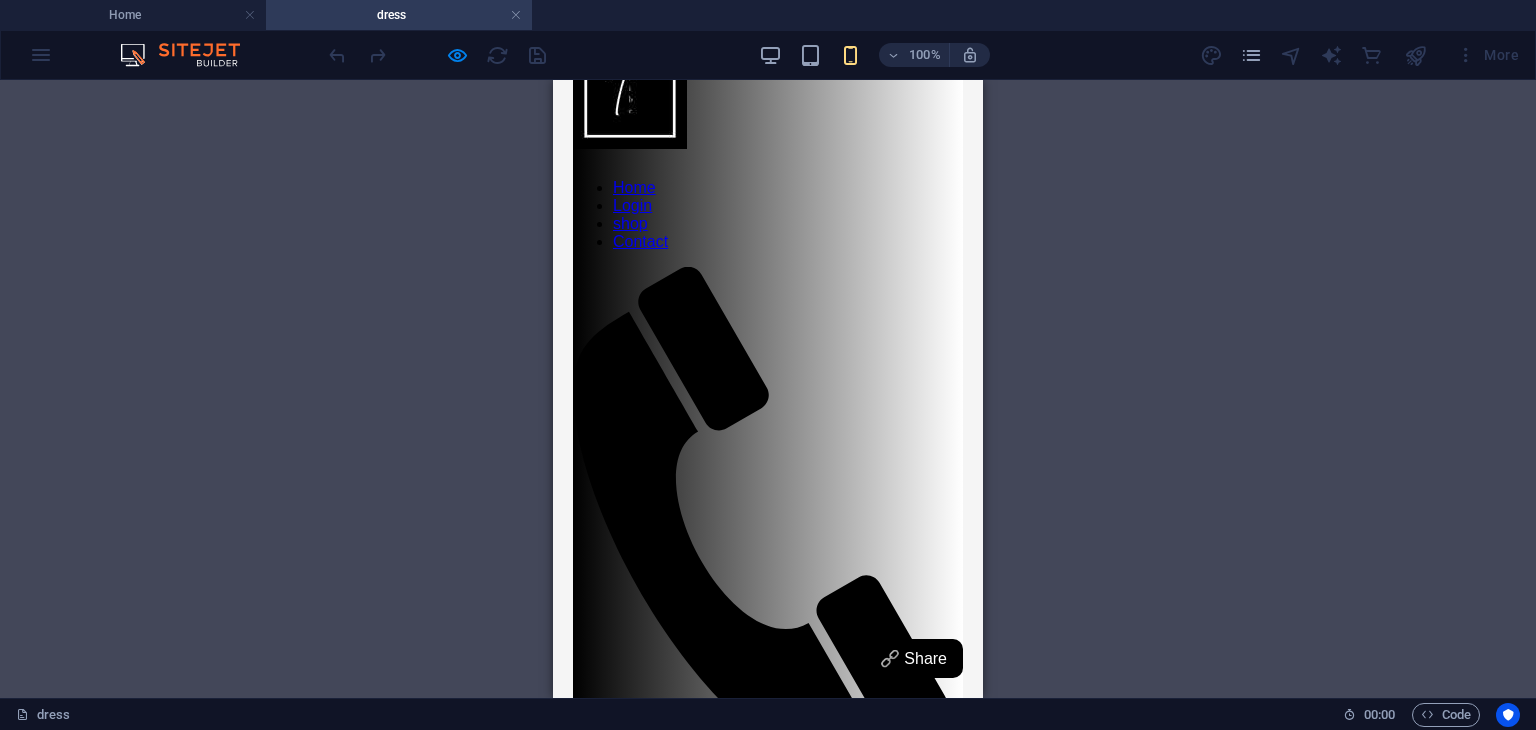 scroll, scrollTop: 84, scrollLeft: 0, axis: vertical 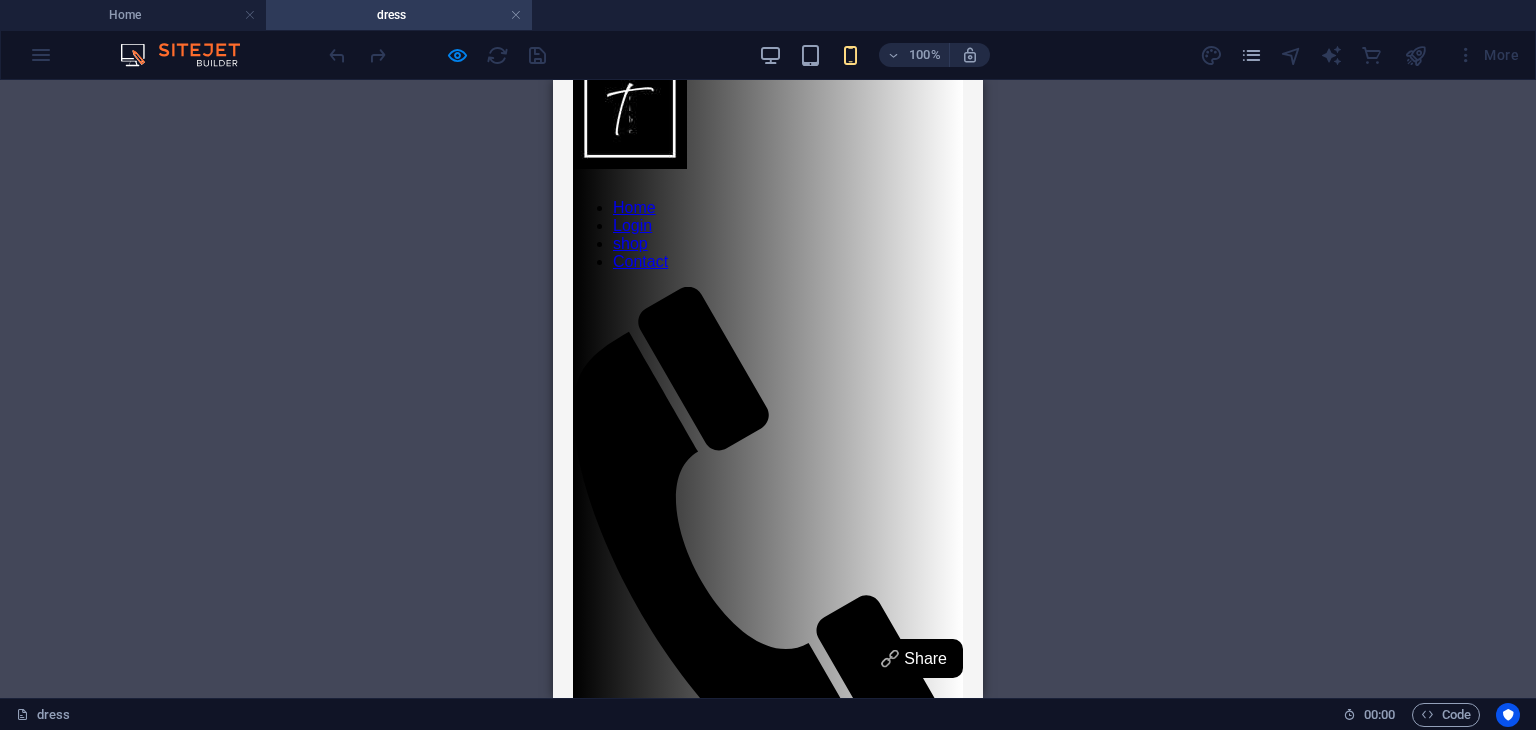 click at bounding box center [666, 971] 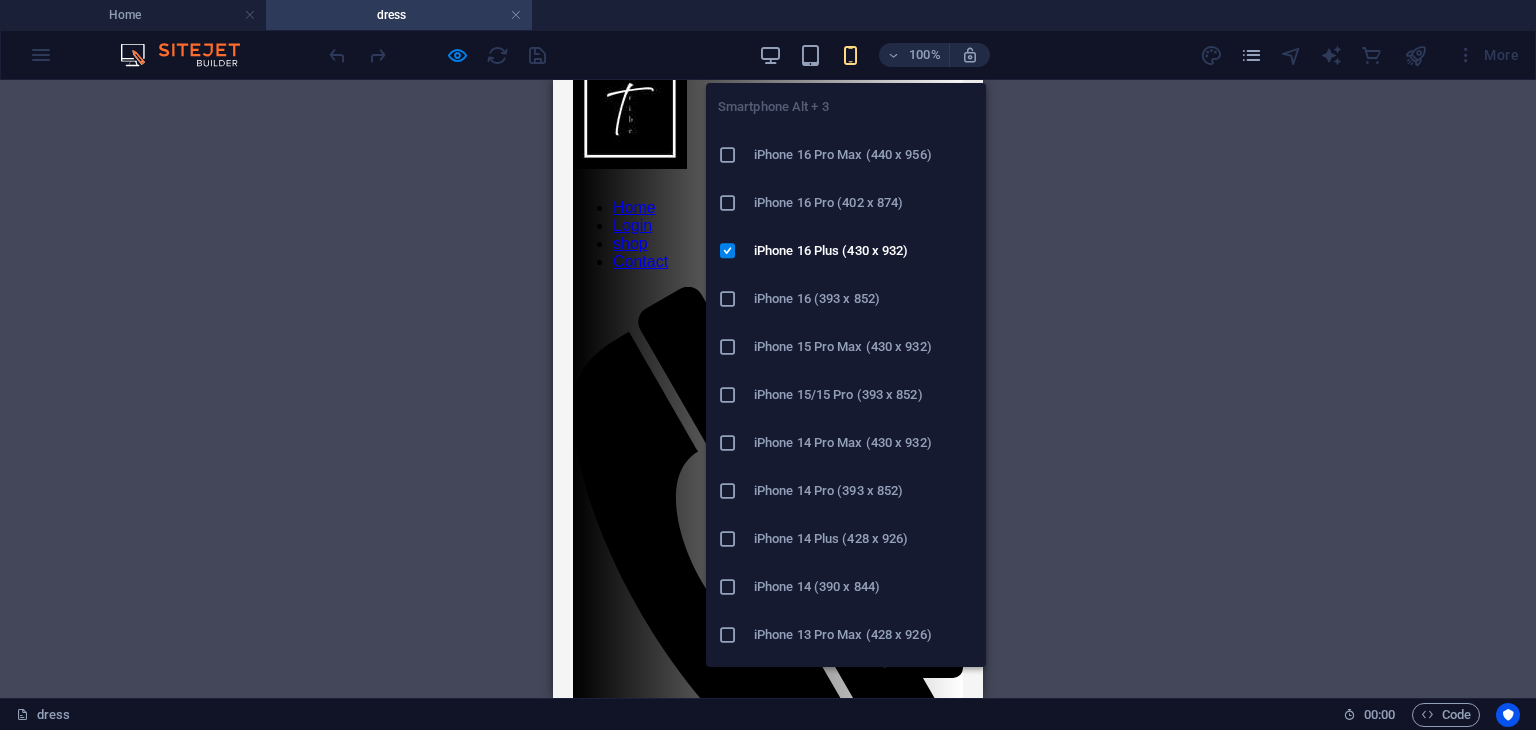 click at bounding box center [850, 55] 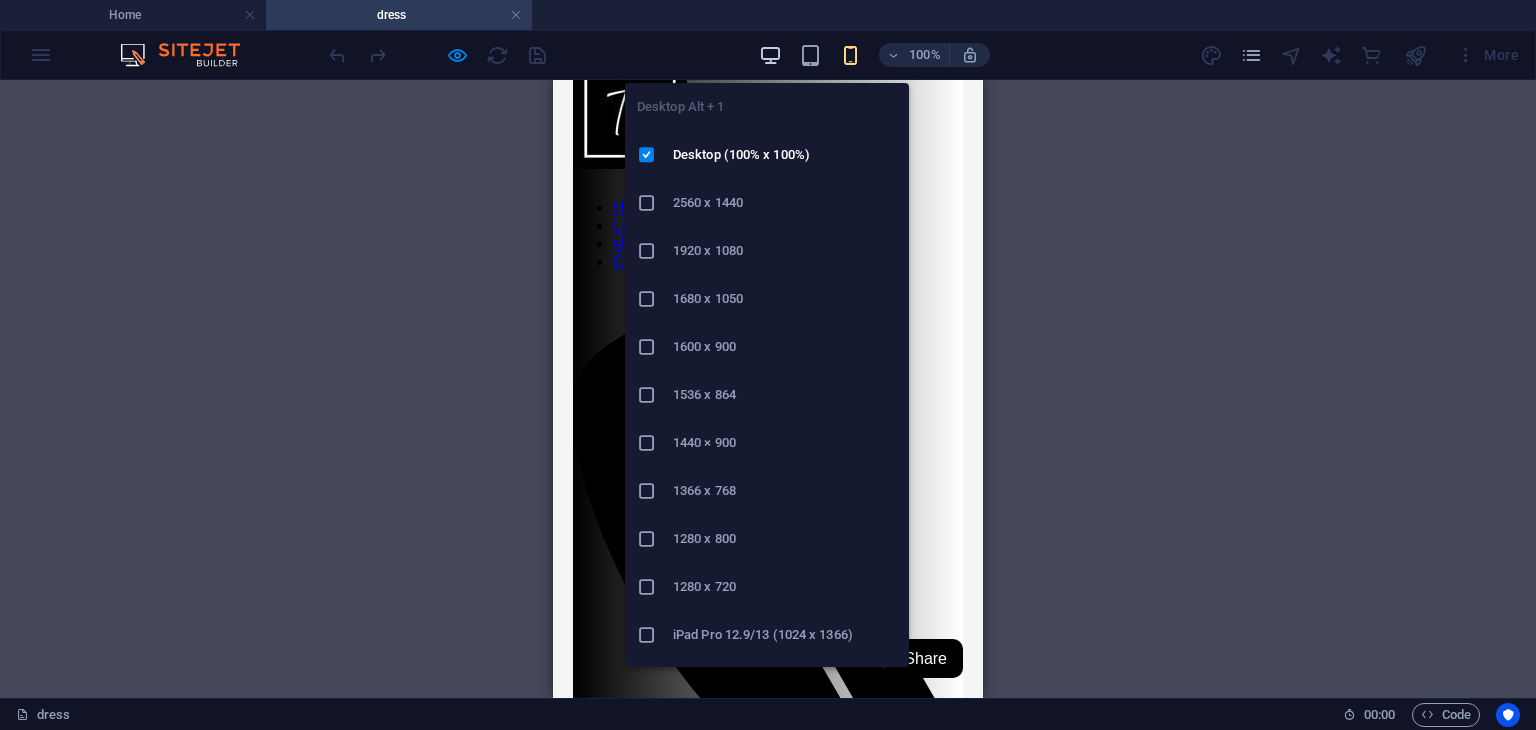 click at bounding box center (770, 55) 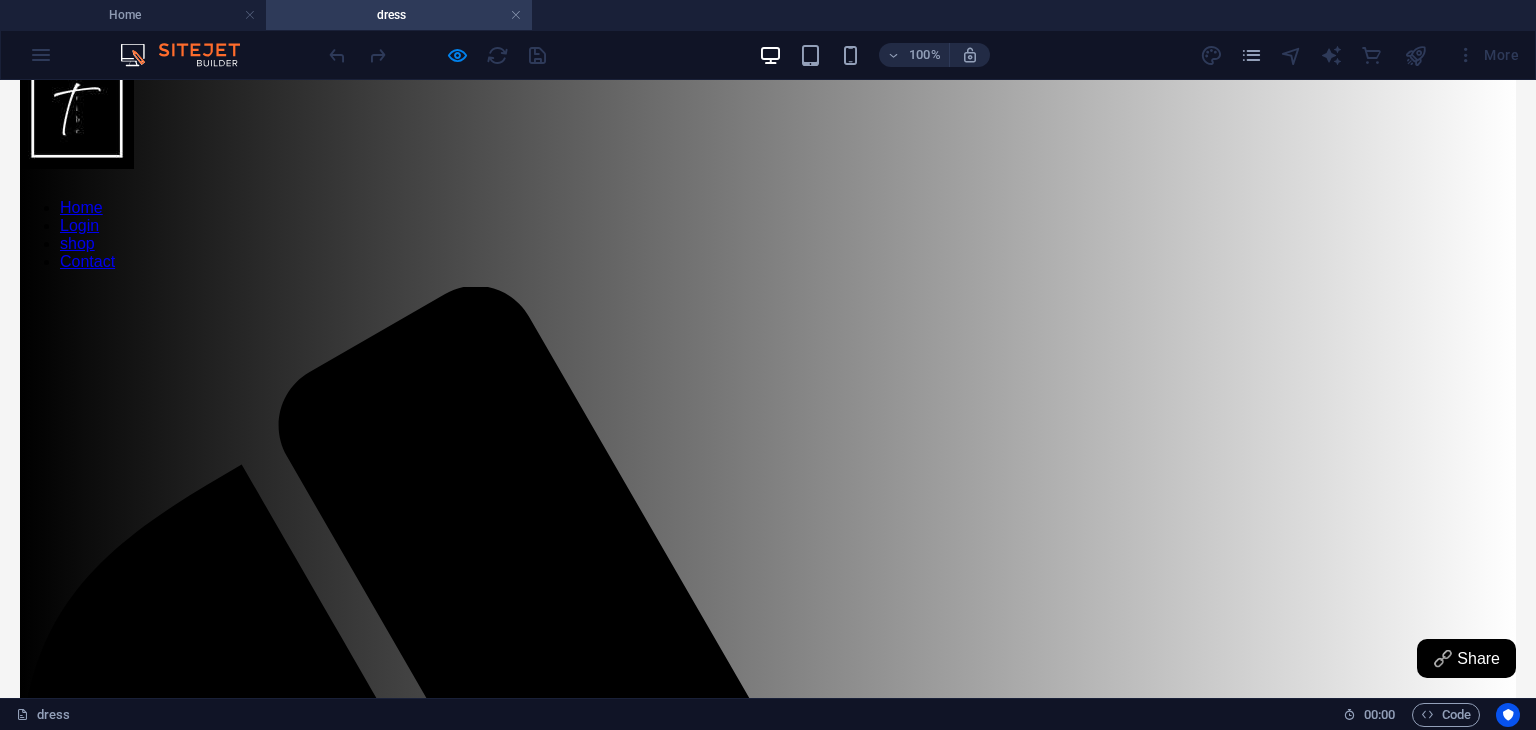 click on "Dress Black
₹380
Kurti
₹475
Breslet
₹210
${[4,5,6,7,8,9,10].map(i => `
Dress ${i}
₹${300 + i * 10}
`).join('')}" at bounding box center (768, 2479) 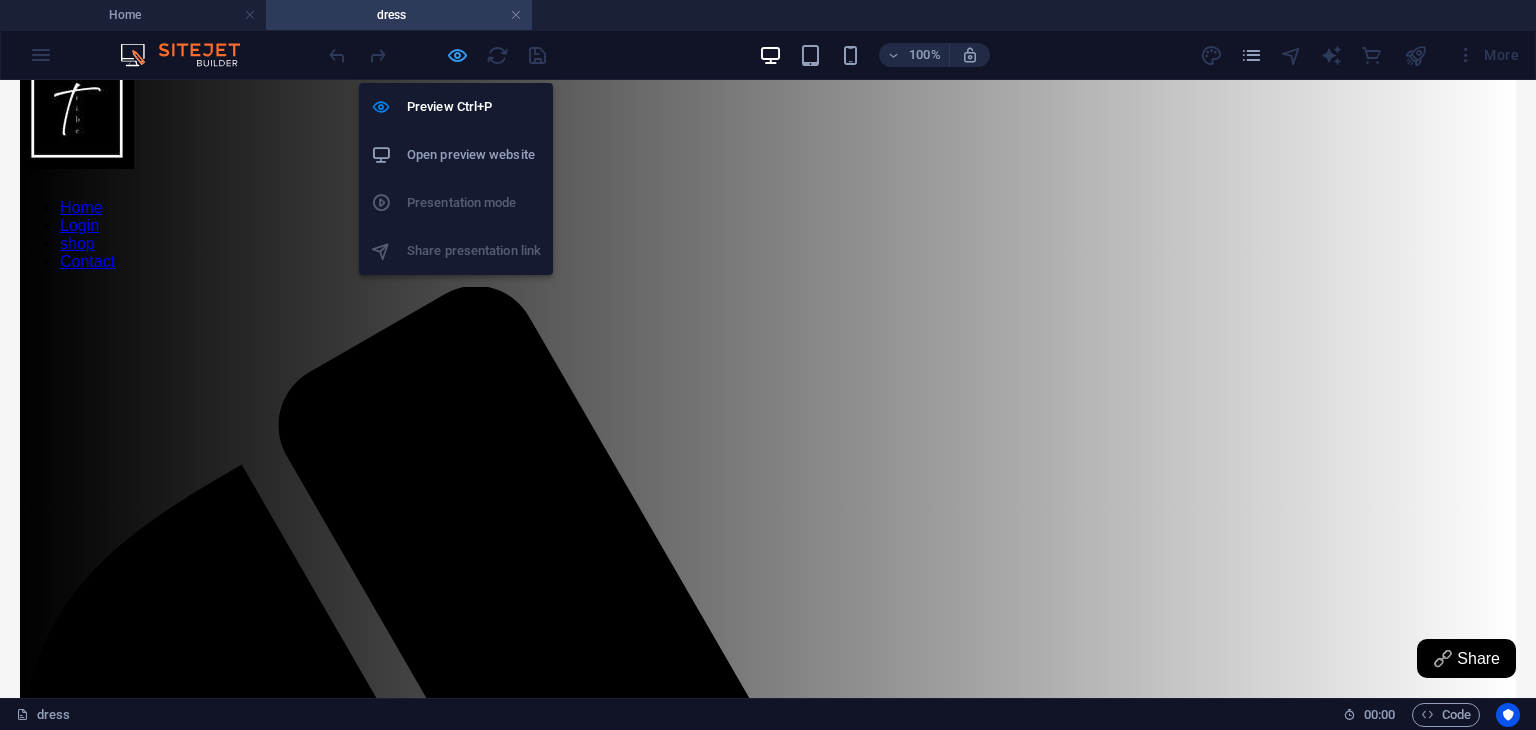 click at bounding box center [457, 55] 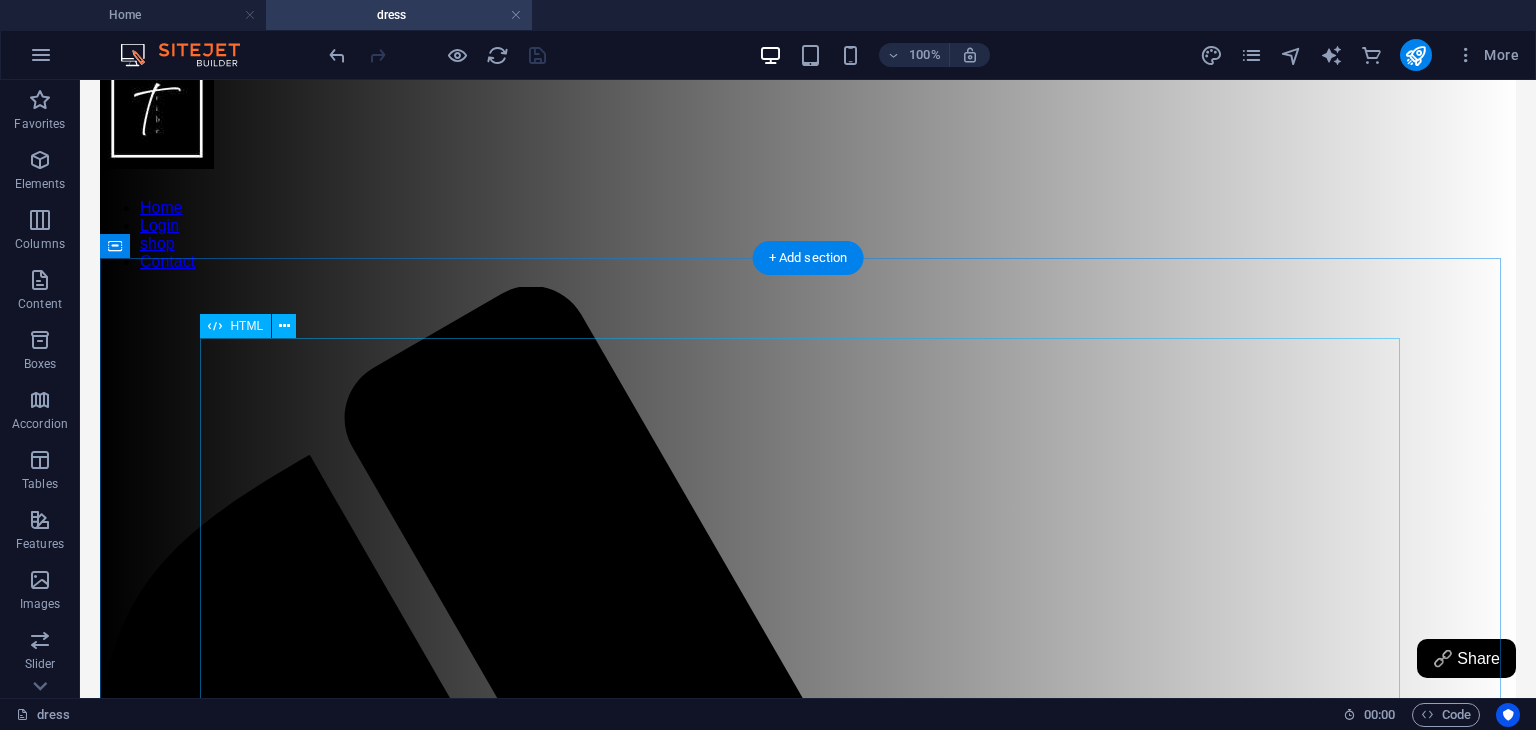 click on "Product Grid
Our Products
Dress Black
₹380
Kurti
₹475
Breslet
₹210
${[4,5,6,7,8,9,10].map(i => `
Dress ${i}
₹${300 + i * 10}
`).join('')}
🔗 Share" at bounding box center (808, 2344) 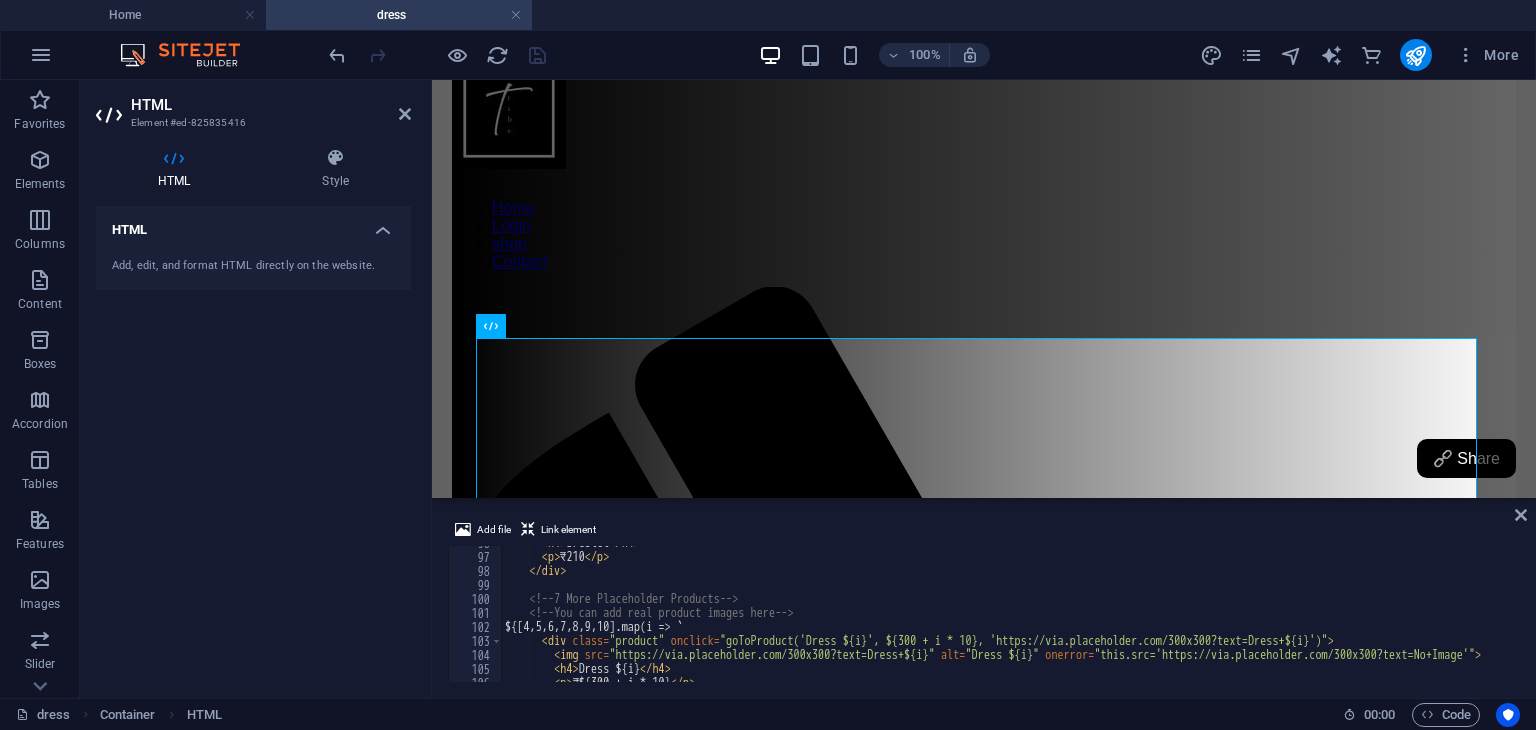 scroll, scrollTop: 1340, scrollLeft: 0, axis: vertical 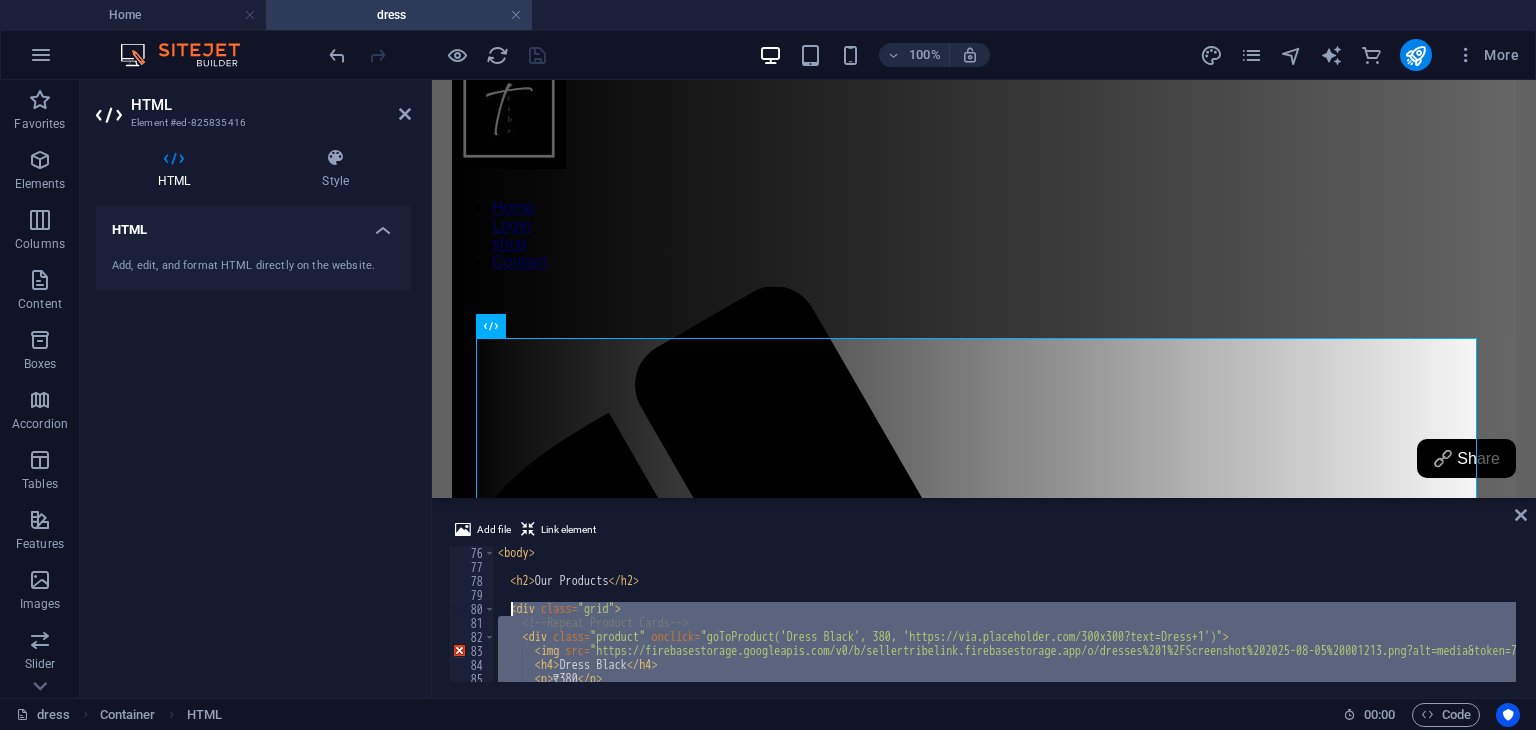 drag, startPoint x: 580, startPoint y: 620, endPoint x: 510, endPoint y: 610, distance: 70.71068 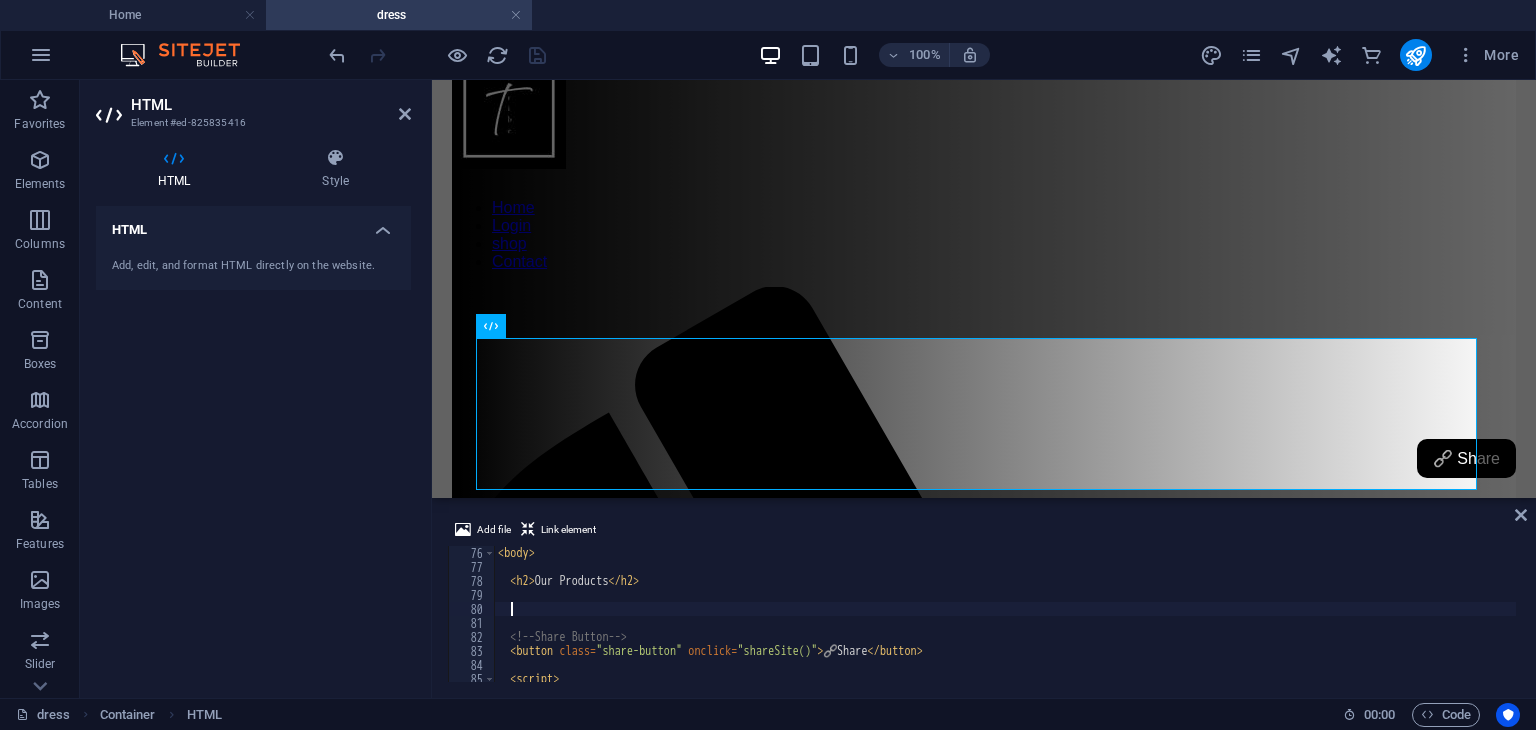 paste 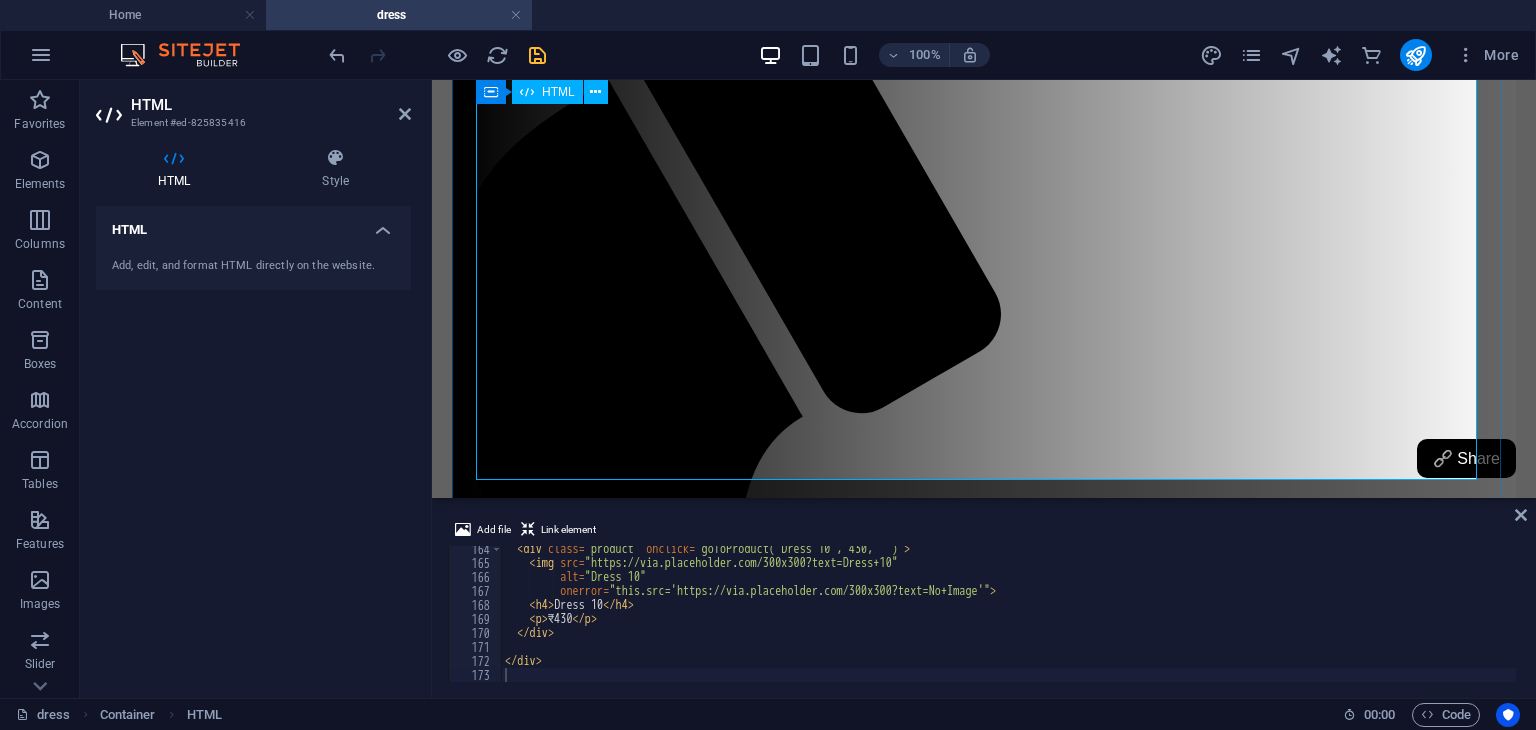 scroll, scrollTop: 420, scrollLeft: 0, axis: vertical 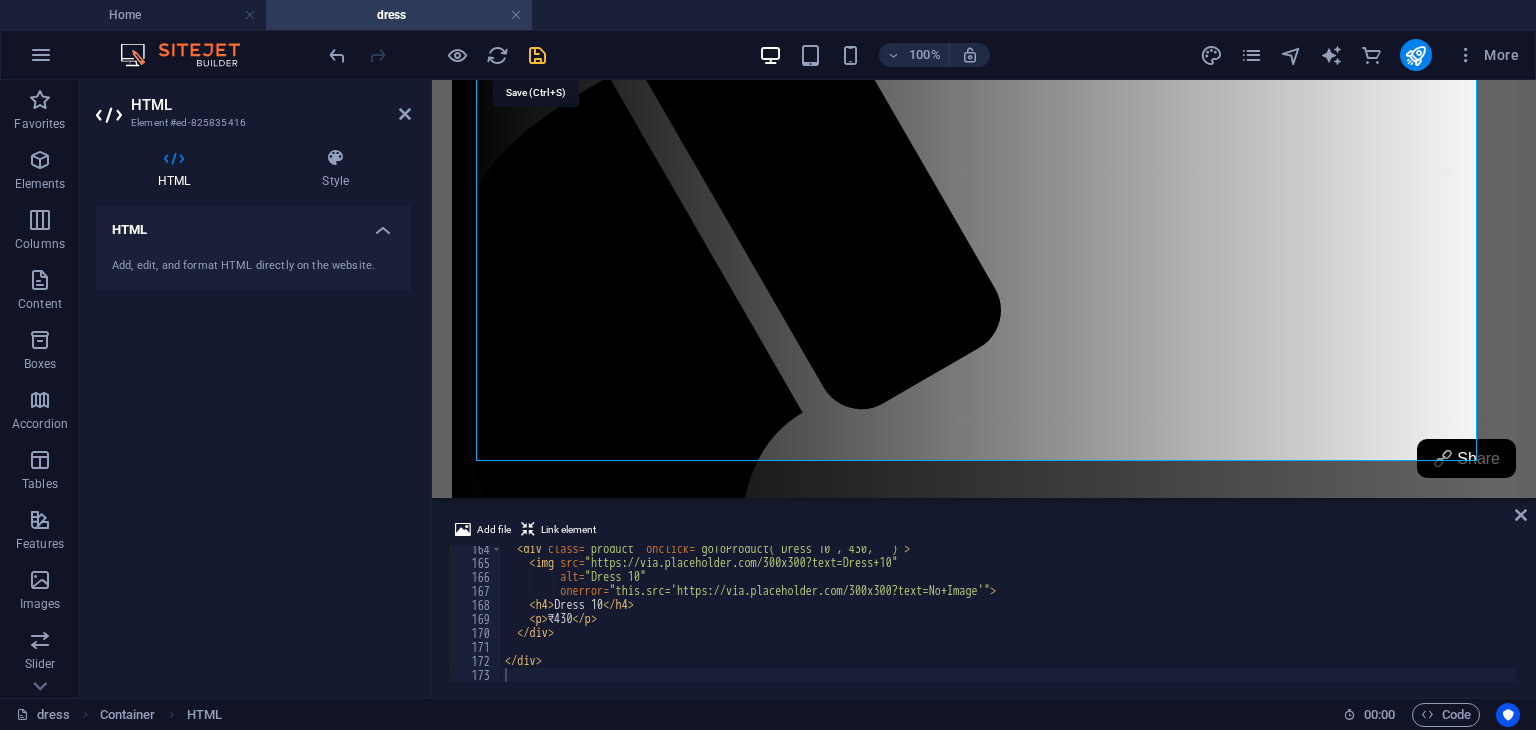 click at bounding box center (537, 55) 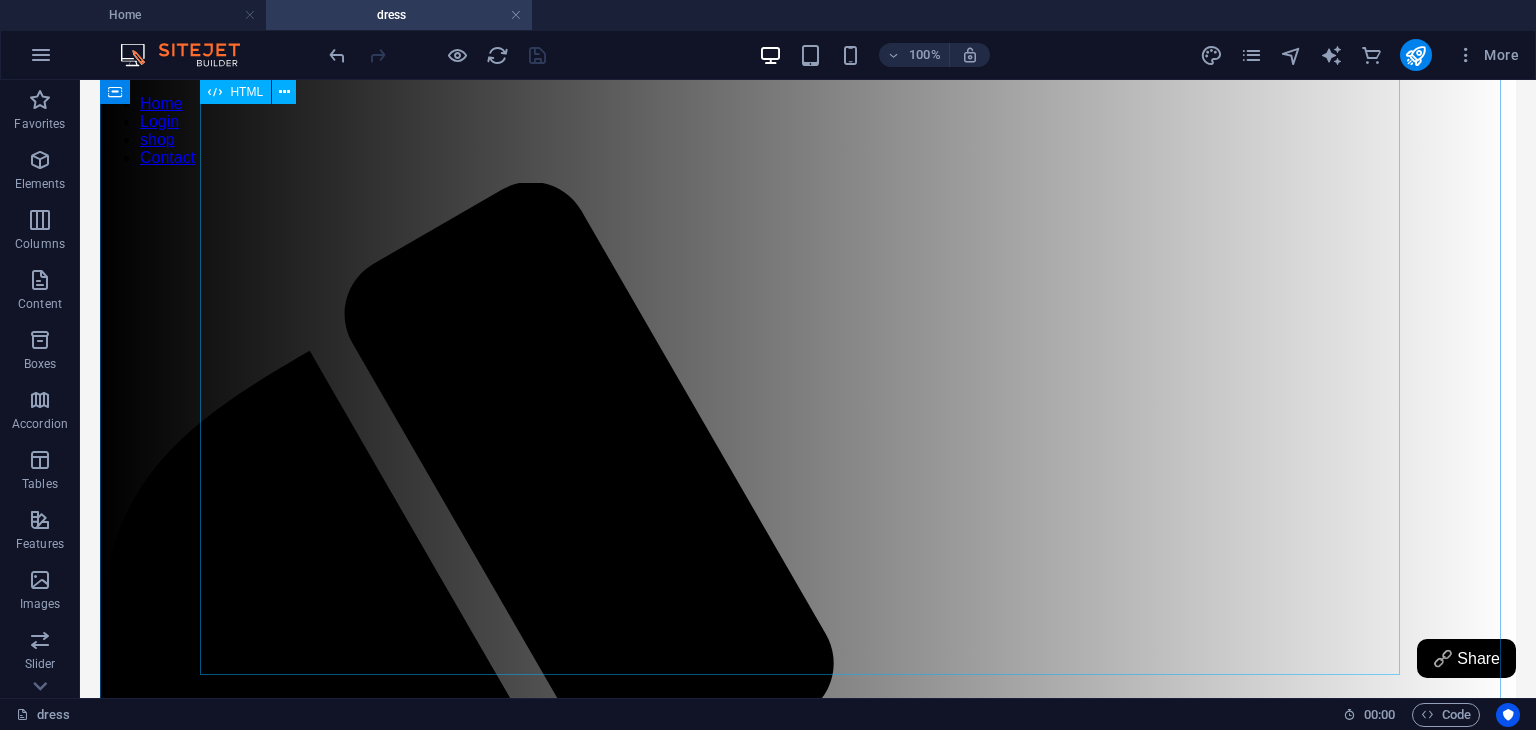 scroll, scrollTop: 185, scrollLeft: 0, axis: vertical 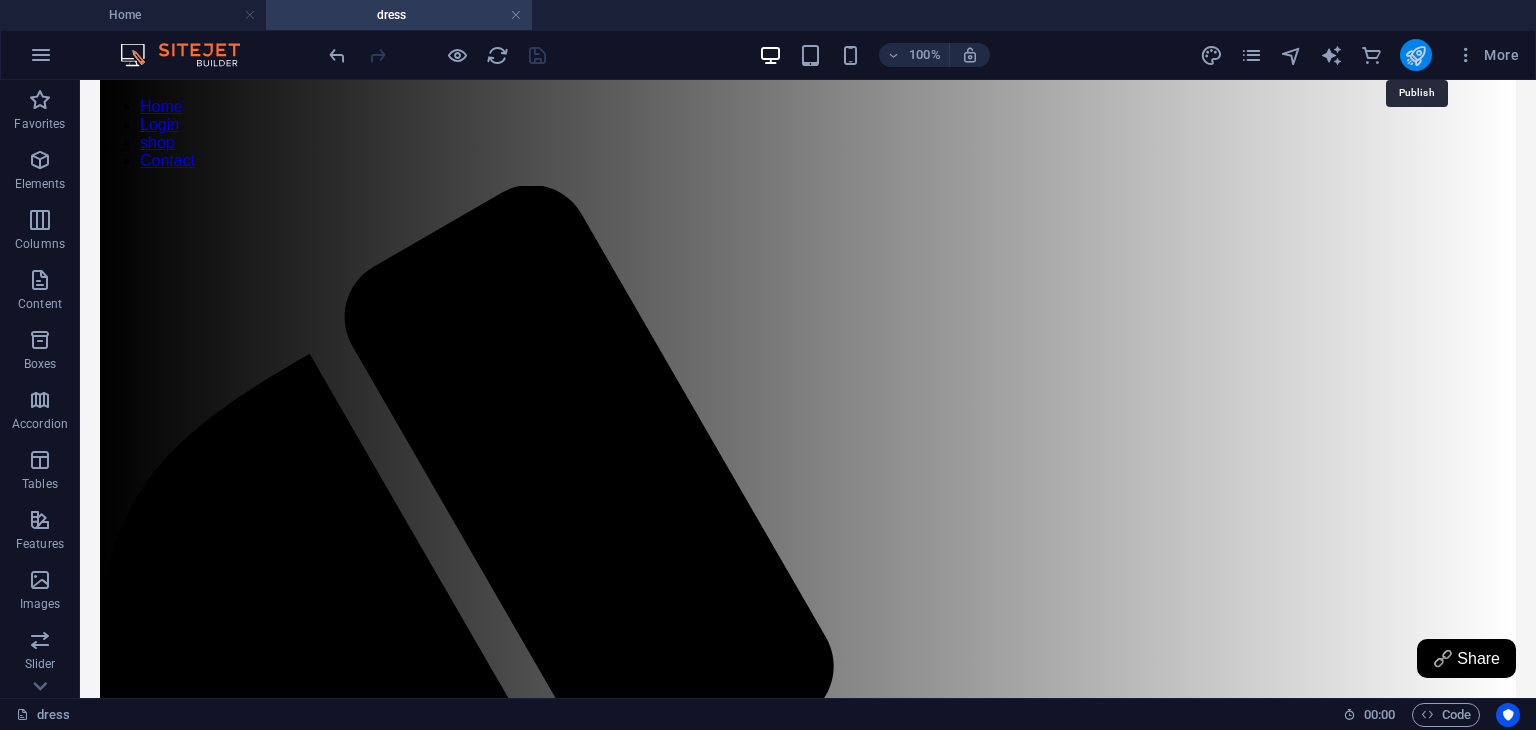 click at bounding box center [1415, 55] 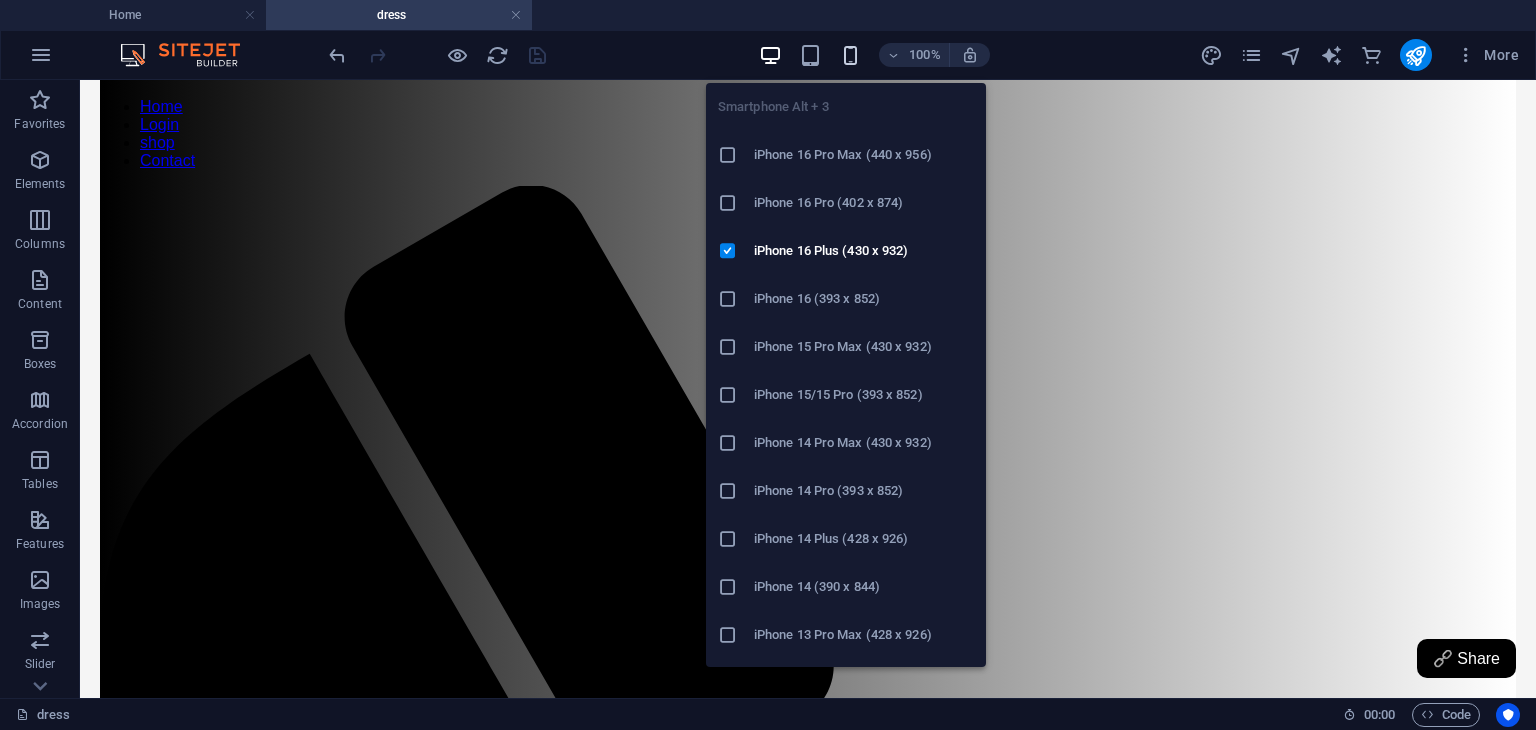 click at bounding box center [850, 55] 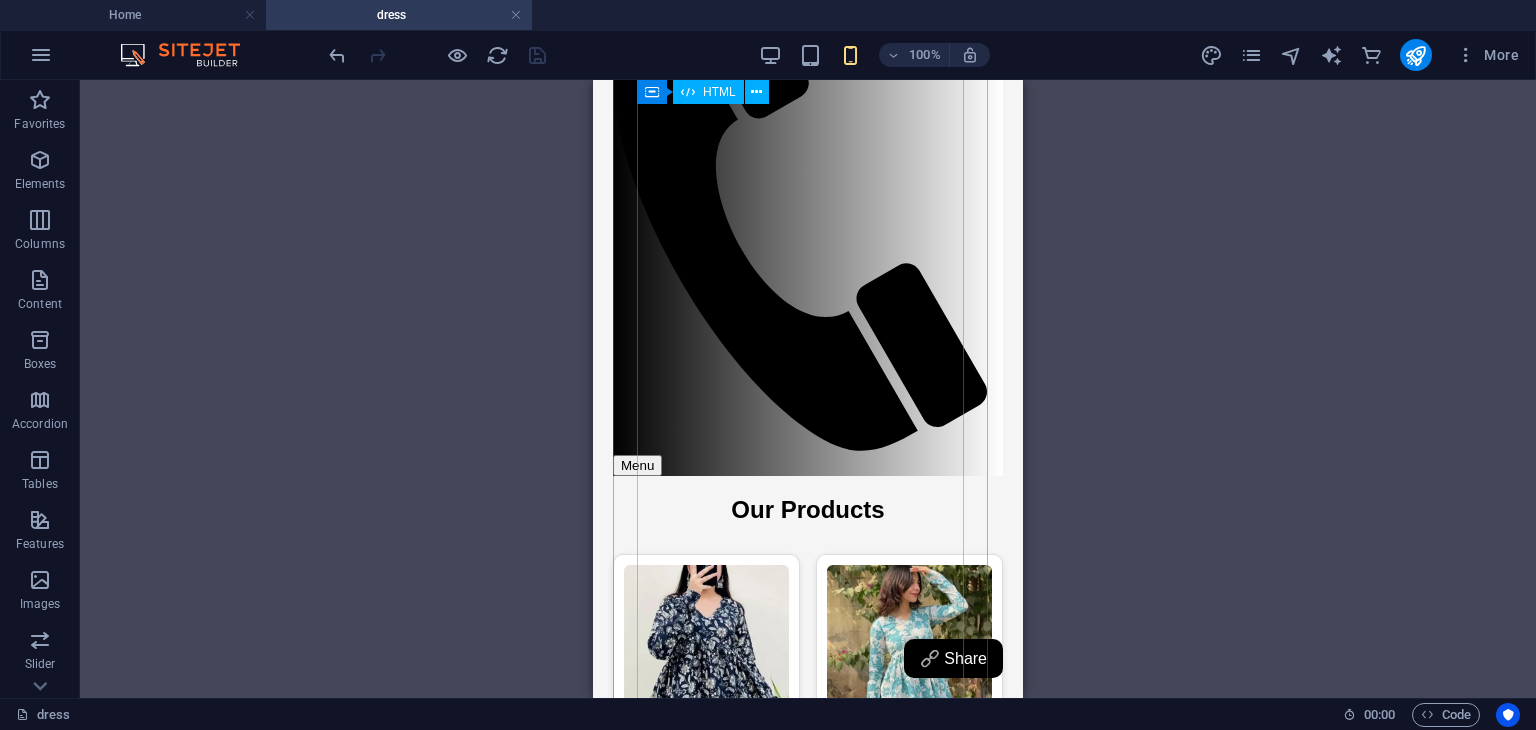 scroll, scrollTop: 0, scrollLeft: 0, axis: both 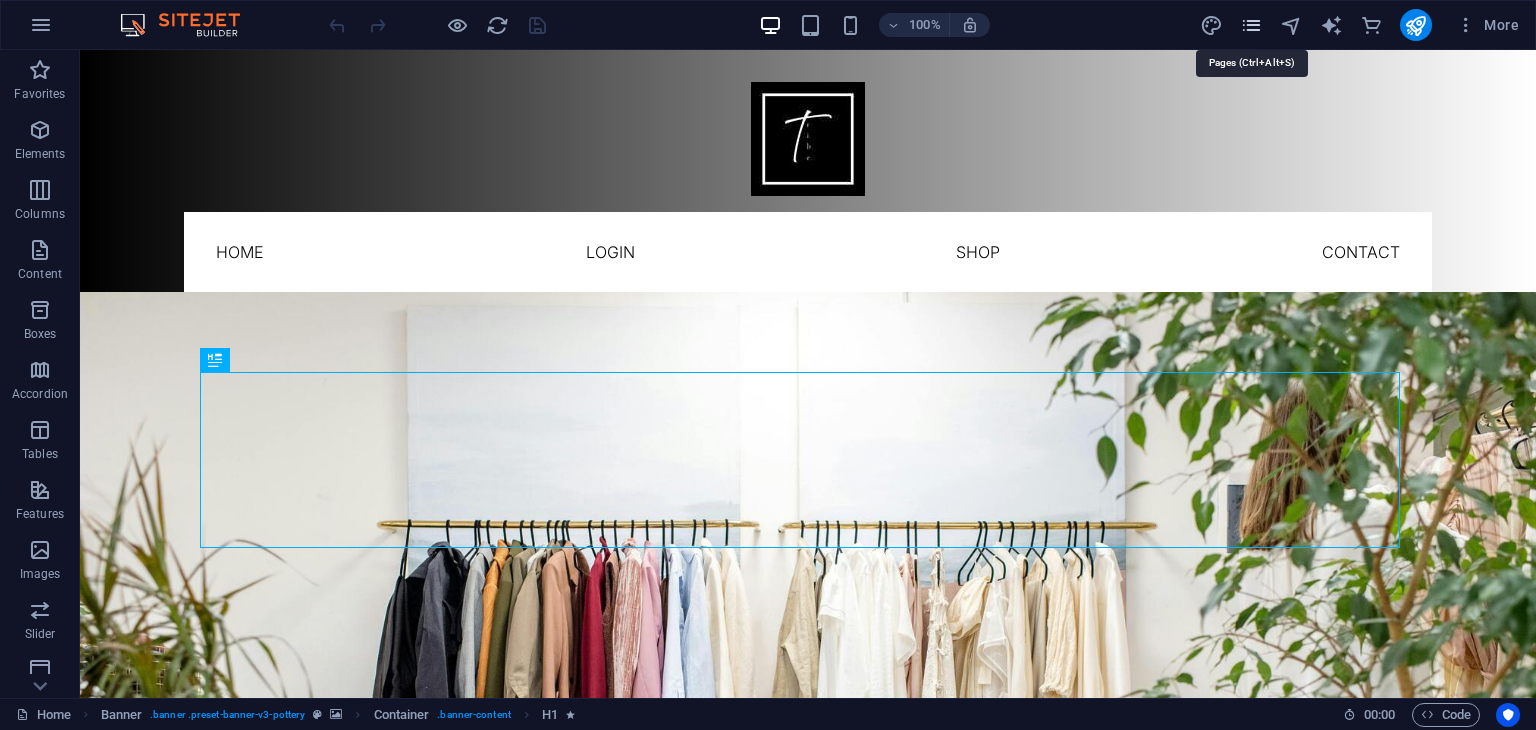 click at bounding box center (1251, 25) 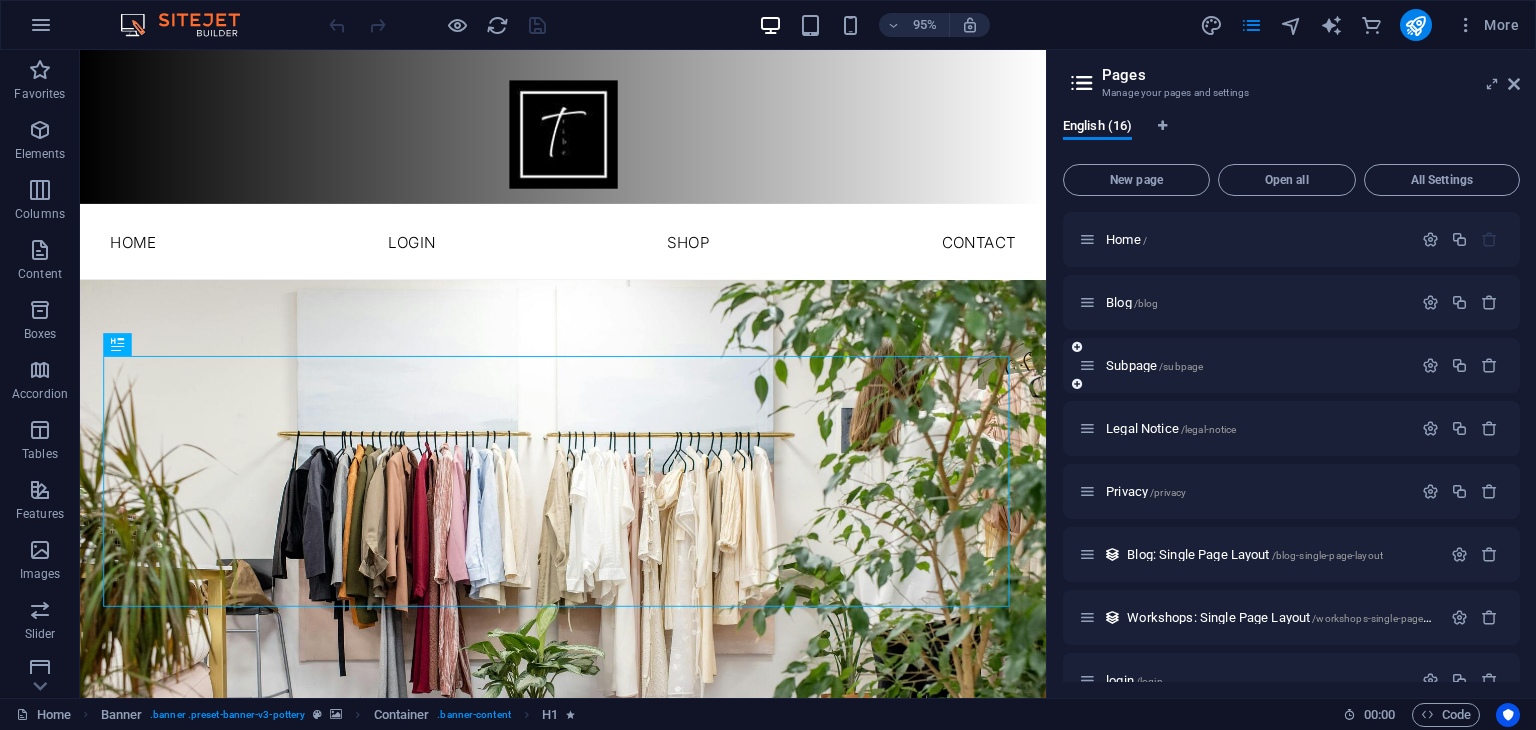 scroll, scrollTop: 538, scrollLeft: 0, axis: vertical 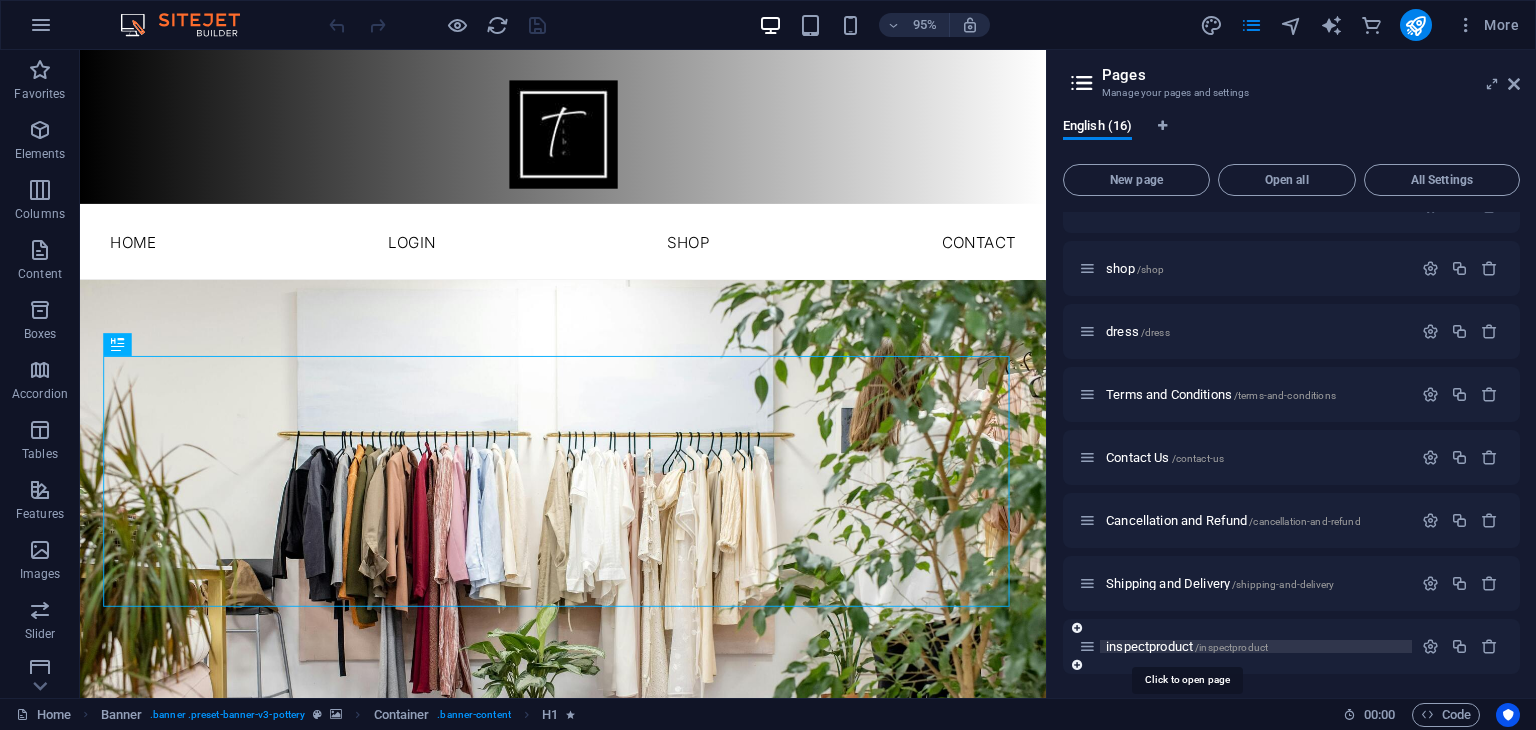 click on "inspectproduct /inspectproduct" at bounding box center [1187, 646] 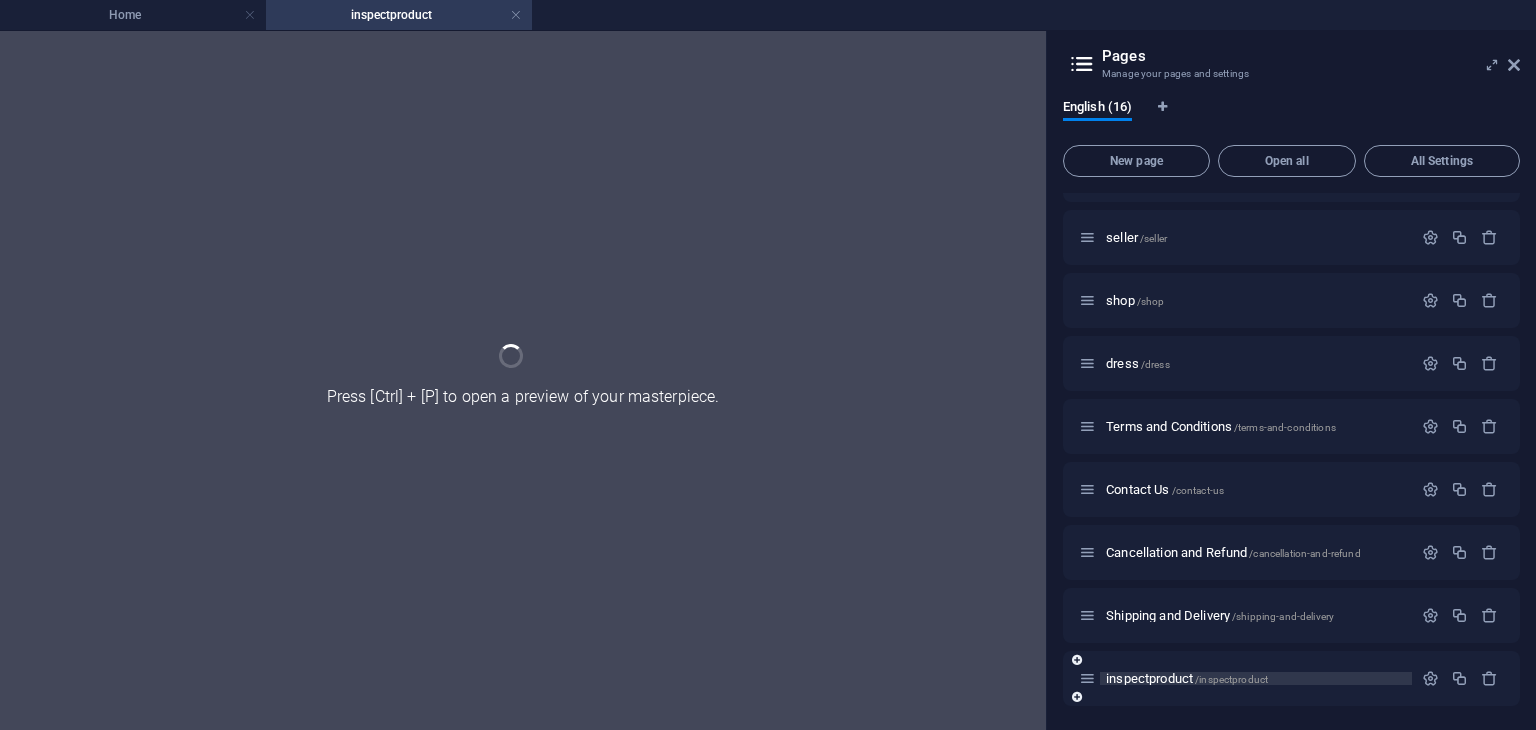 scroll, scrollTop: 487, scrollLeft: 0, axis: vertical 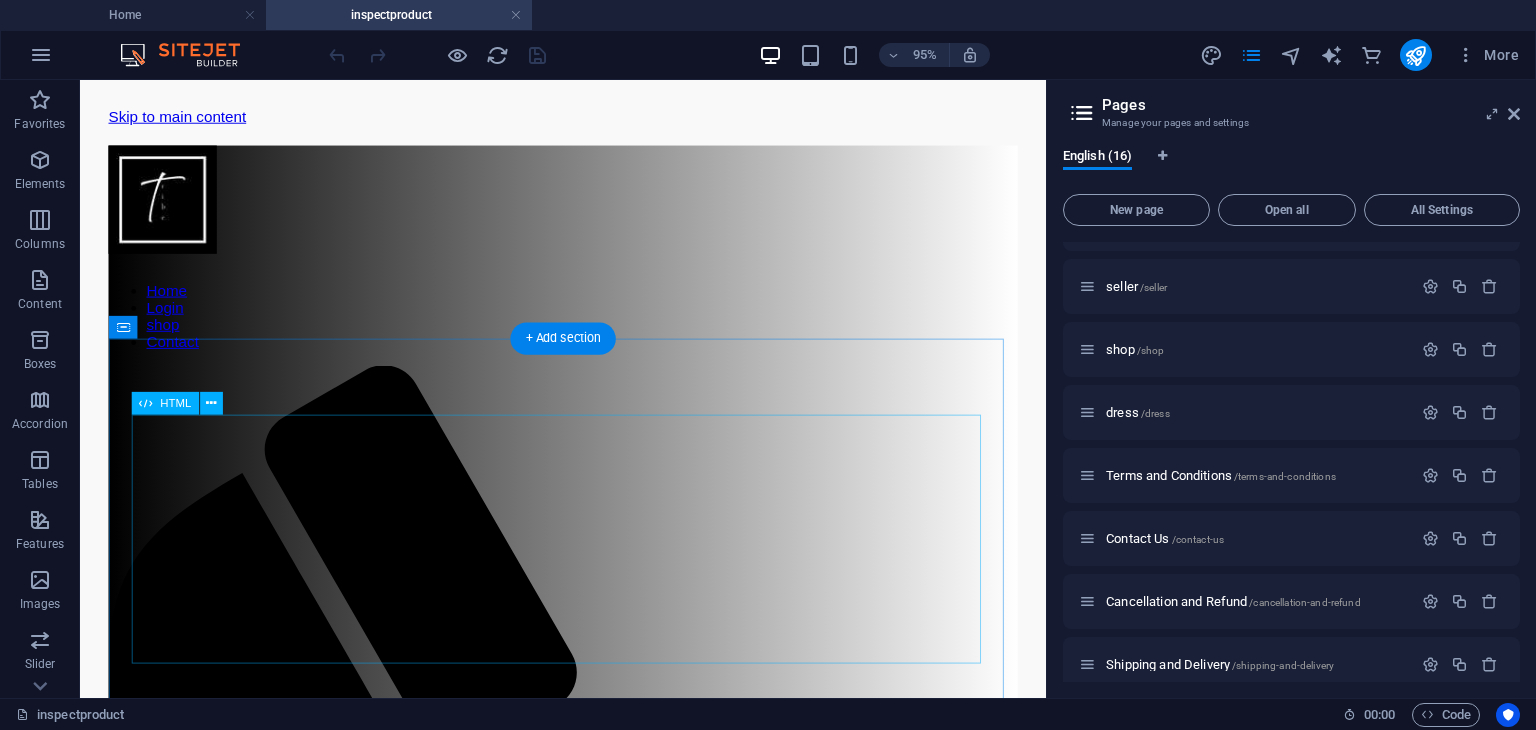 click on "Inspect Product
Product Name
₹0
Buy Now" at bounding box center (588, 1767) 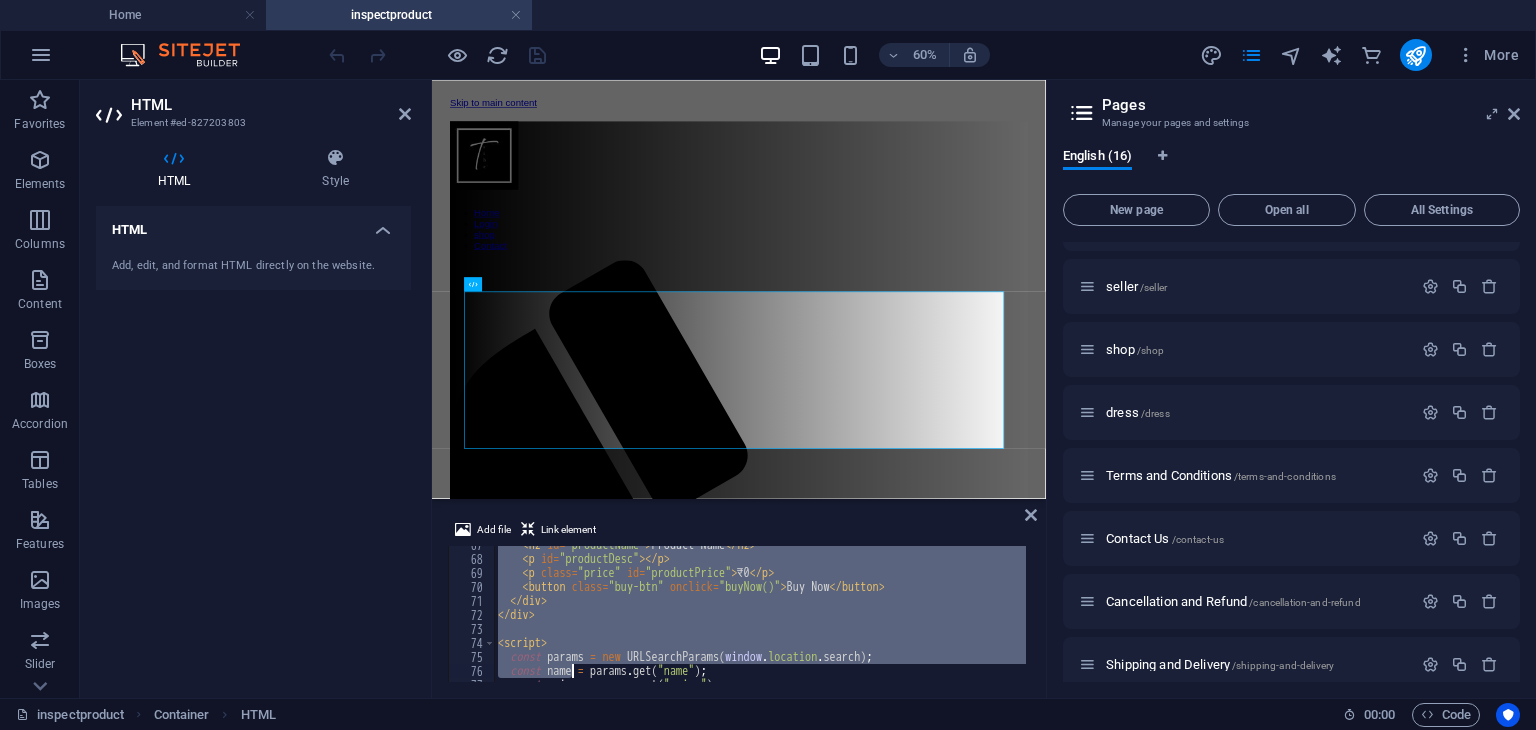 drag, startPoint x: 495, startPoint y: 559, endPoint x: 572, endPoint y: 773, distance: 227.4313 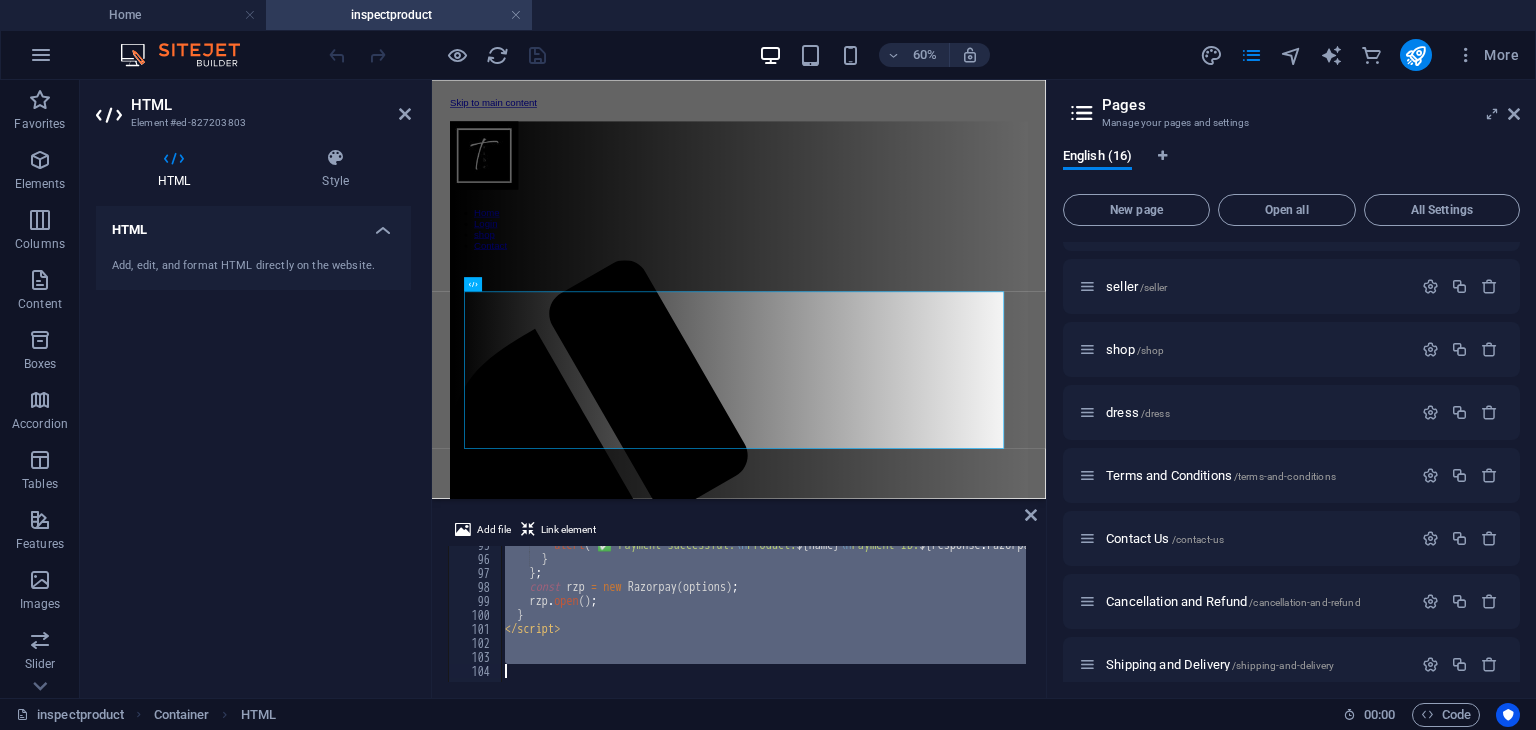 type 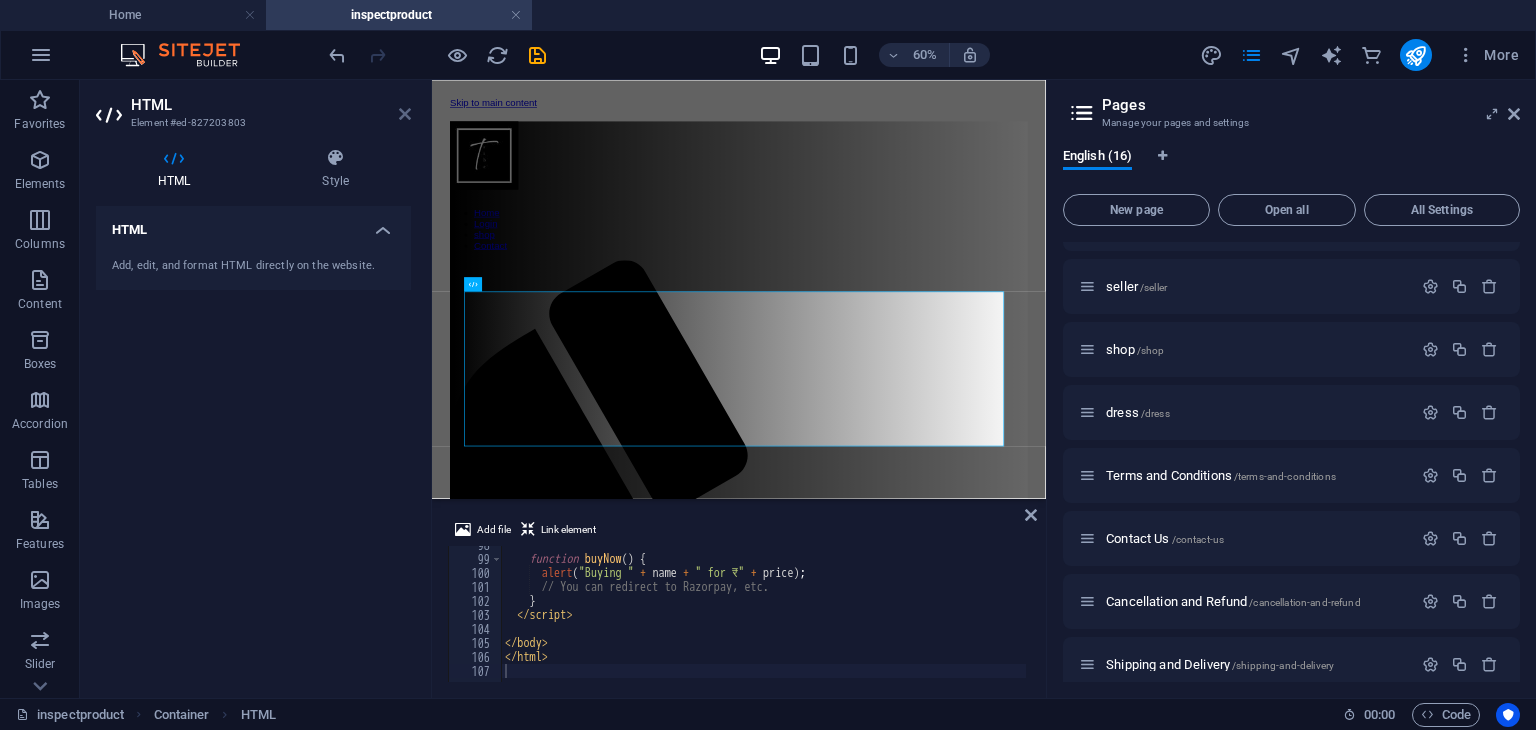 click at bounding box center (405, 114) 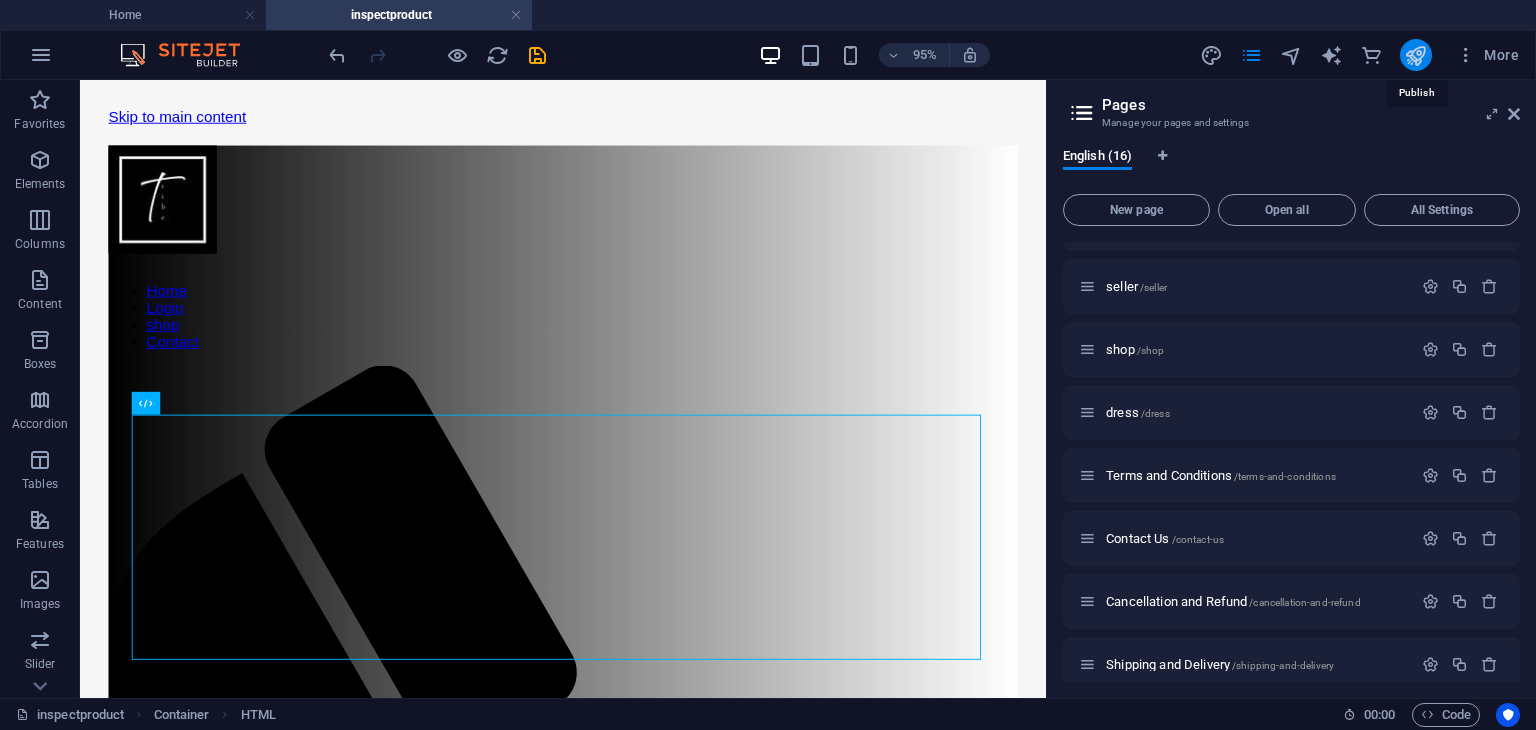 click at bounding box center (1415, 55) 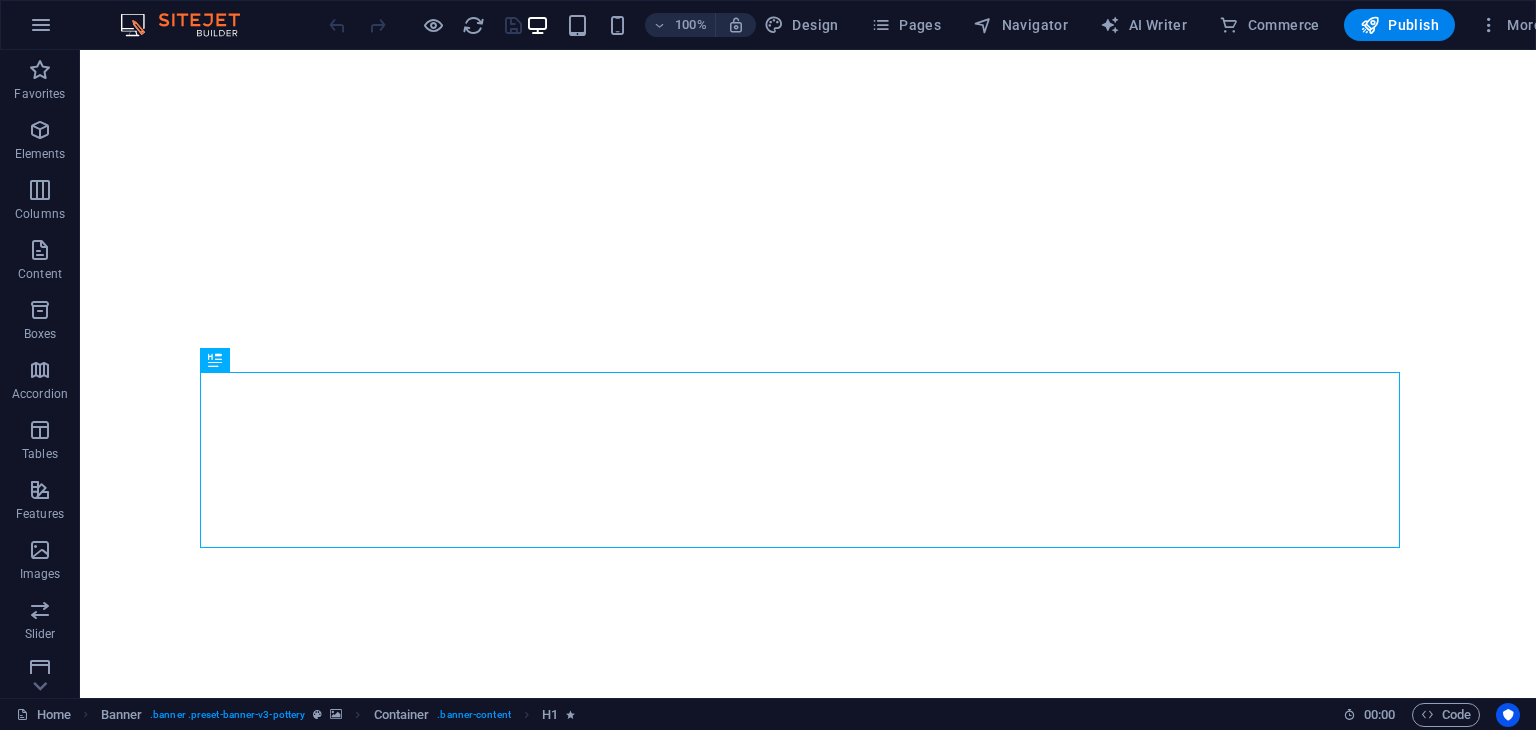 scroll, scrollTop: 0, scrollLeft: 0, axis: both 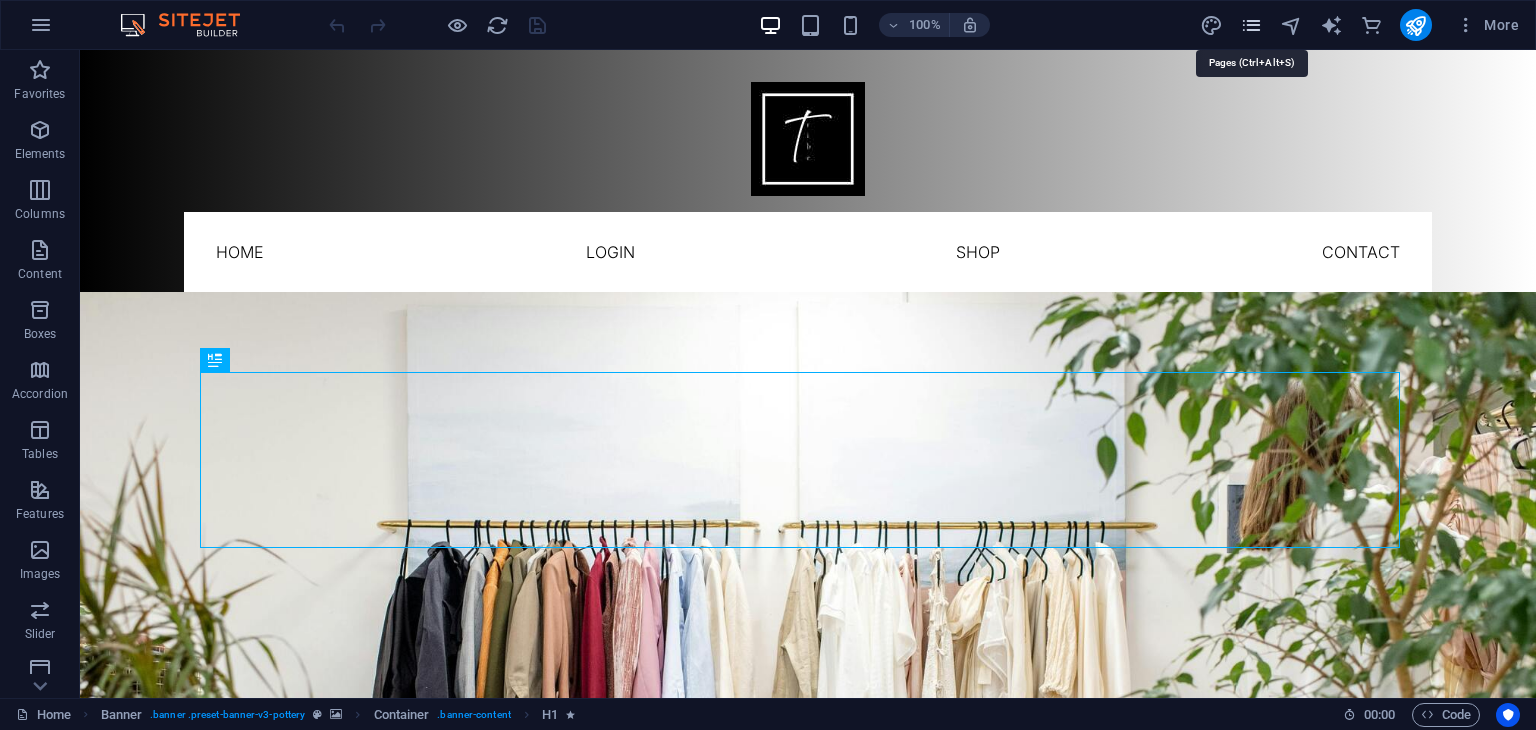 click at bounding box center [1251, 25] 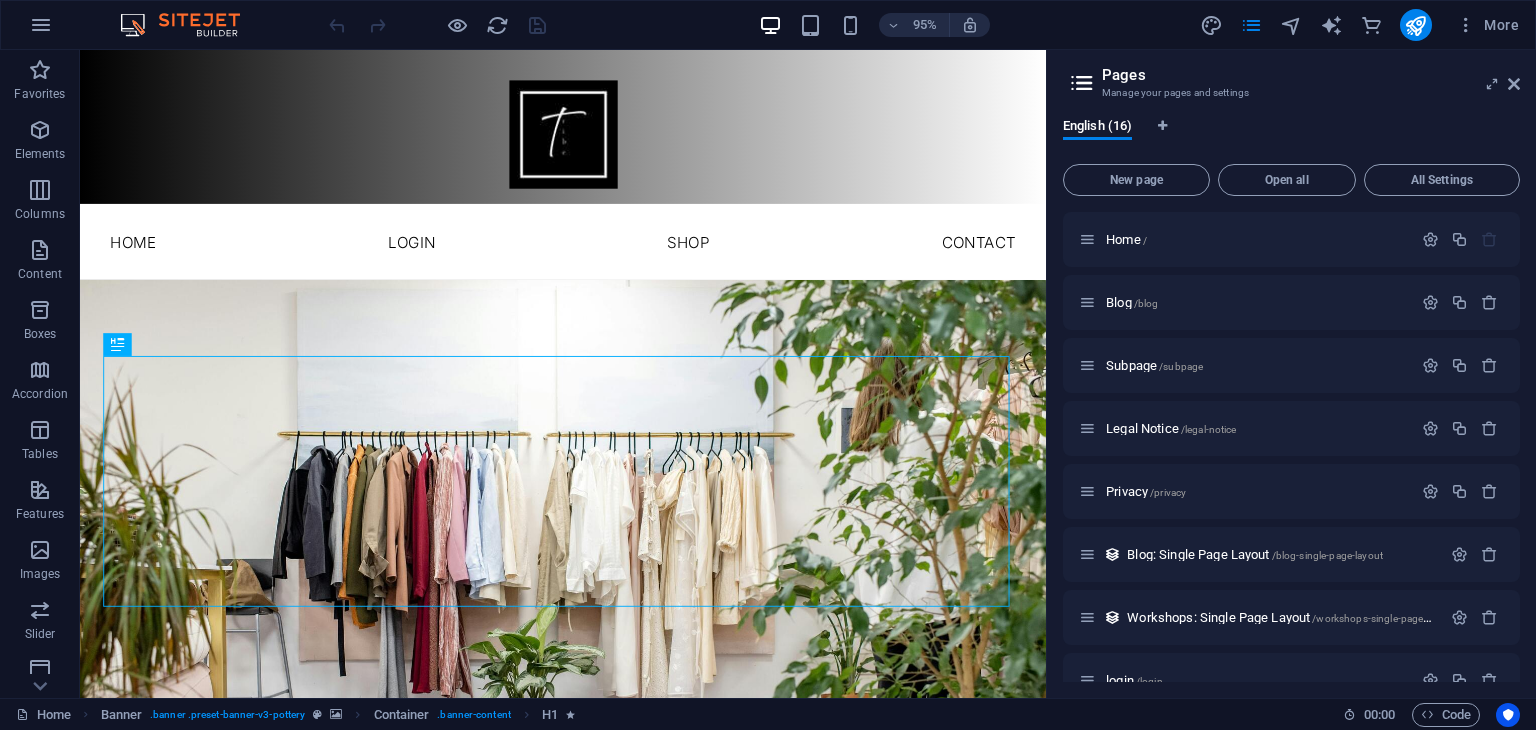 scroll, scrollTop: 538, scrollLeft: 0, axis: vertical 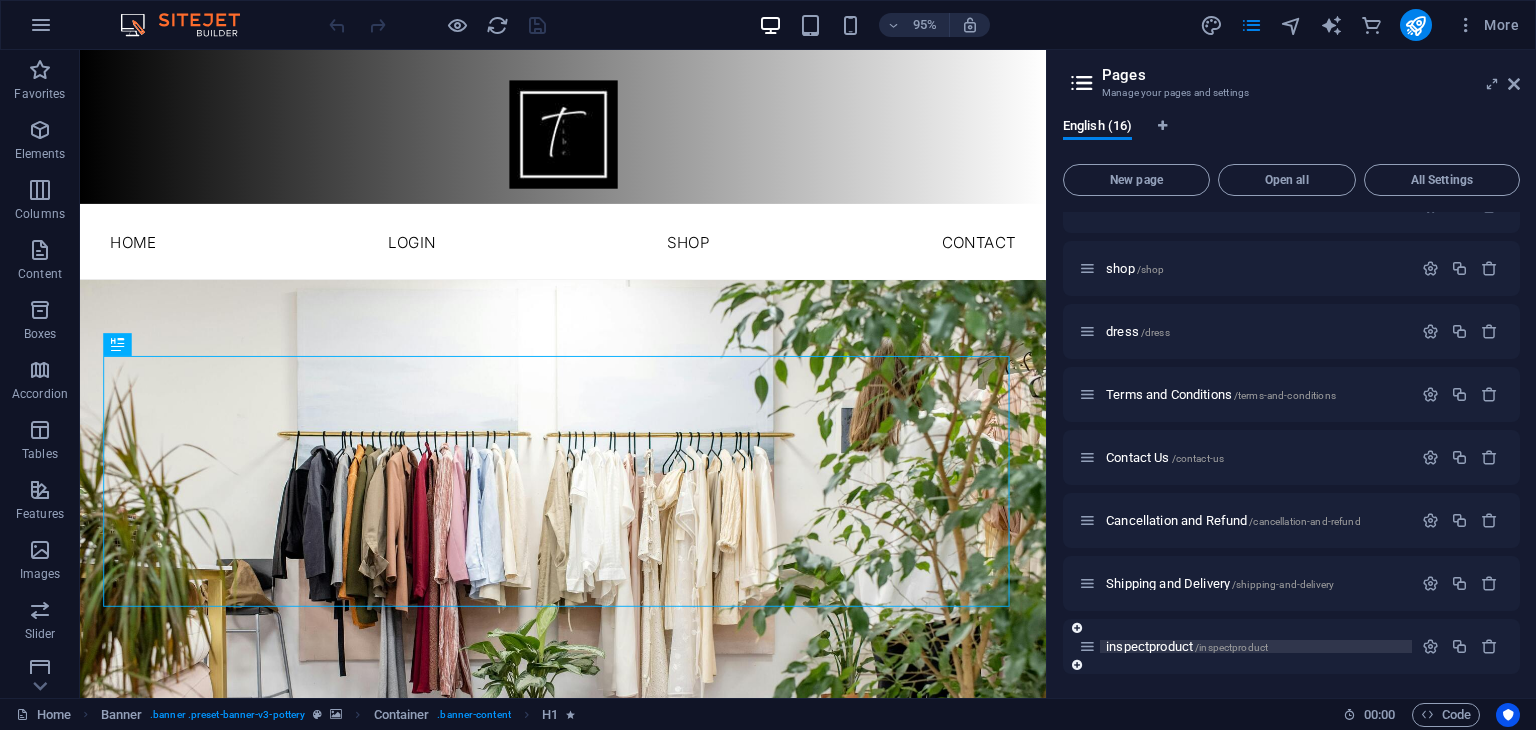 click on "inspectproduct /inspectproduct" at bounding box center [1187, 646] 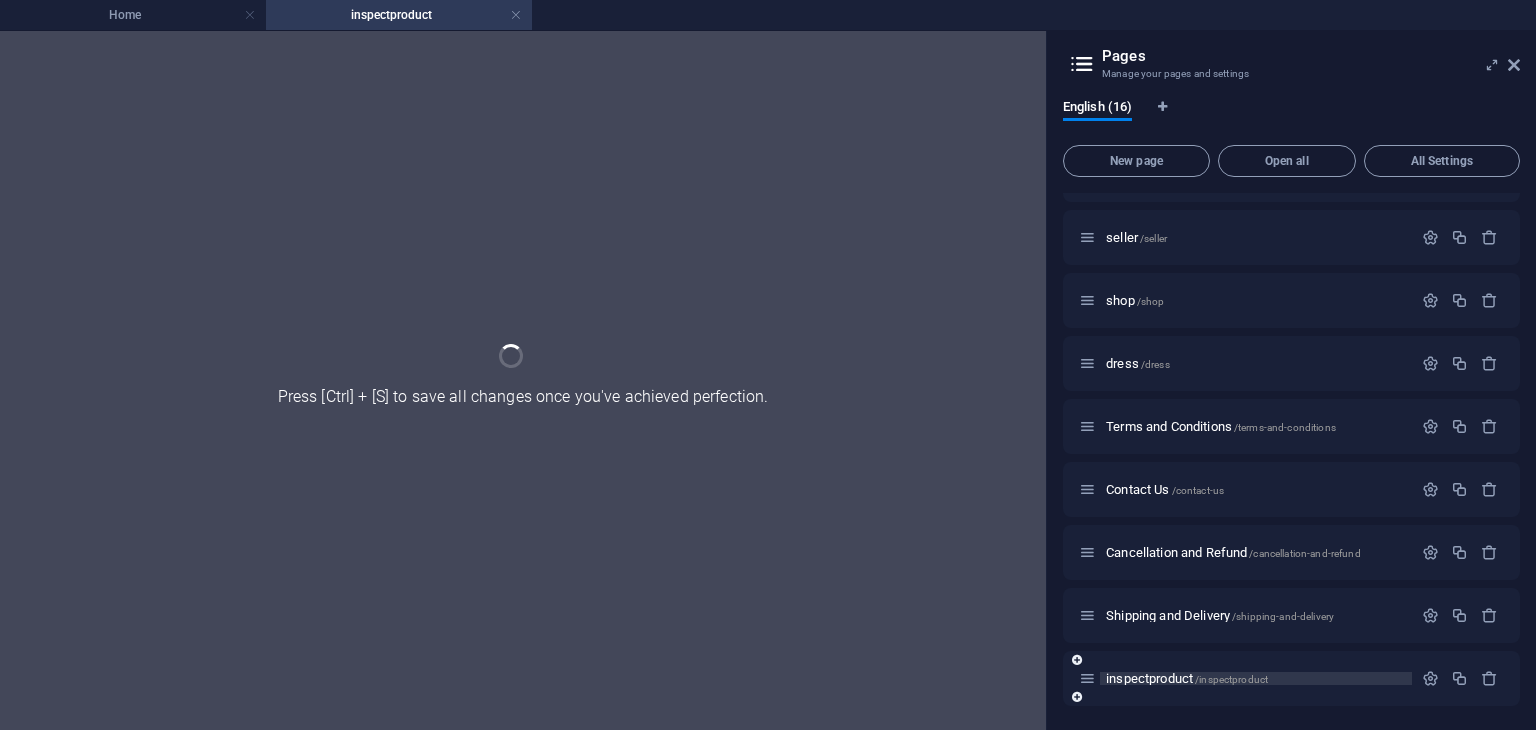 scroll, scrollTop: 487, scrollLeft: 0, axis: vertical 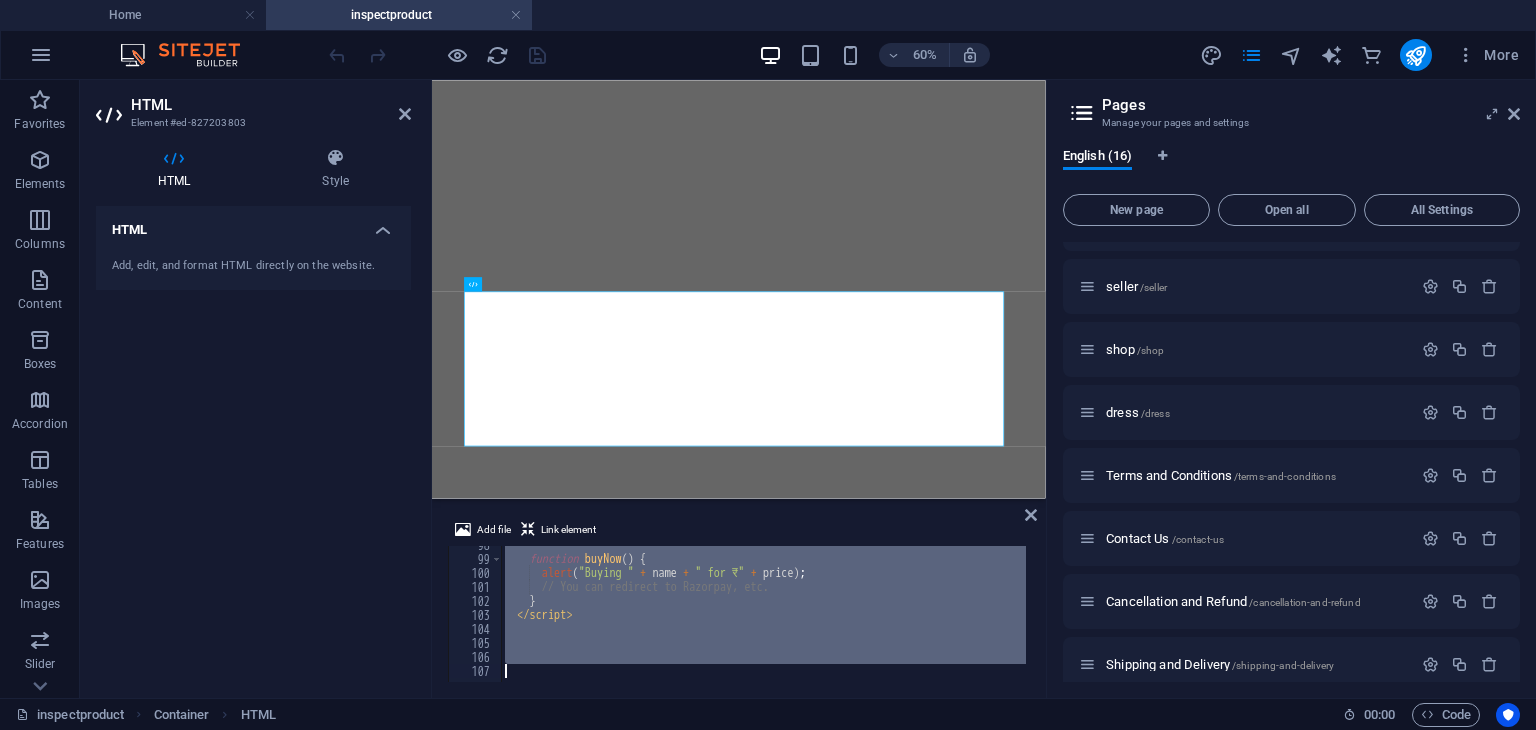 drag, startPoint x: 503, startPoint y: 566, endPoint x: 645, endPoint y: 776, distance: 253.50345 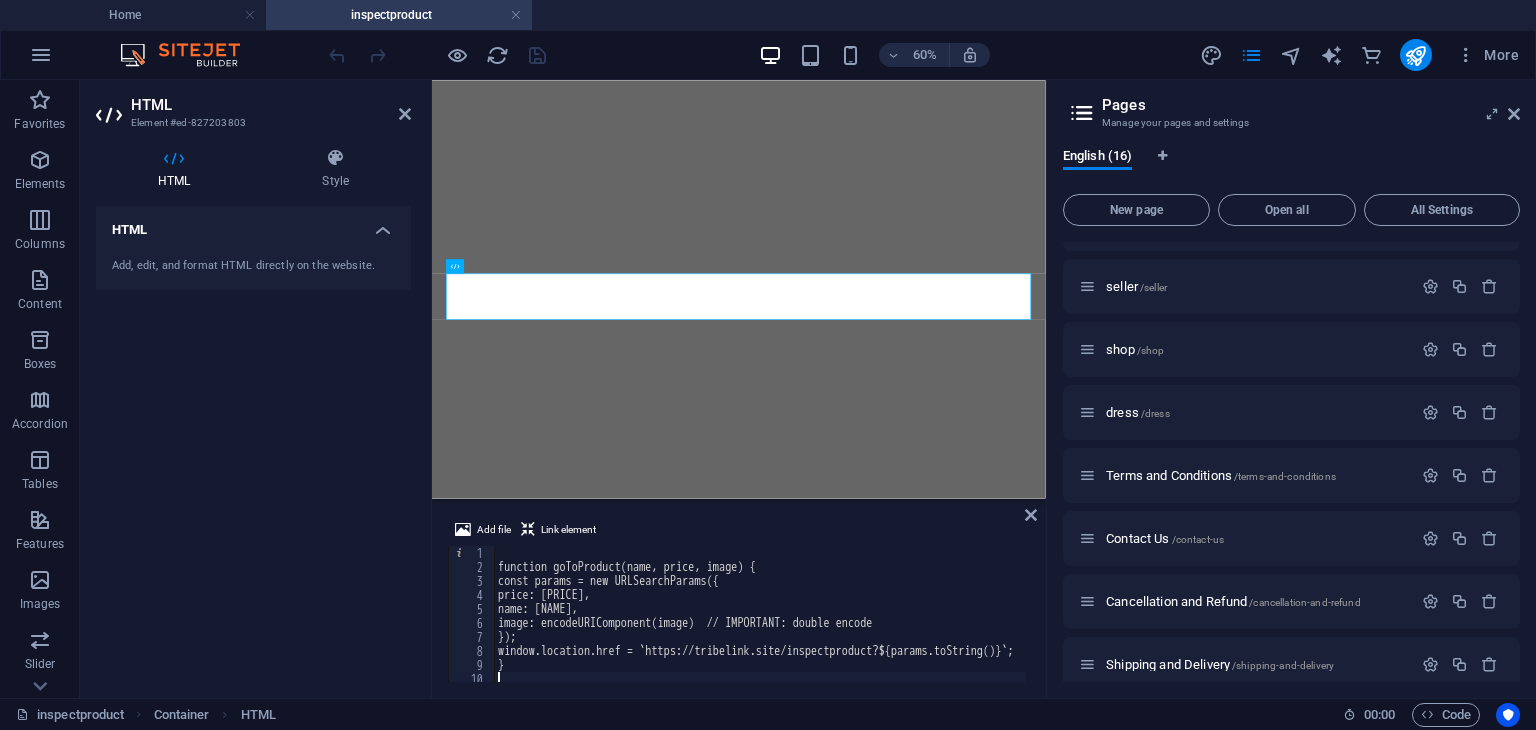 scroll, scrollTop: 8, scrollLeft: 0, axis: vertical 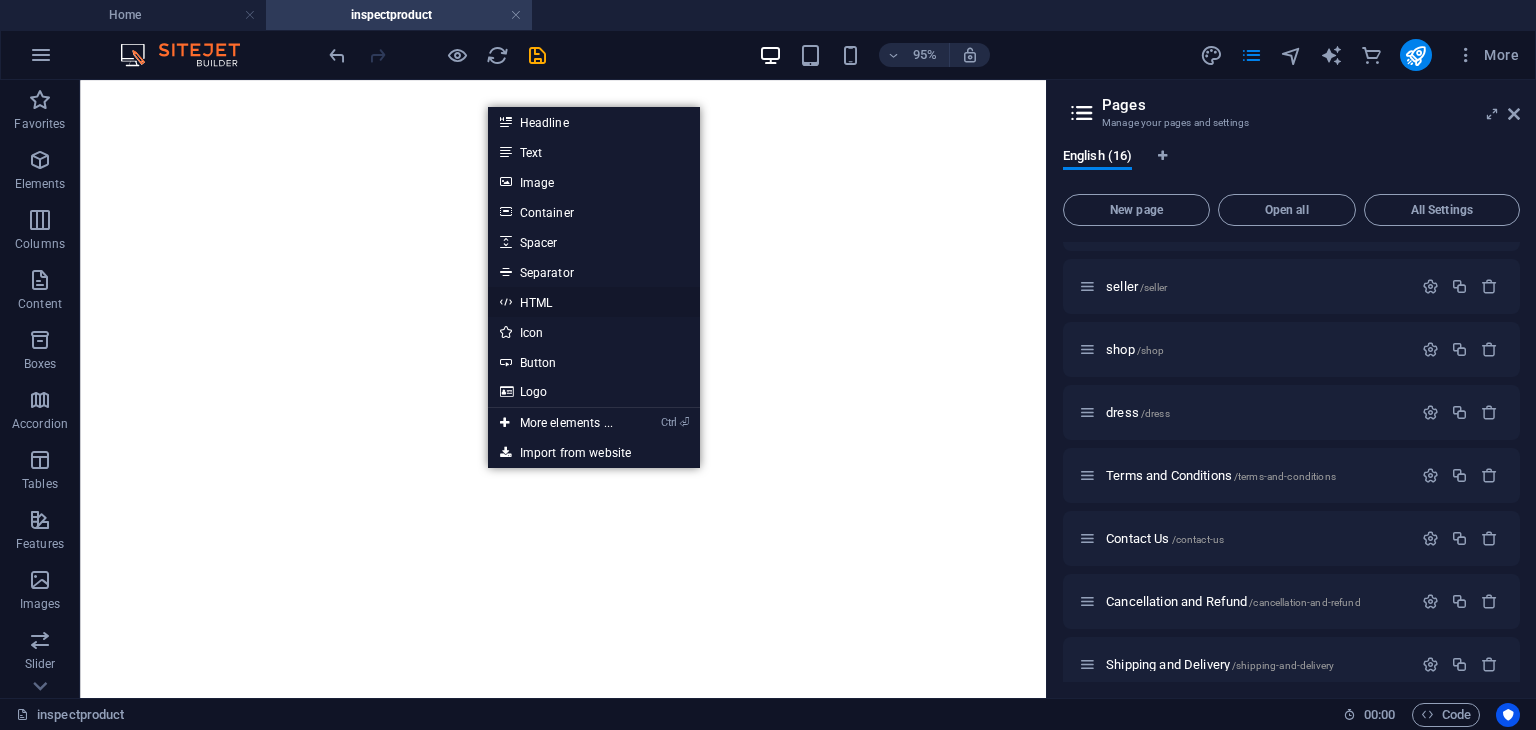 click on "HTML" at bounding box center (594, 302) 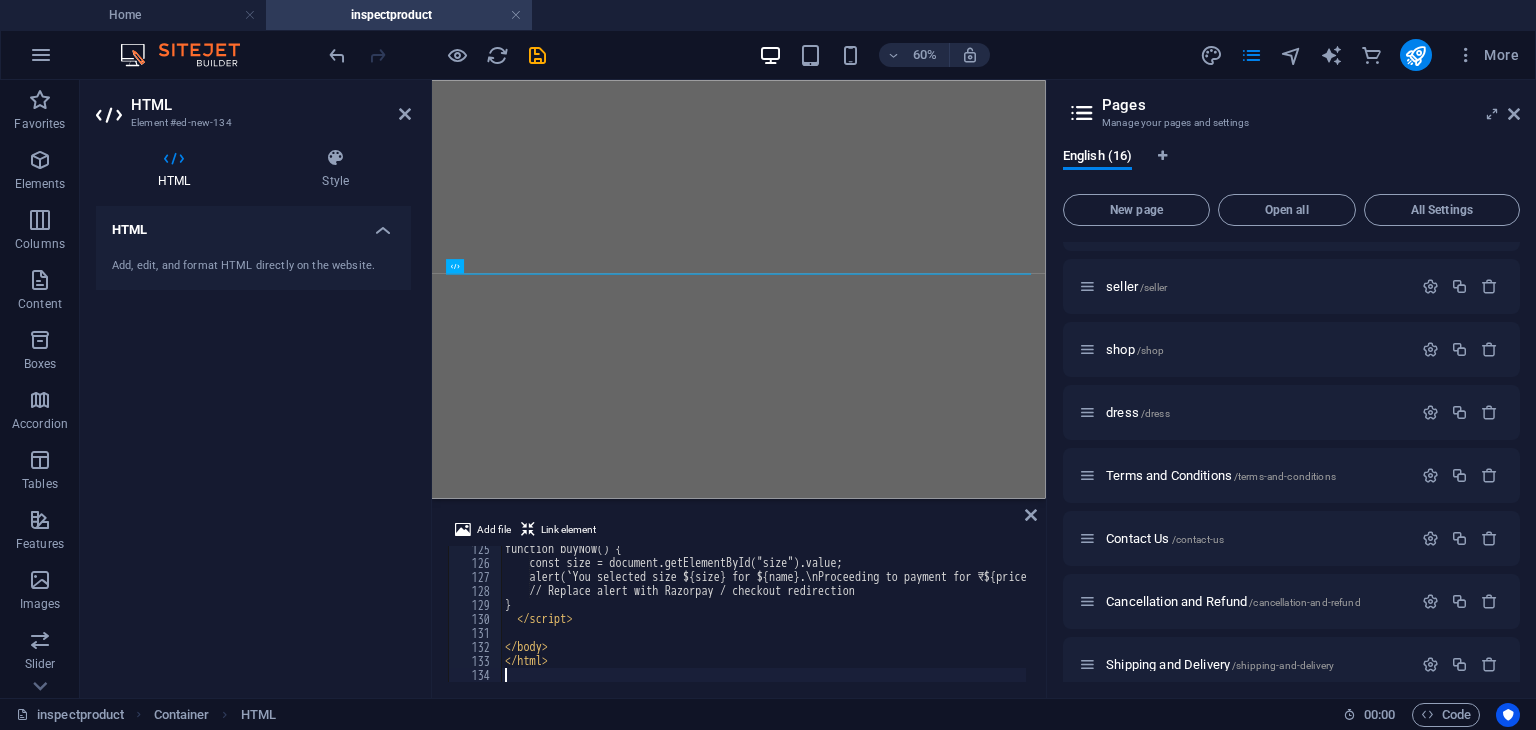 scroll, scrollTop: 1740, scrollLeft: 0, axis: vertical 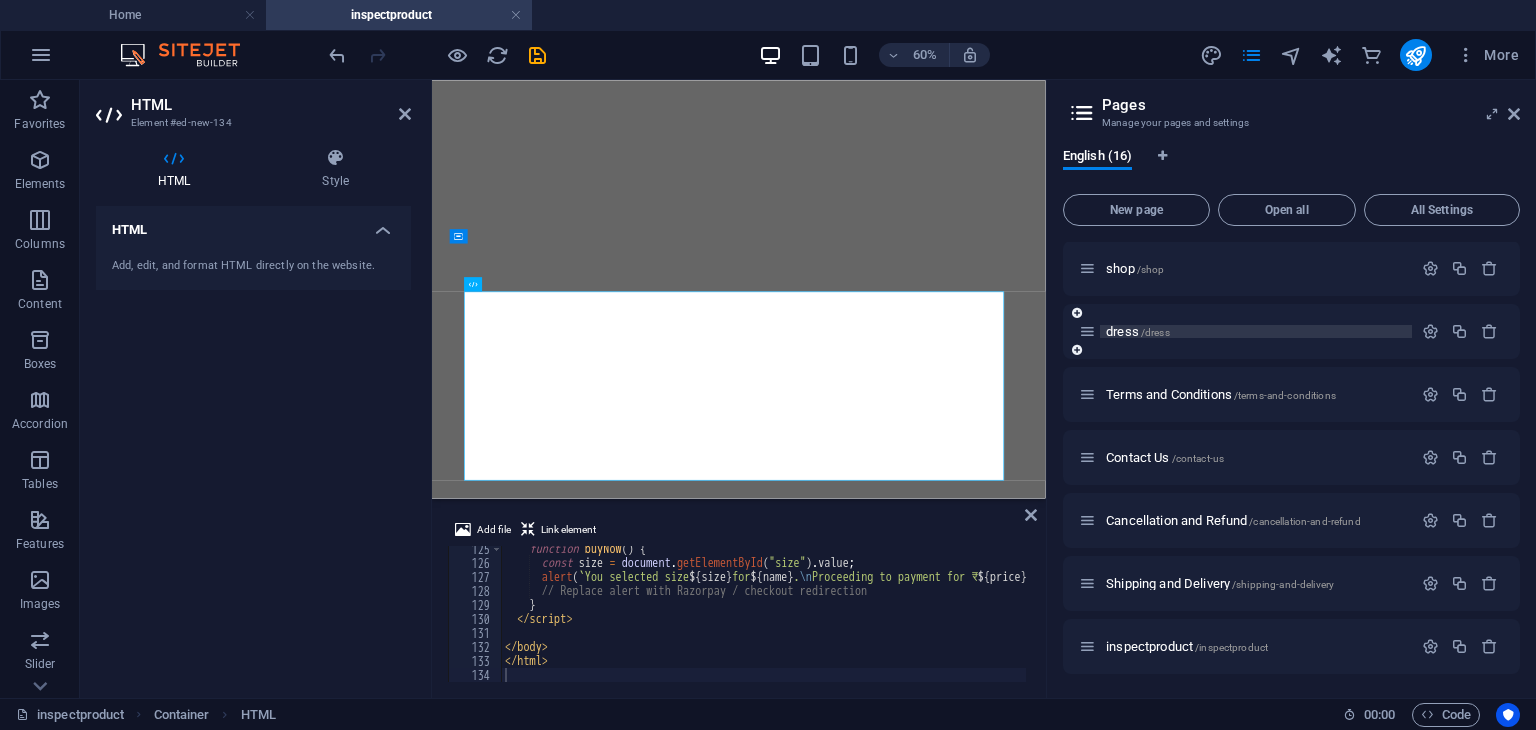 click on "/dress" at bounding box center (1155, 332) 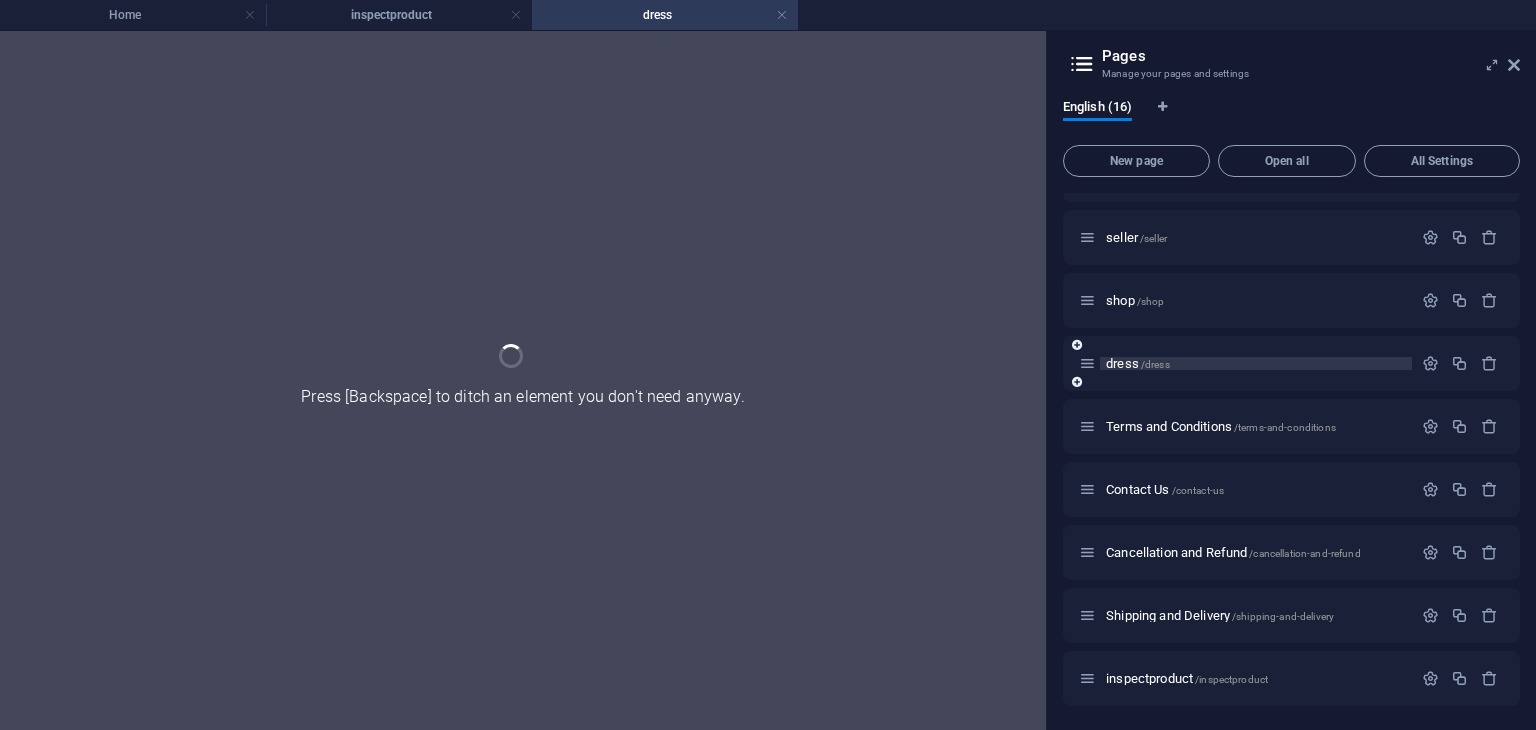 scroll, scrollTop: 487, scrollLeft: 0, axis: vertical 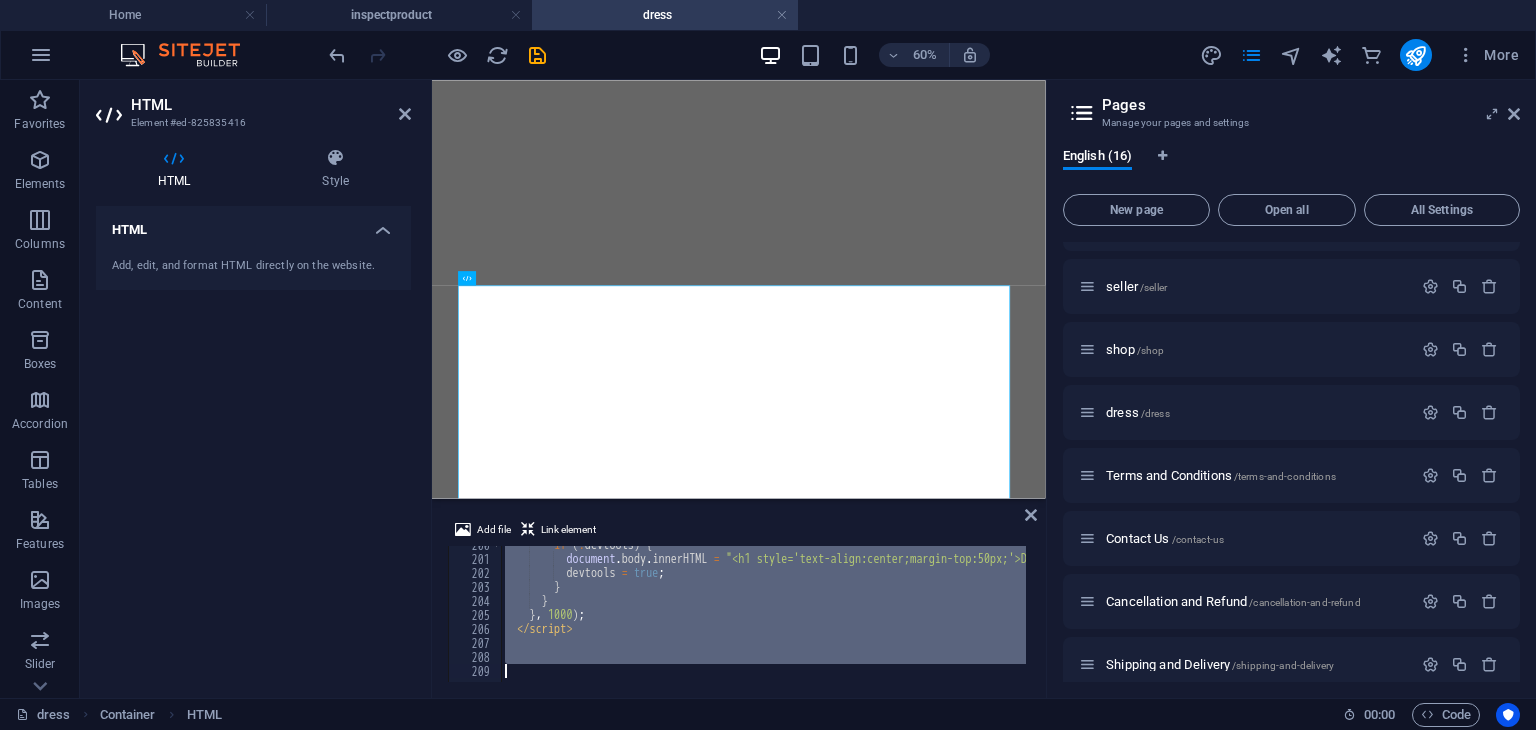drag, startPoint x: 508, startPoint y: 553, endPoint x: 593, endPoint y: 776, distance: 238.65038 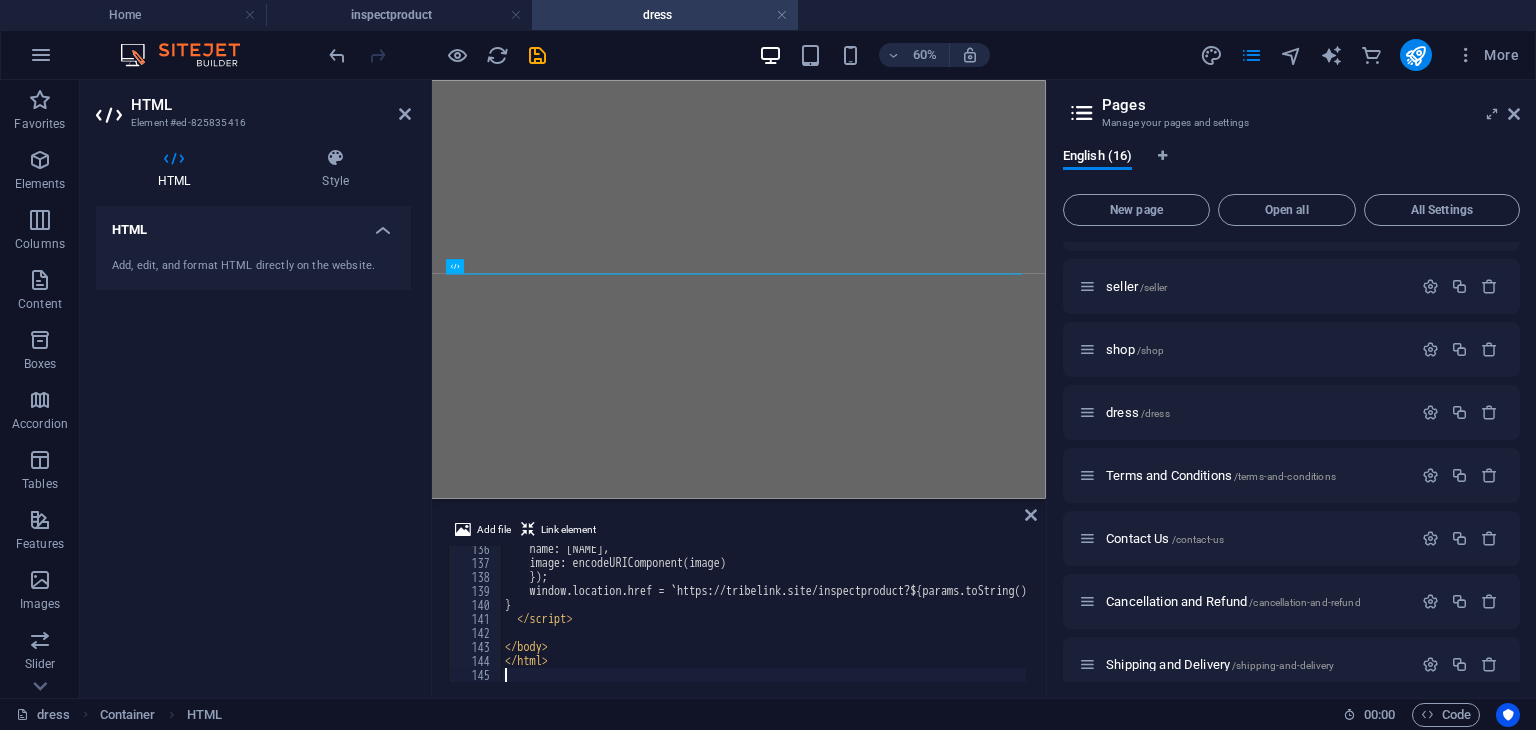 scroll, scrollTop: 1894, scrollLeft: 0, axis: vertical 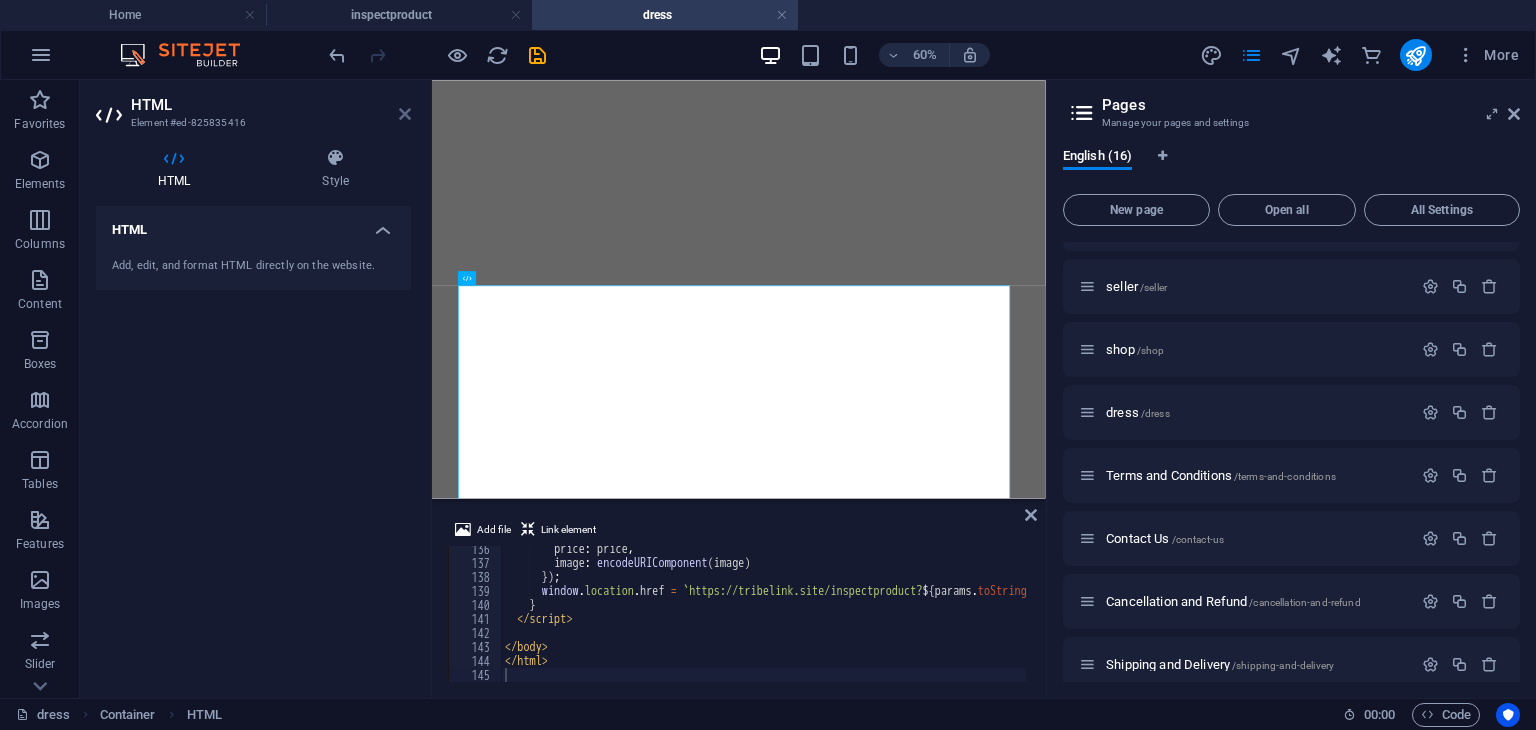 click at bounding box center [405, 114] 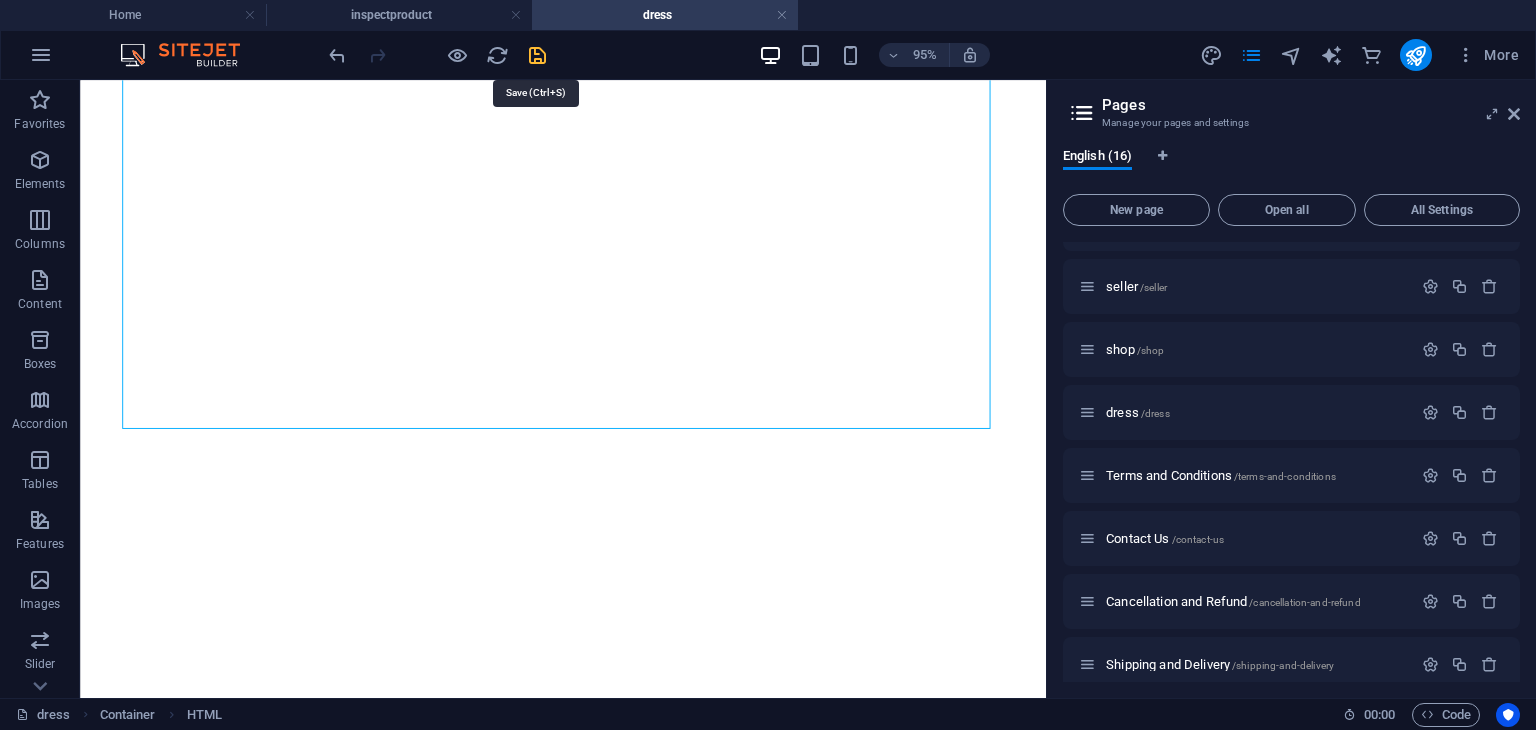 click at bounding box center (537, 55) 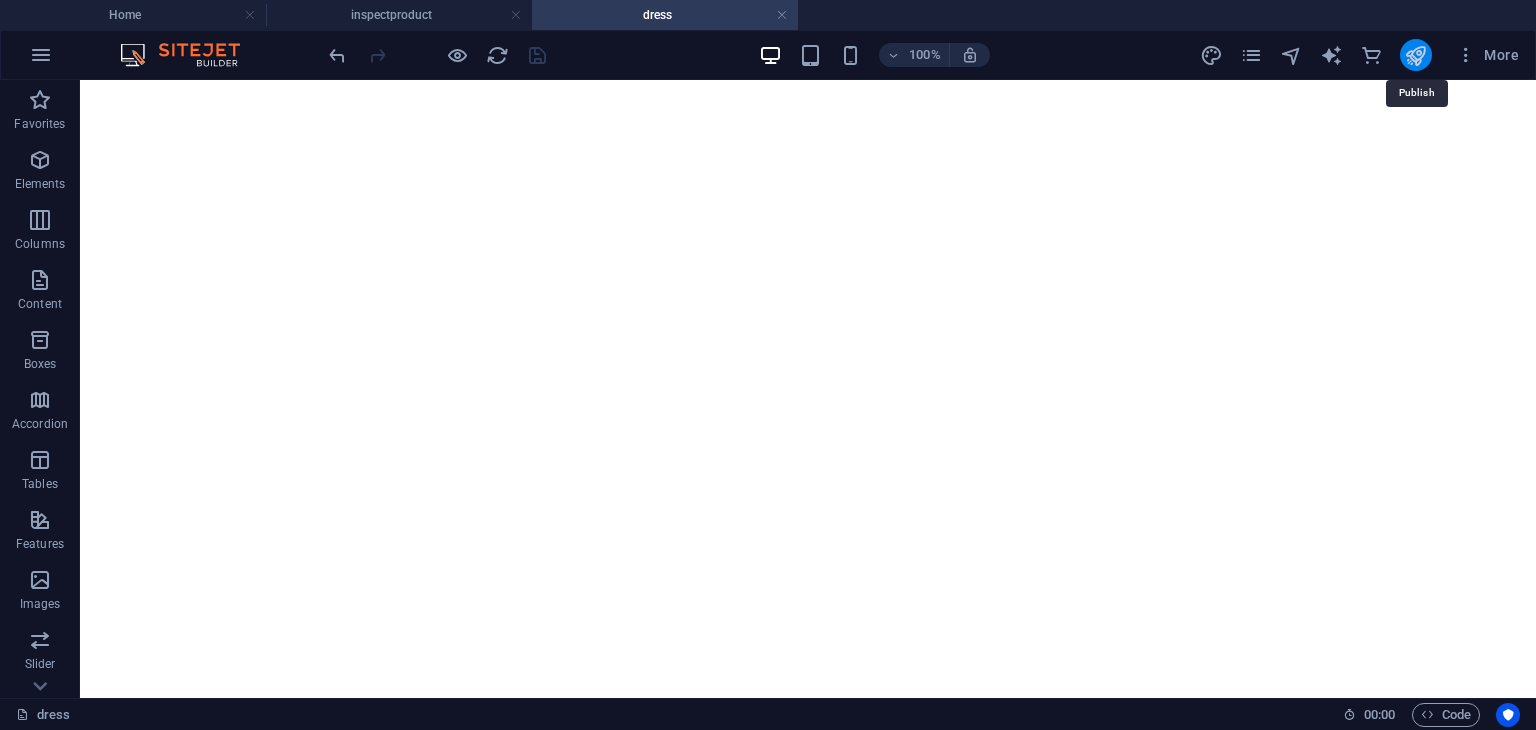click at bounding box center [1415, 55] 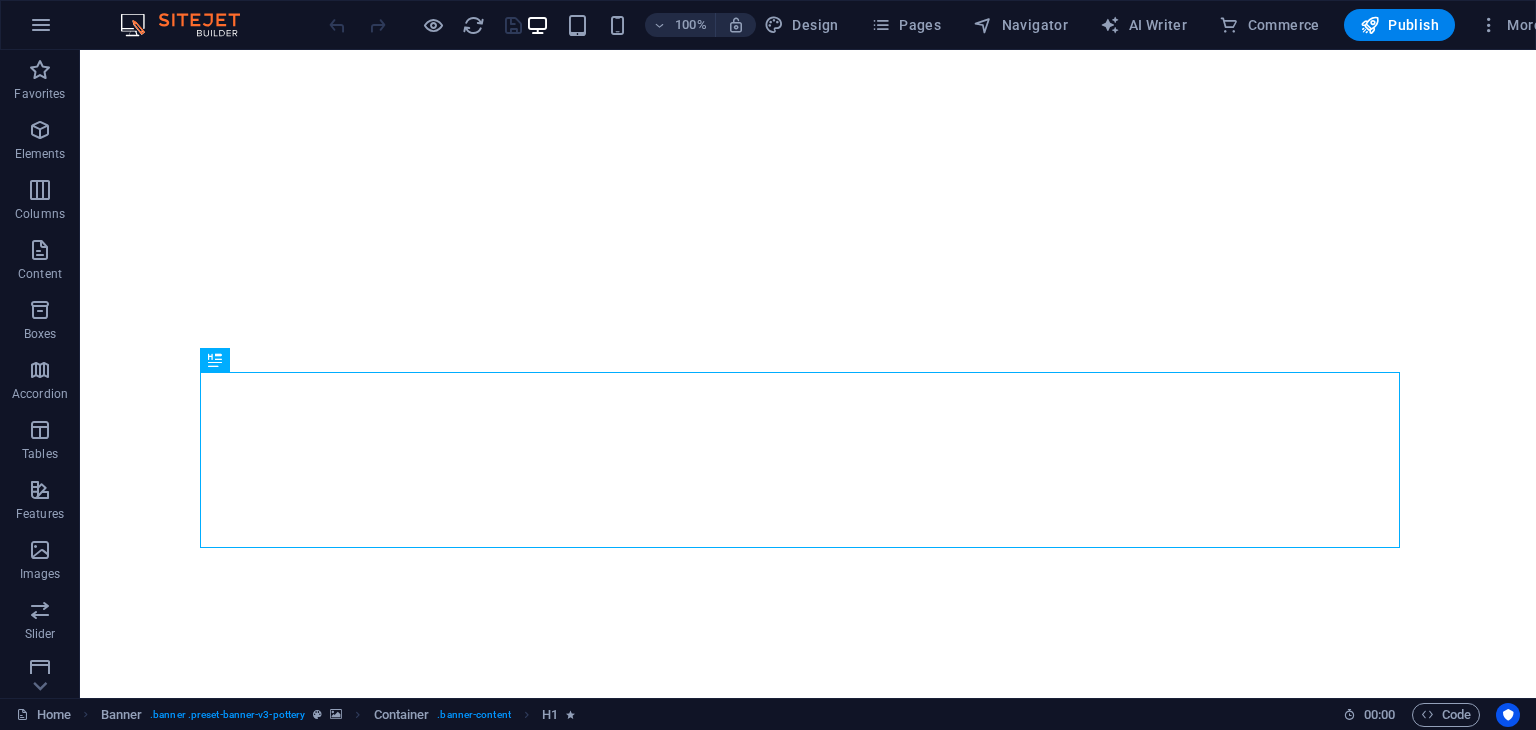 scroll, scrollTop: 0, scrollLeft: 0, axis: both 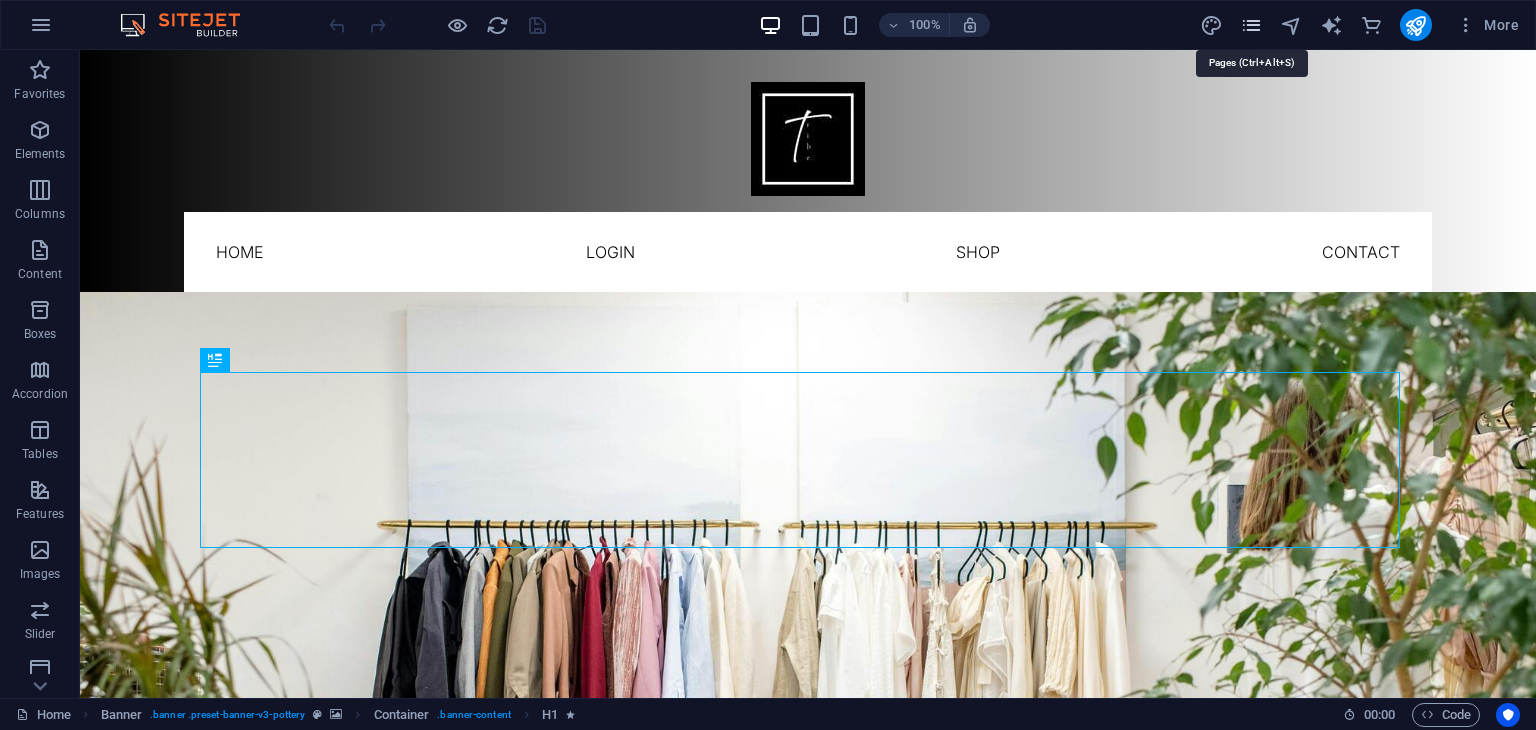 click at bounding box center [1251, 25] 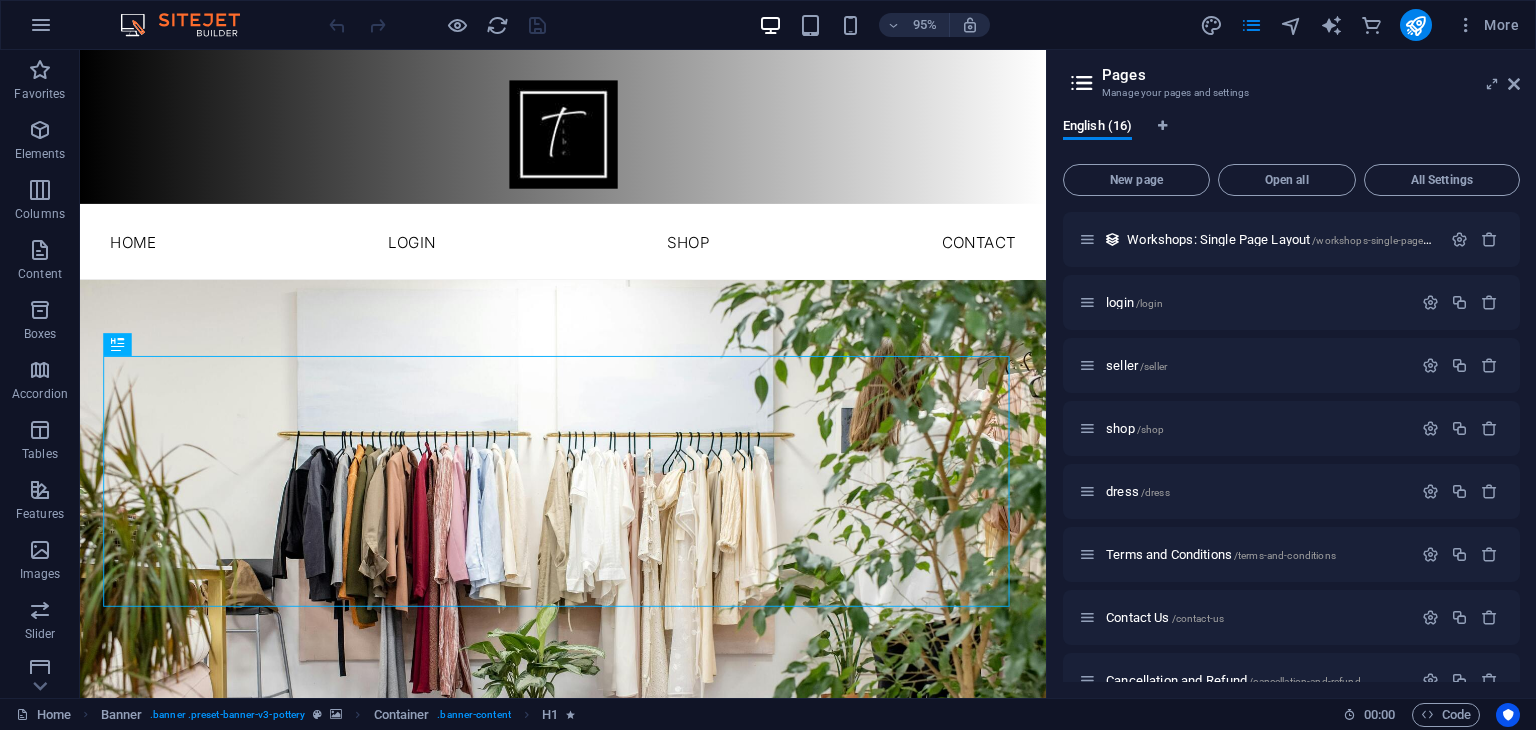scroll, scrollTop: 538, scrollLeft: 0, axis: vertical 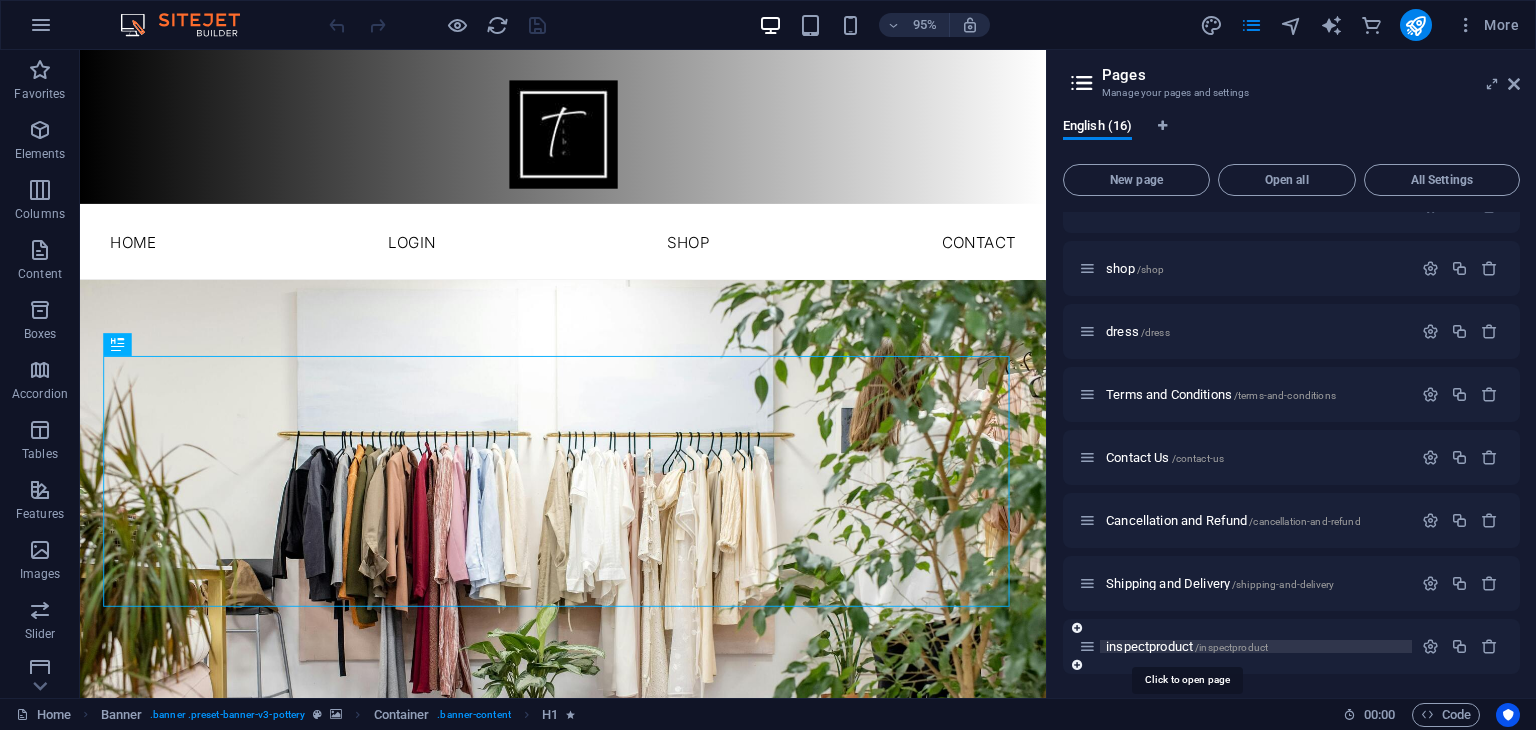 click on "inspectproduct /inspectproduct" at bounding box center (1187, 646) 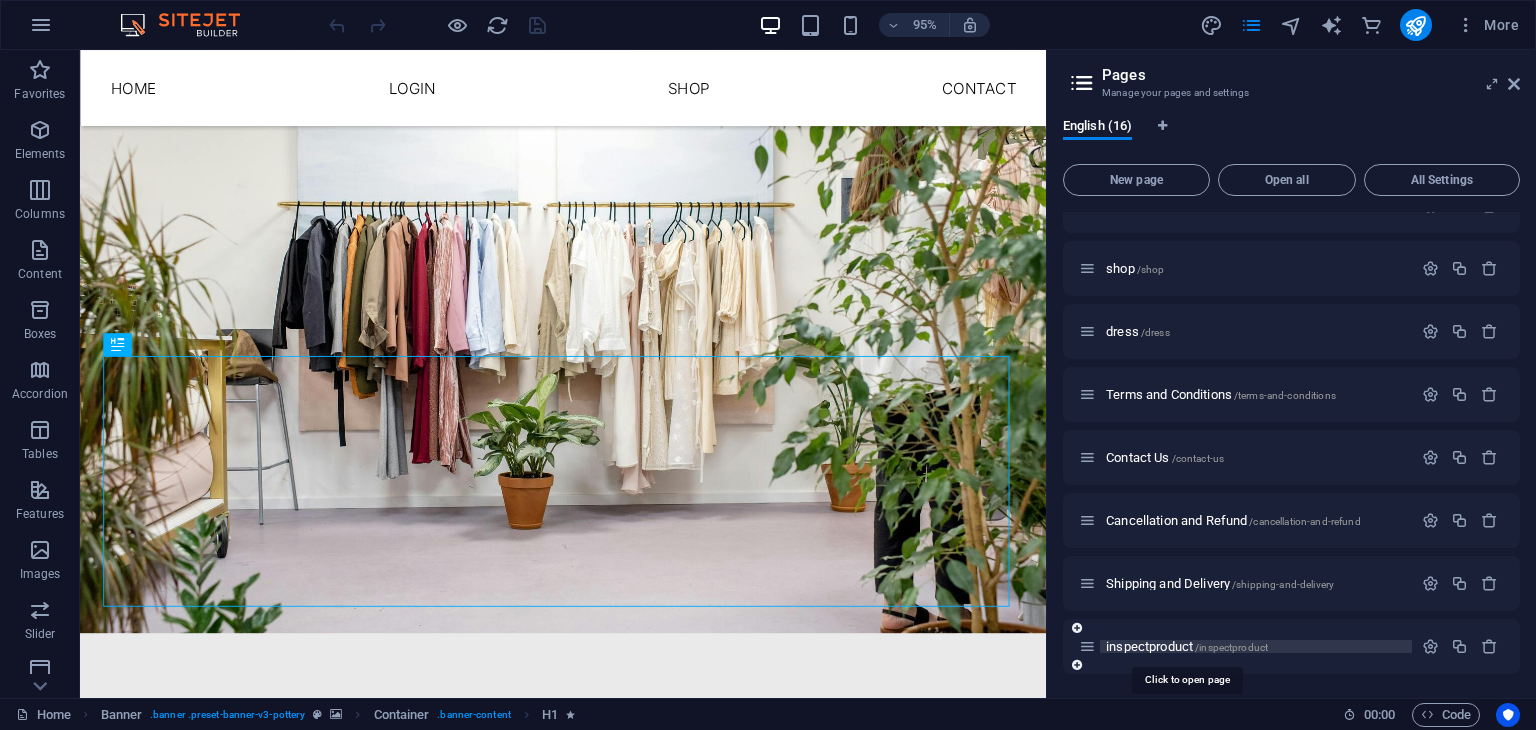 scroll, scrollTop: 487, scrollLeft: 0, axis: vertical 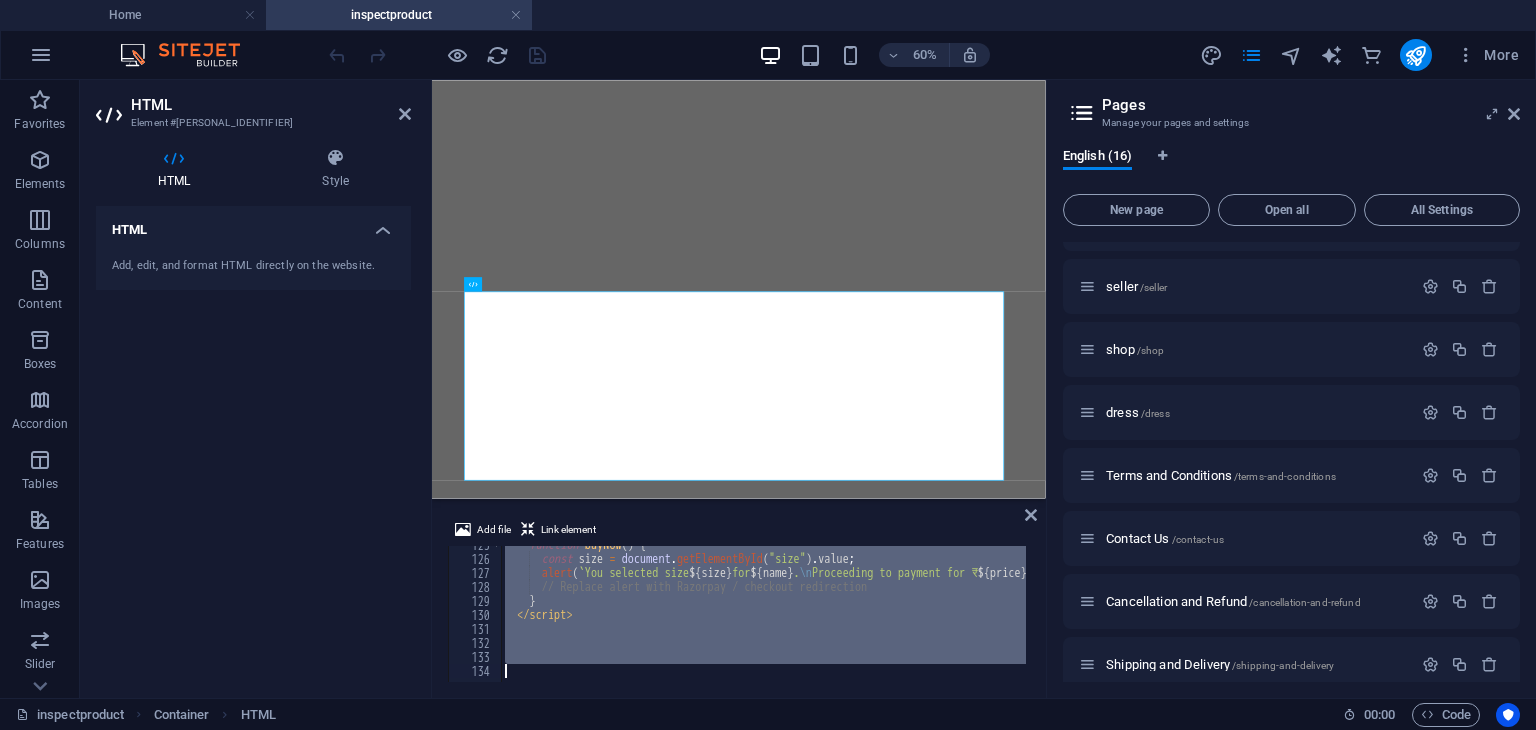 drag, startPoint x: 504, startPoint y: 564, endPoint x: 567, endPoint y: 776, distance: 221.16284 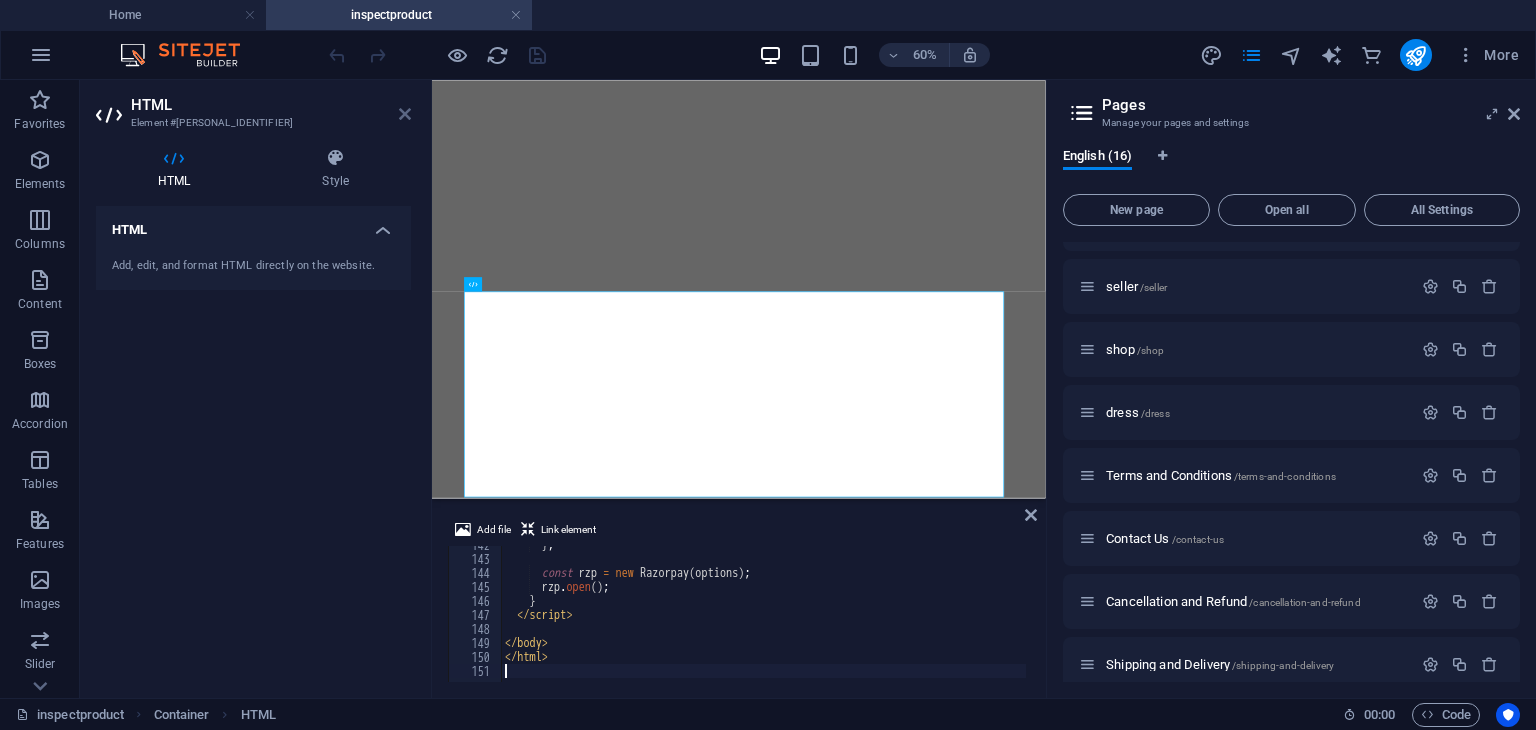 click at bounding box center [405, 114] 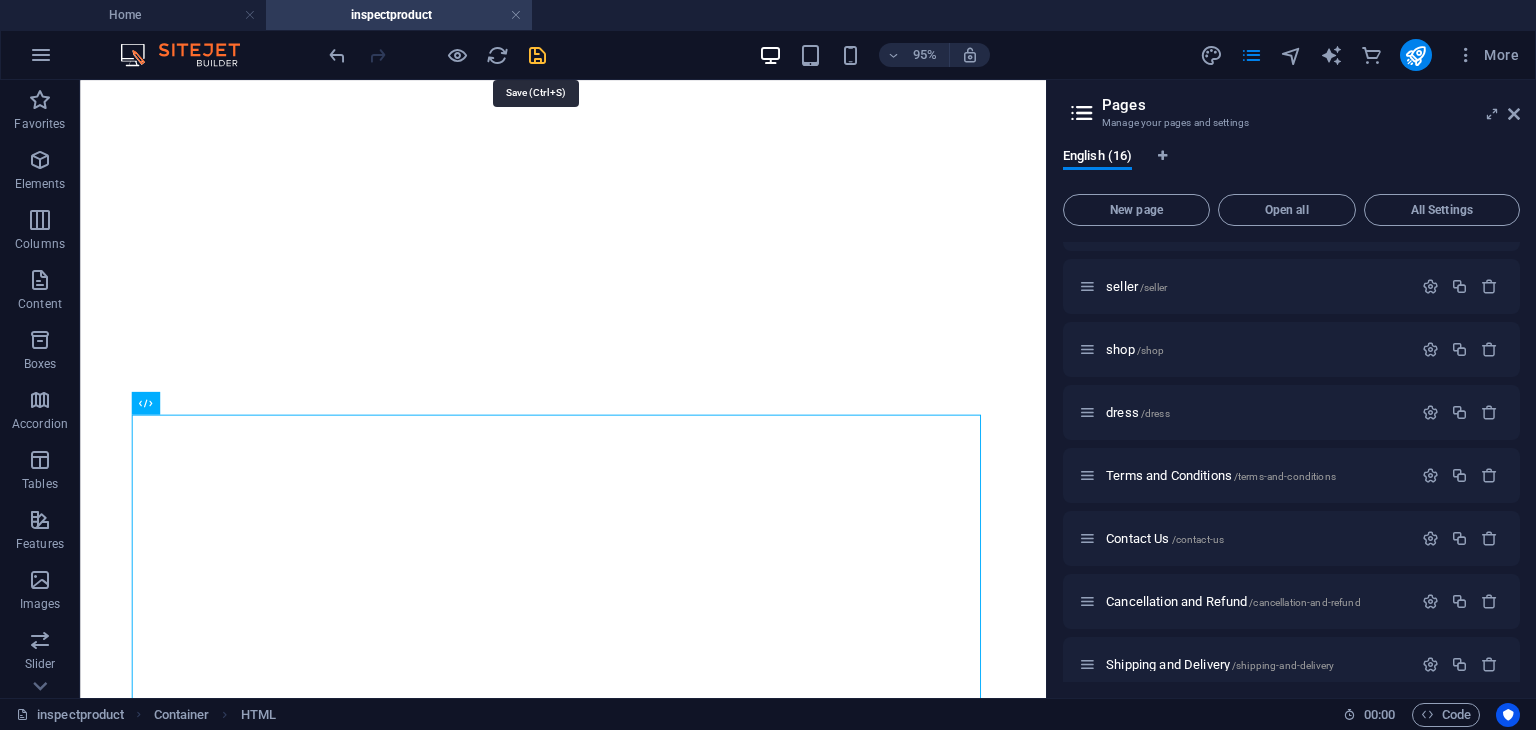 click at bounding box center (537, 55) 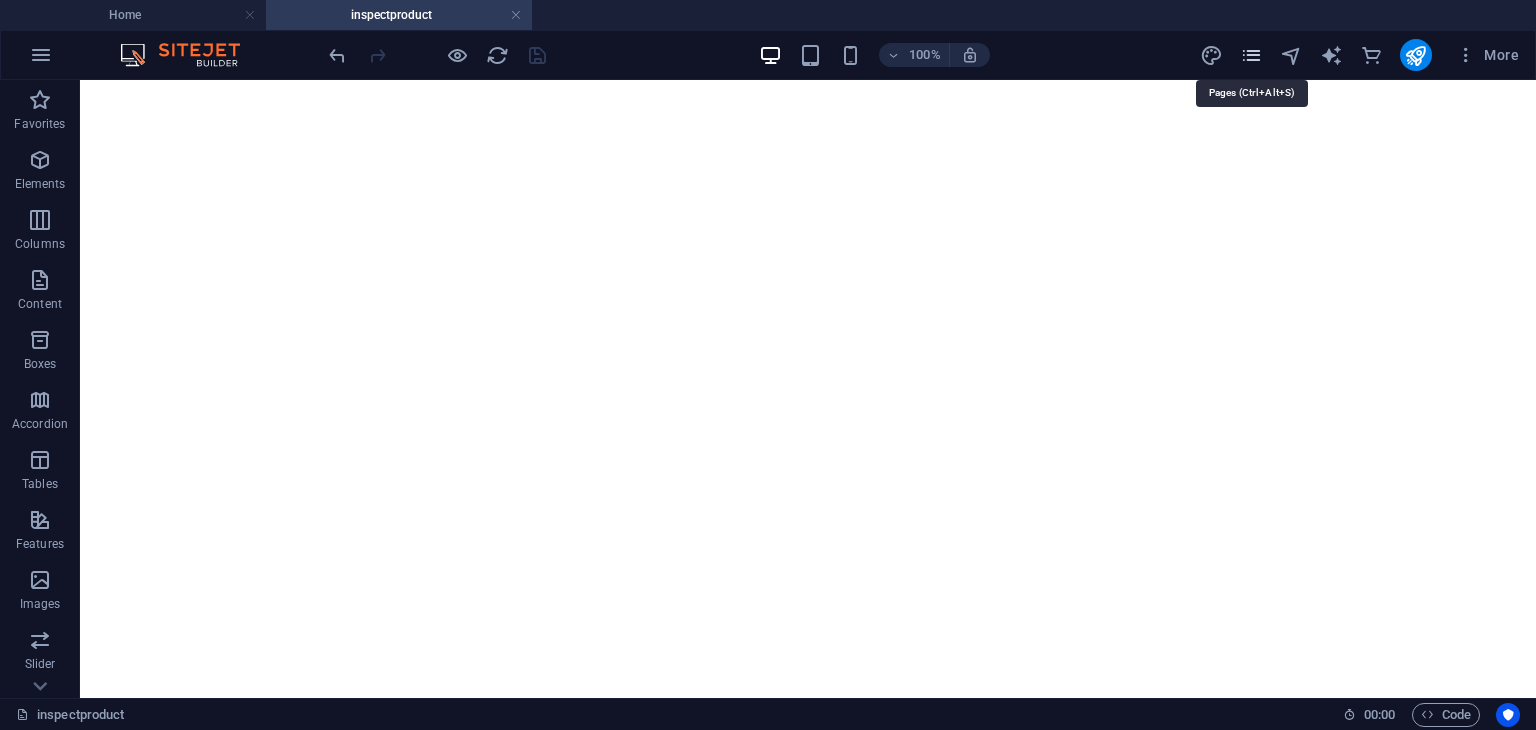click at bounding box center (1251, 55) 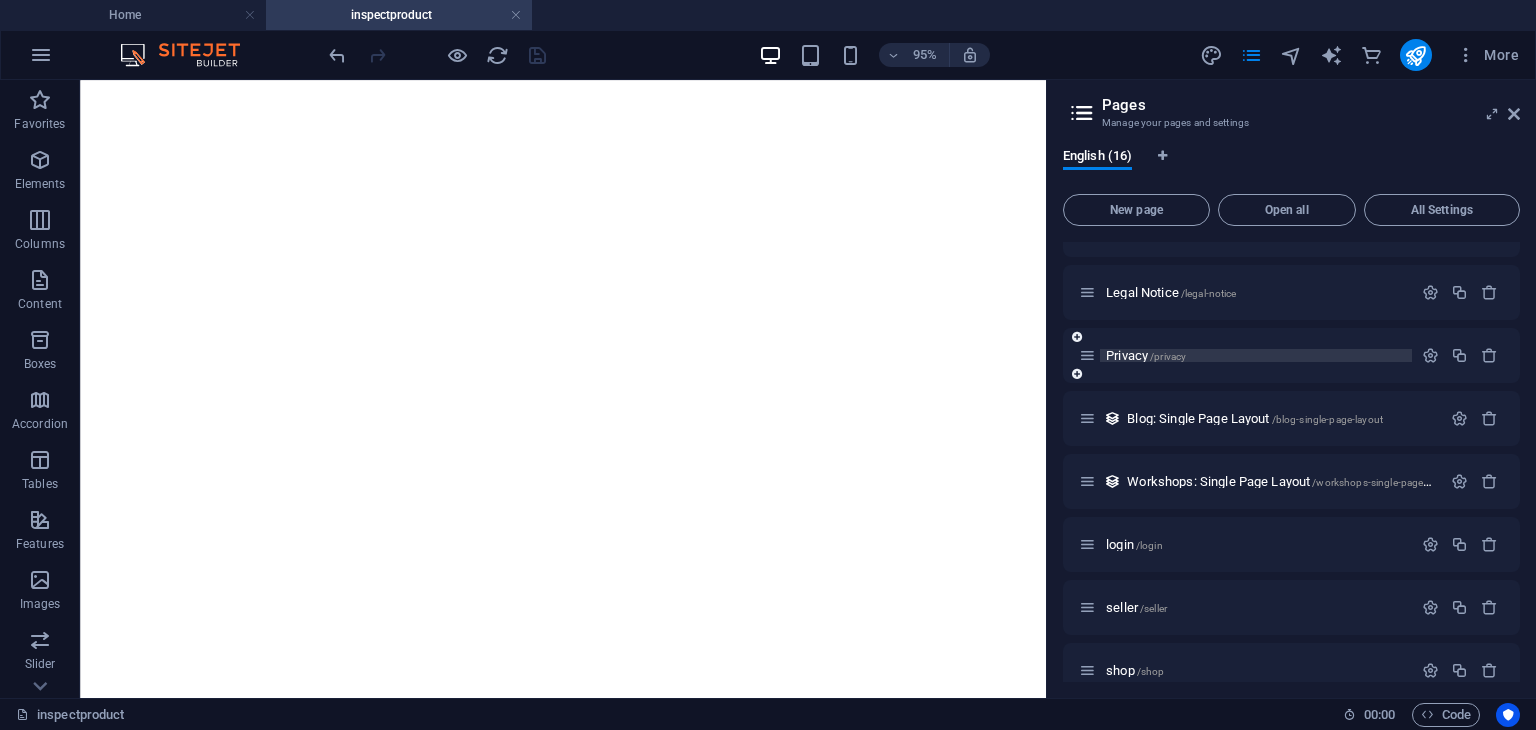scroll, scrollTop: 306, scrollLeft: 0, axis: vertical 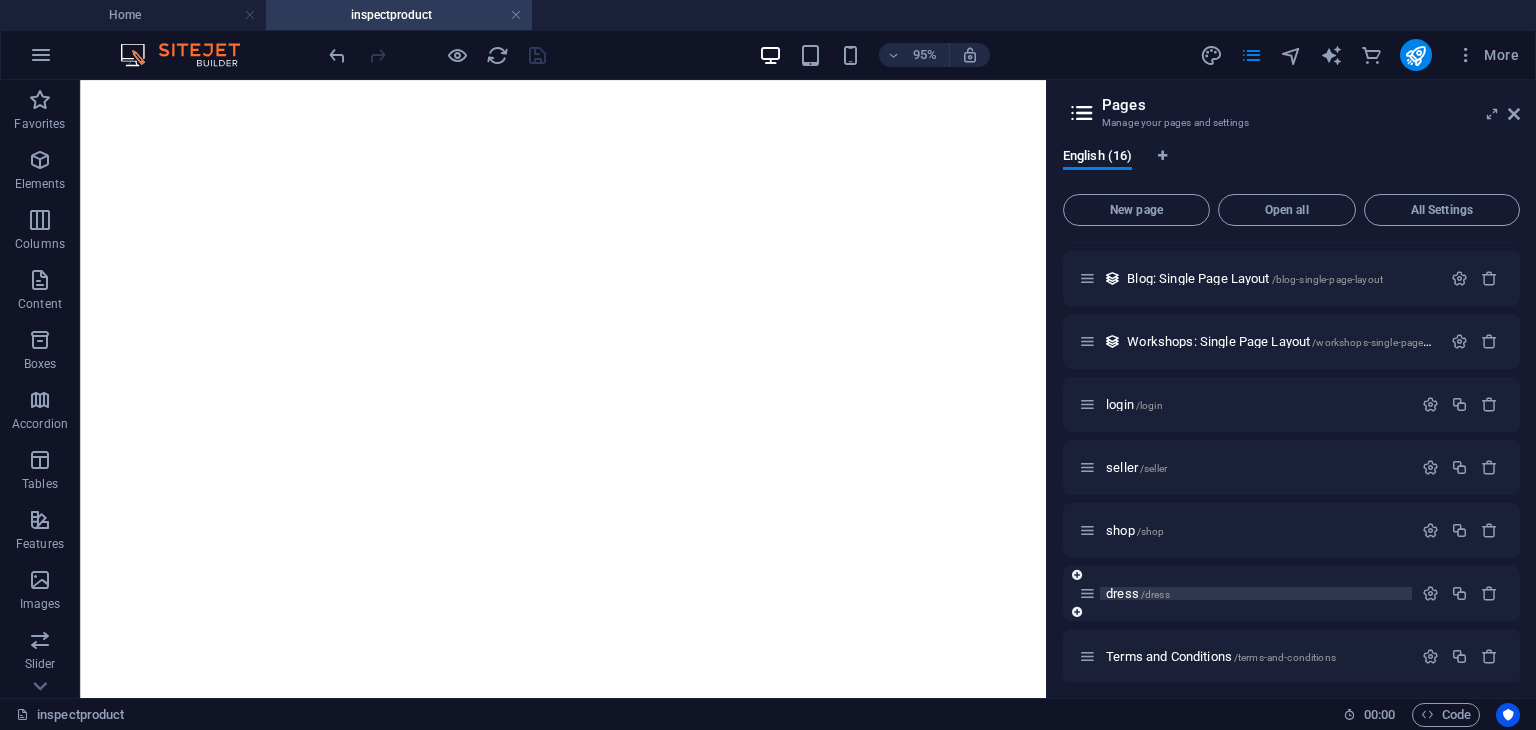 click on "dress /dress" at bounding box center [1256, 593] 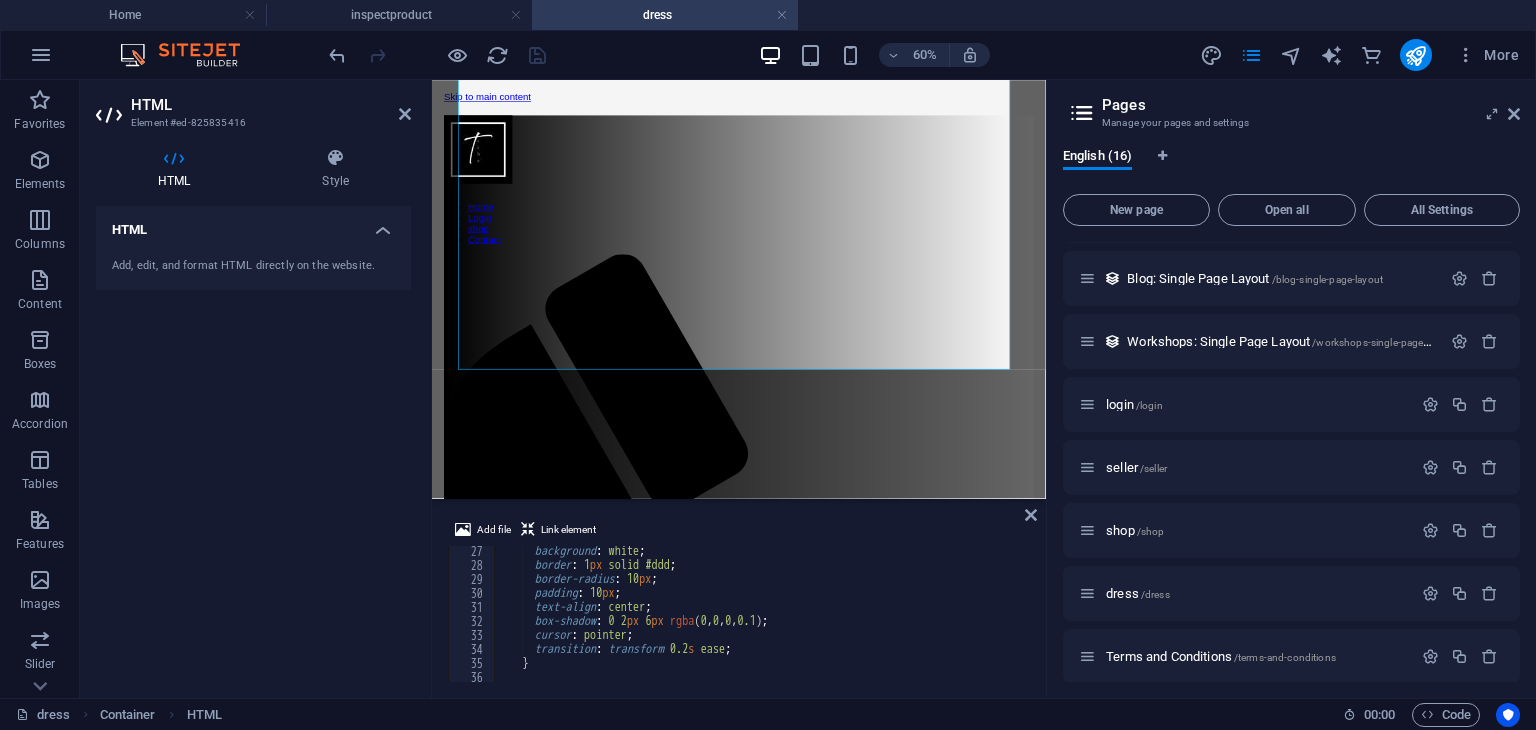 scroll, scrollTop: 384, scrollLeft: 0, axis: vertical 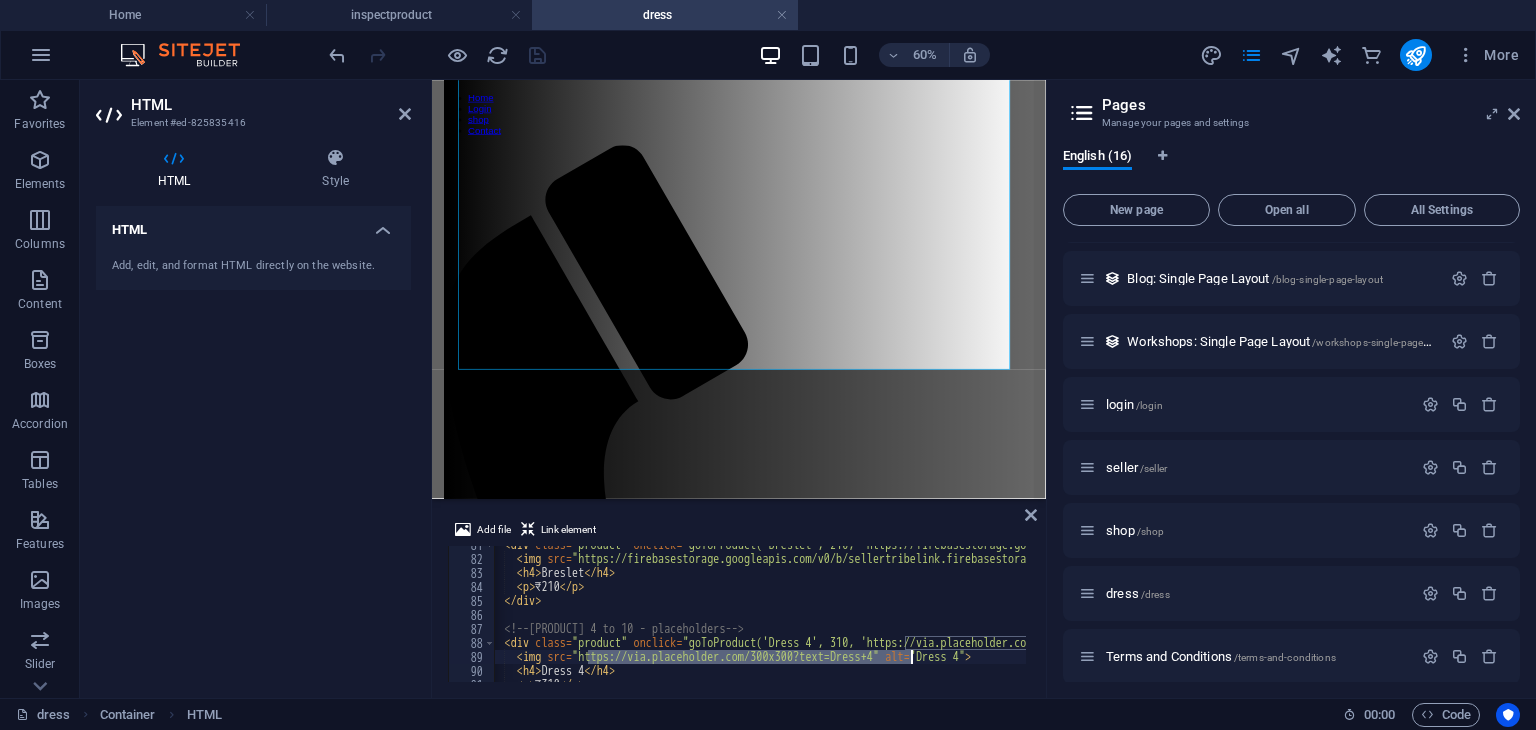 drag, startPoint x: 603, startPoint y: 554, endPoint x: 912, endPoint y: 655, distance: 325.08768 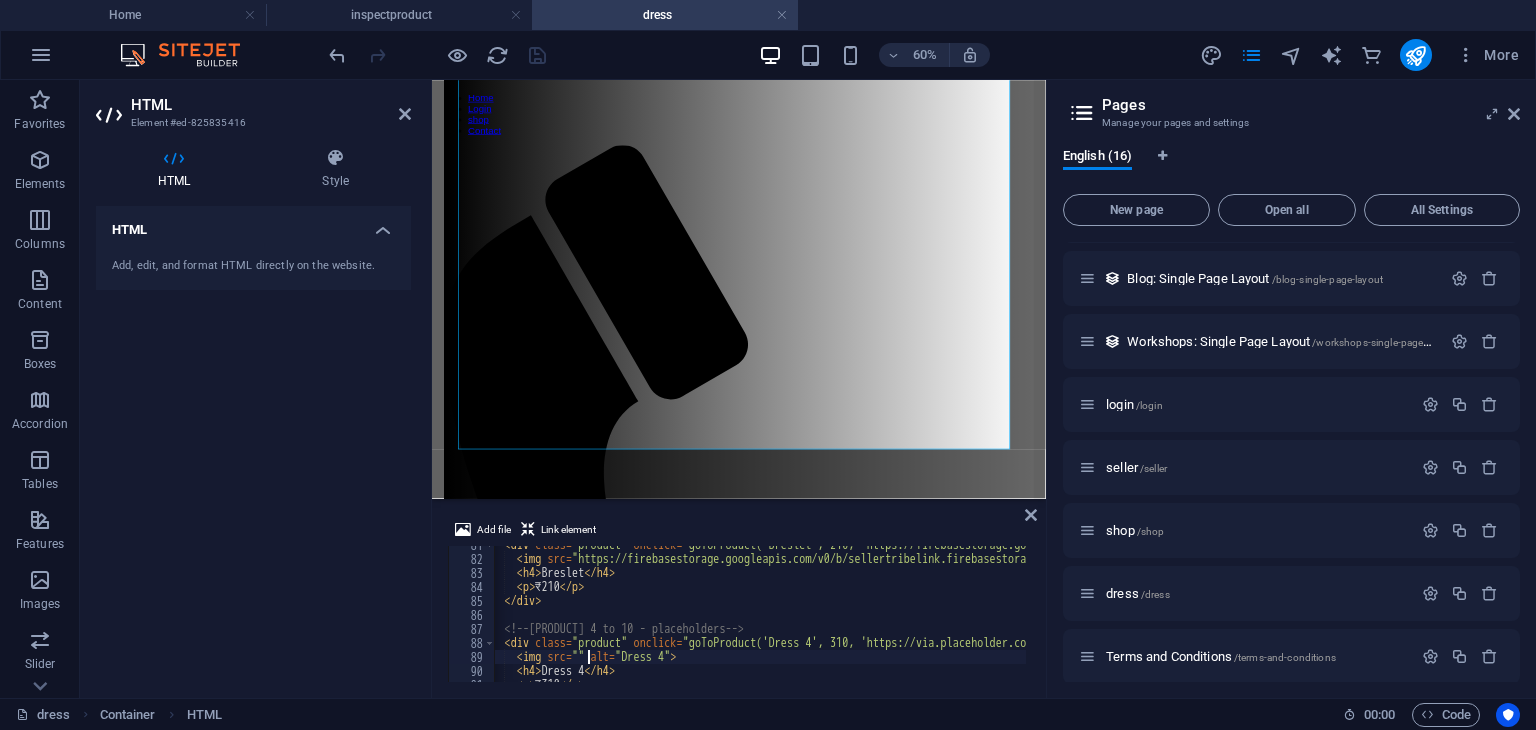 scroll, scrollTop: 0, scrollLeft: 679, axis: horizontal 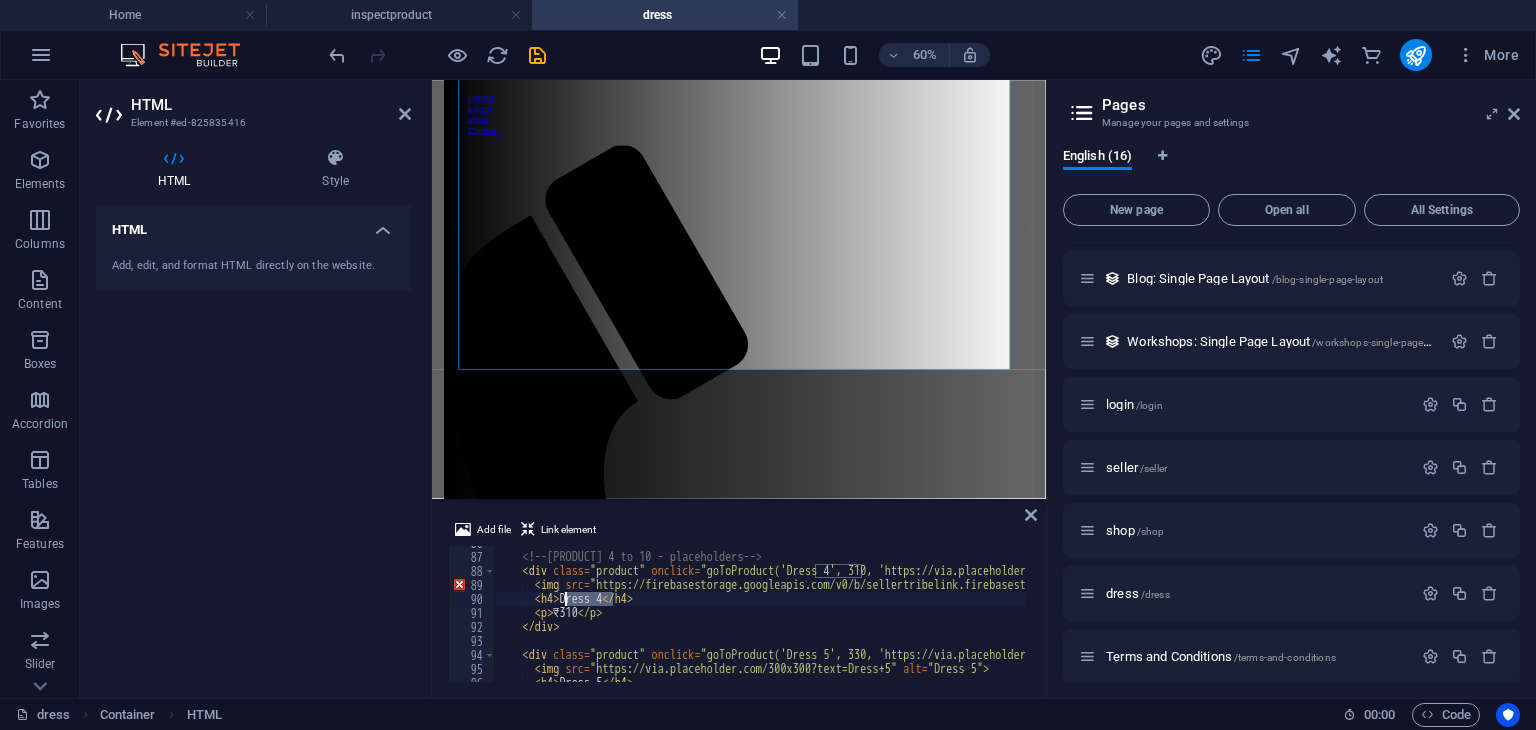 drag, startPoint x: 612, startPoint y: 595, endPoint x: 564, endPoint y: 594, distance: 48.010414 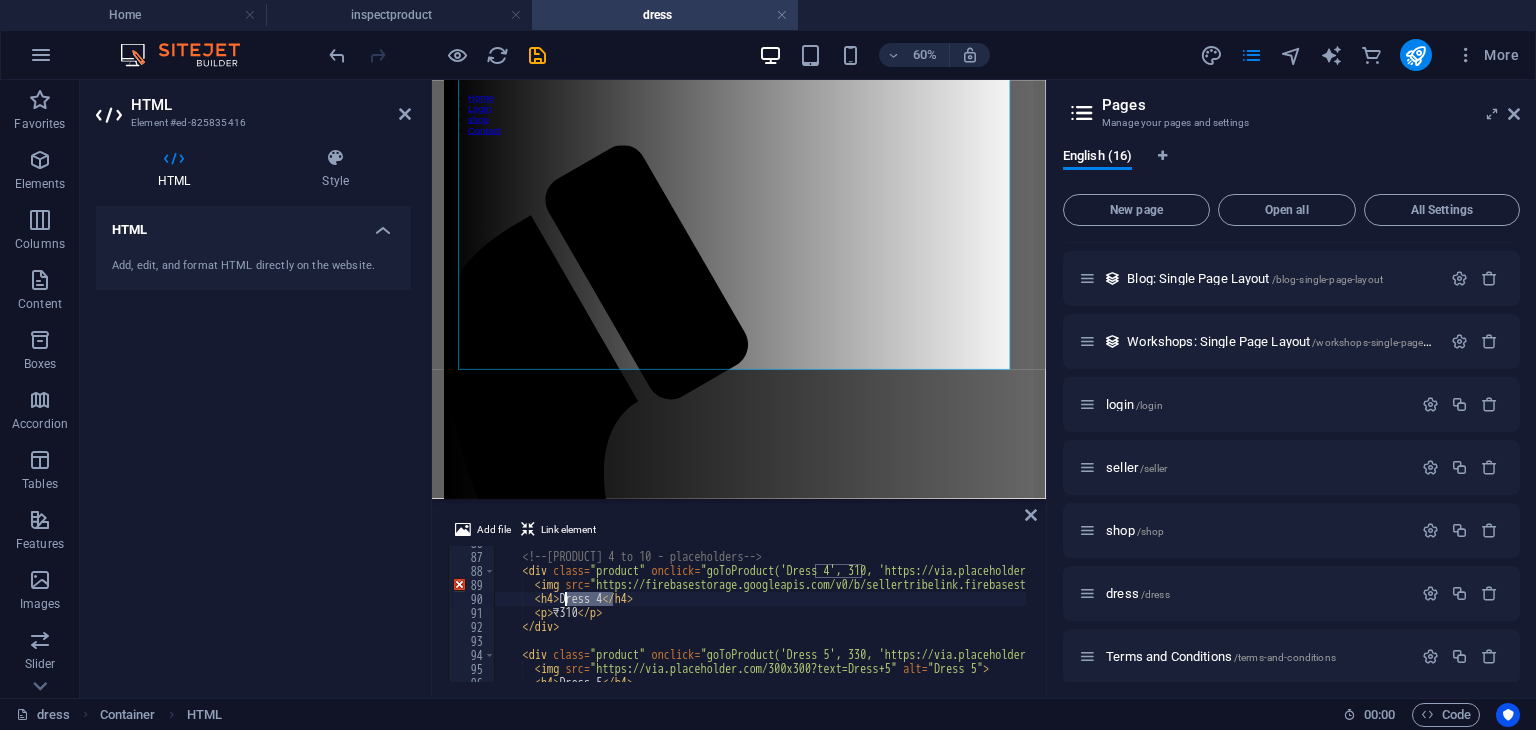 paste on "Skirty Denim" 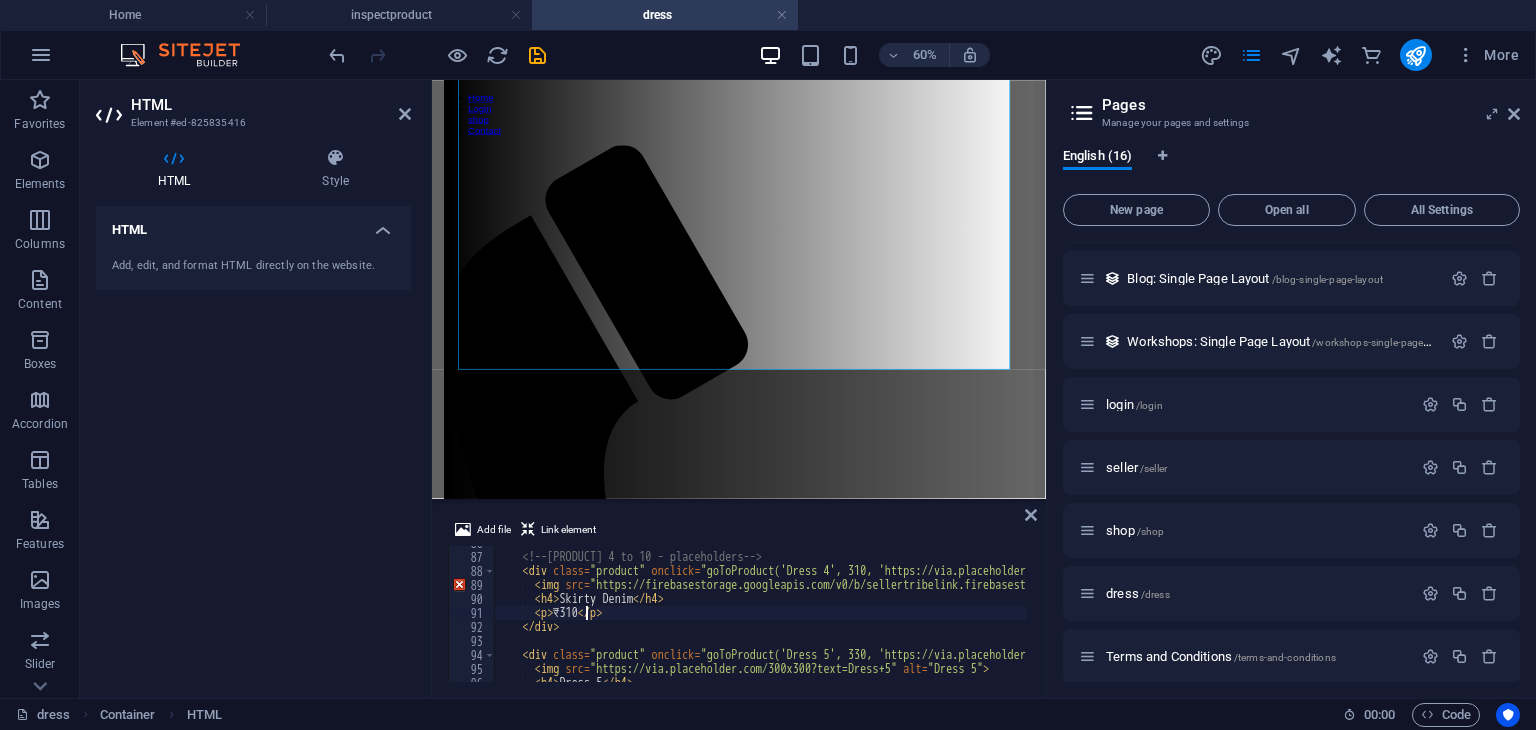 click on "<!--  Product 4 to 10 - placeholders  -->      < div   class = "product"   onclick = "goToProduct('Dress 4', 310, 'https://via.placeholder.com/300x300?text=Dress+4')" >         < img   src = "https://firebasestorage.googleapis.com/v0/b/sellertribelink.firebasestorage.app/o/dresses%201%2Fdownload.jpeg?alt=media&token=1d8fdb5e-6db8-4ba0-a645-da7512da819a"   alt = "Dress 4" >         < h4 > Skirty Denim </ h4 >         < p > ₹310 </ p >      </ div >      < div   class = "product"   onclick = "goToProduct('Dress 5', 330, 'https://via.placeholder.com/300x300?text=Dress+5')" >         < img   src = "https://via.placeholder.com/300x300?text=Dress+5"   alt = "Dress 5" >         < h4 > Dress 5 </ h4 >" at bounding box center (1495, 616) 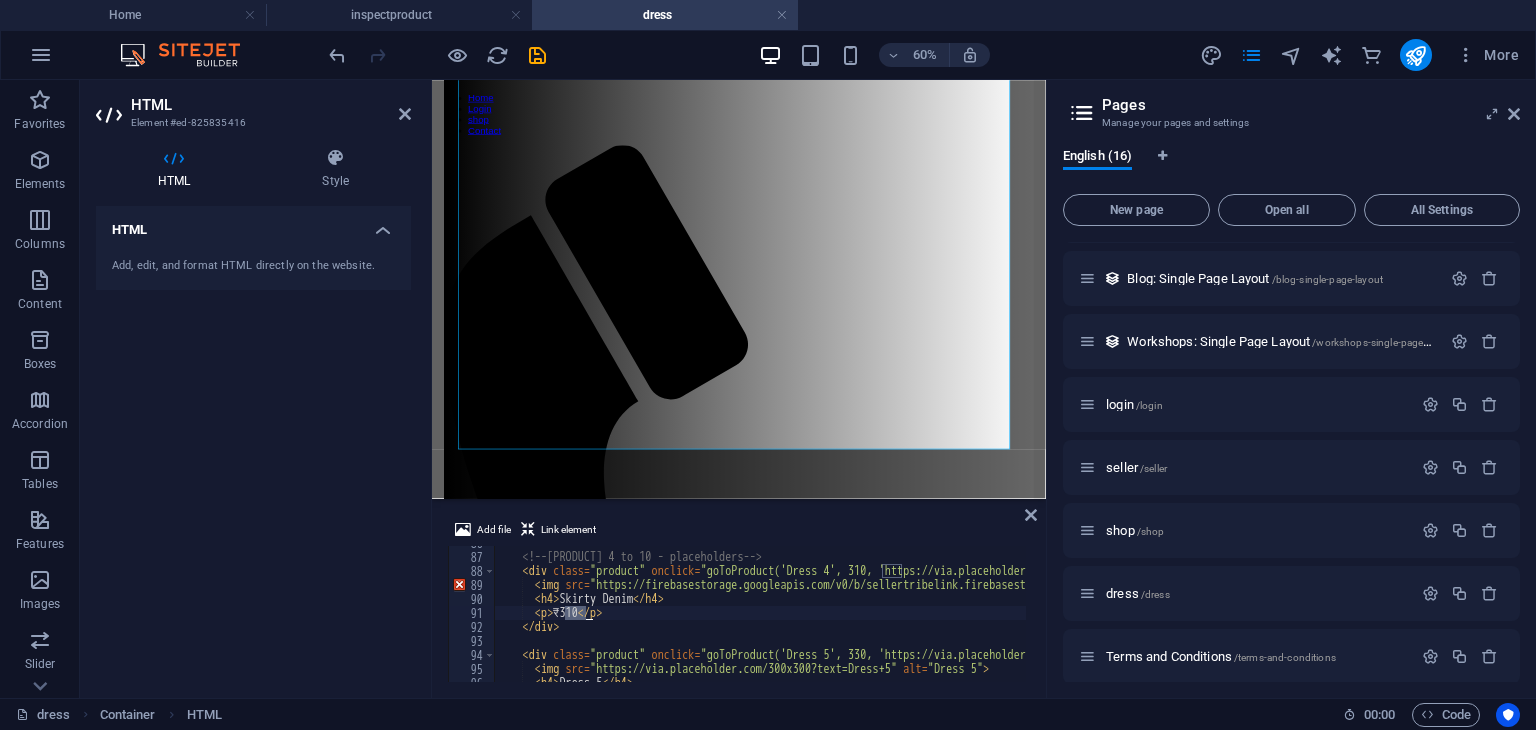 click on "<!--  Product 4 to 10 - placeholders  -->      < div   class = "product"   onclick = "goToProduct('Dress 4', 310, 'https://via.placeholder.com/300x300?text=Dress+4')" >         < img   src = "https://firebasestorage.googleapis.com/v0/b/sellertribelink.firebasestorage.app/o/dresses%201%2Fdownload.jpeg?alt=media&token=1d8fdb5e-6db8-4ba0-a645-da7512da819a"   alt = "Dress 4" >         < h4 > Skirty Denim </ h4 >         < p > ₹310 </ p >      </ div >      < div   class = "product"   onclick = "goToProduct('Dress 5', 330, 'https://via.placeholder.com/300x300?text=Dress+5')" >         < img   src = "https://via.placeholder.com/300x300?text=Dress+5"   alt = "Dress 5" >         < h4 > Dress 5 </ h4 >" at bounding box center [760, 614] 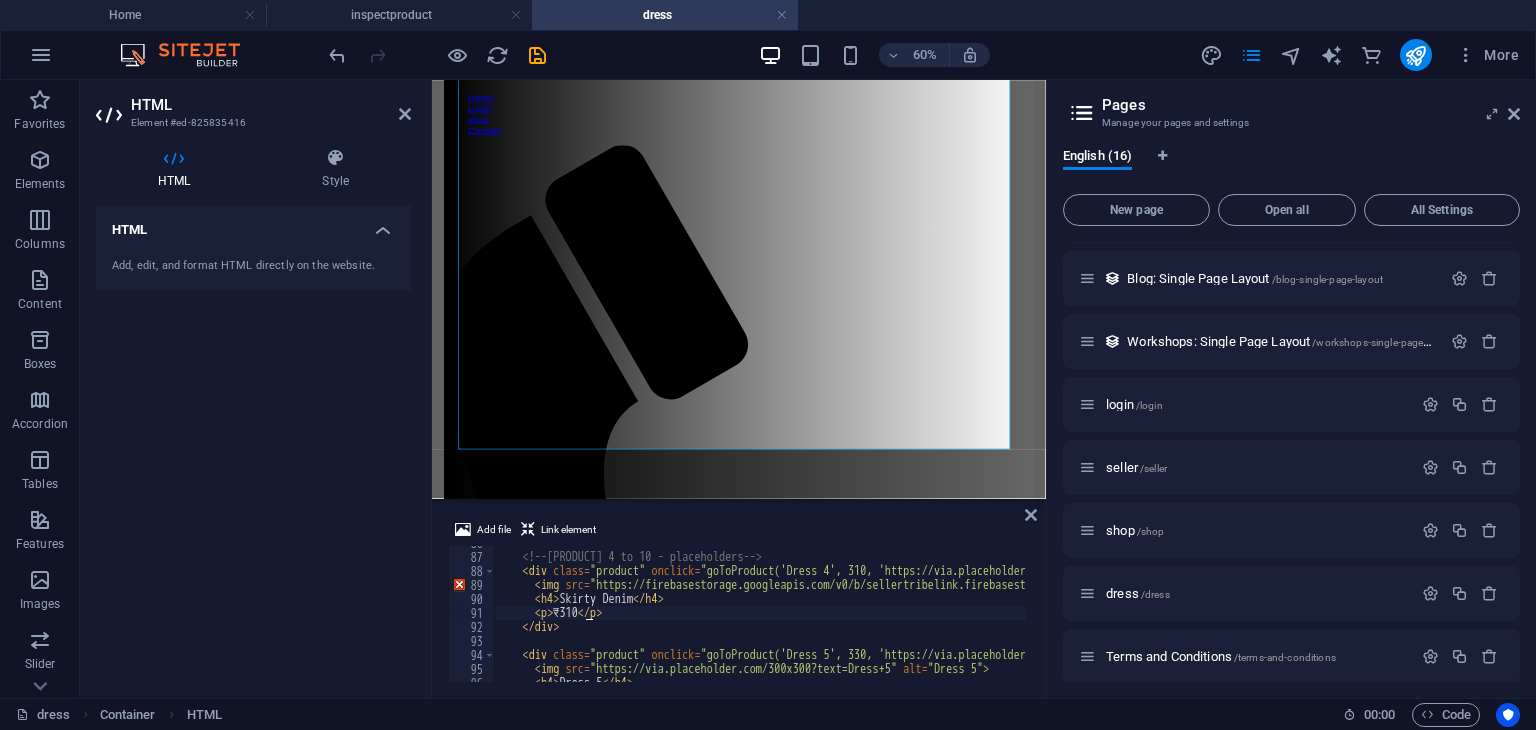 click on "<!--  Product 4 to 10 - placeholders  -->      < div   class = "product"   onclick = "goToProduct('Dress 4', 310, 'https://via.placeholder.com/300x300?text=Dress+4')" >         < img   src = "https://firebasestorage.googleapis.com/v0/b/sellertribelink.firebasestorage.app/o/dresses%201%2Fdownload.jpeg?alt=media&token=1d8fdb5e-6db8-4ba0-a645-da7512da819a"   alt = "Dress 4" >         < h4 > Skirty Denim </ h4 >         < p > ₹310 </ p >      </ div >      < div   class = "product"   onclick = "goToProduct('Dress 5', 330, 'https://via.placeholder.com/300x300?text=Dress+5')" >         < img   src = "https://via.placeholder.com/300x300?text=Dress+5"   alt = "Dress 5" >         < h4 > Dress 5 </ h4 >" at bounding box center (1495, 616) 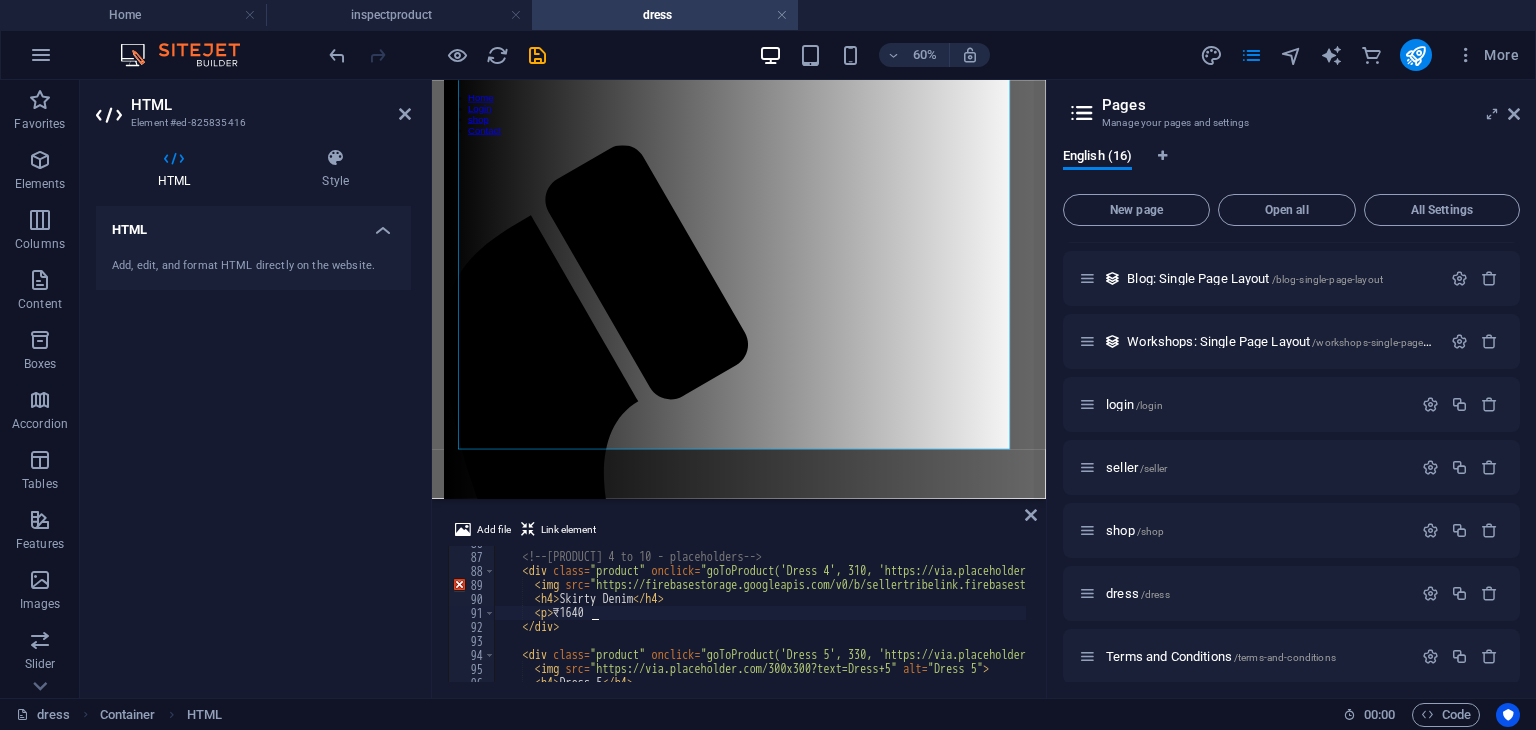 scroll, scrollTop: 0, scrollLeft: 6, axis: horizontal 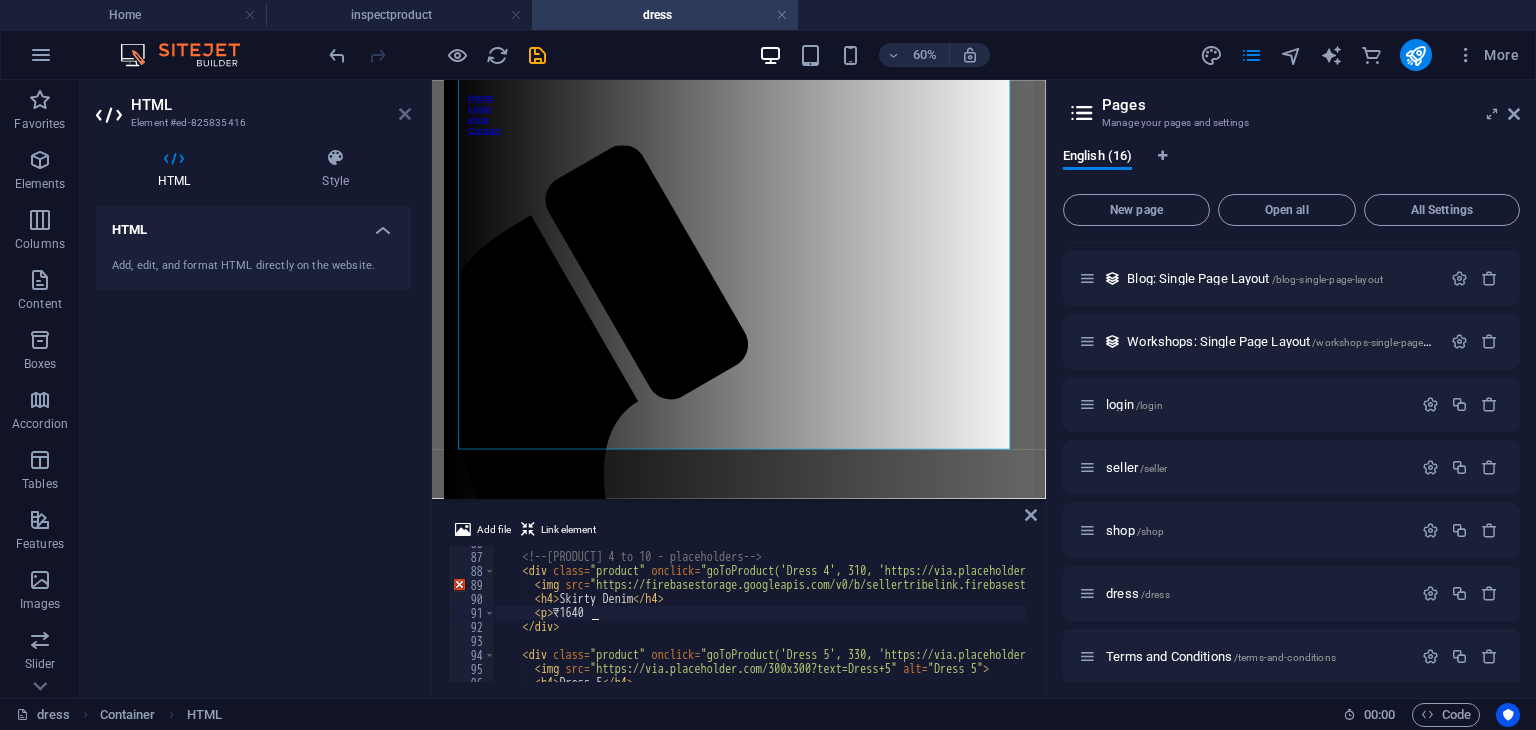 type on "<p>₹1640" 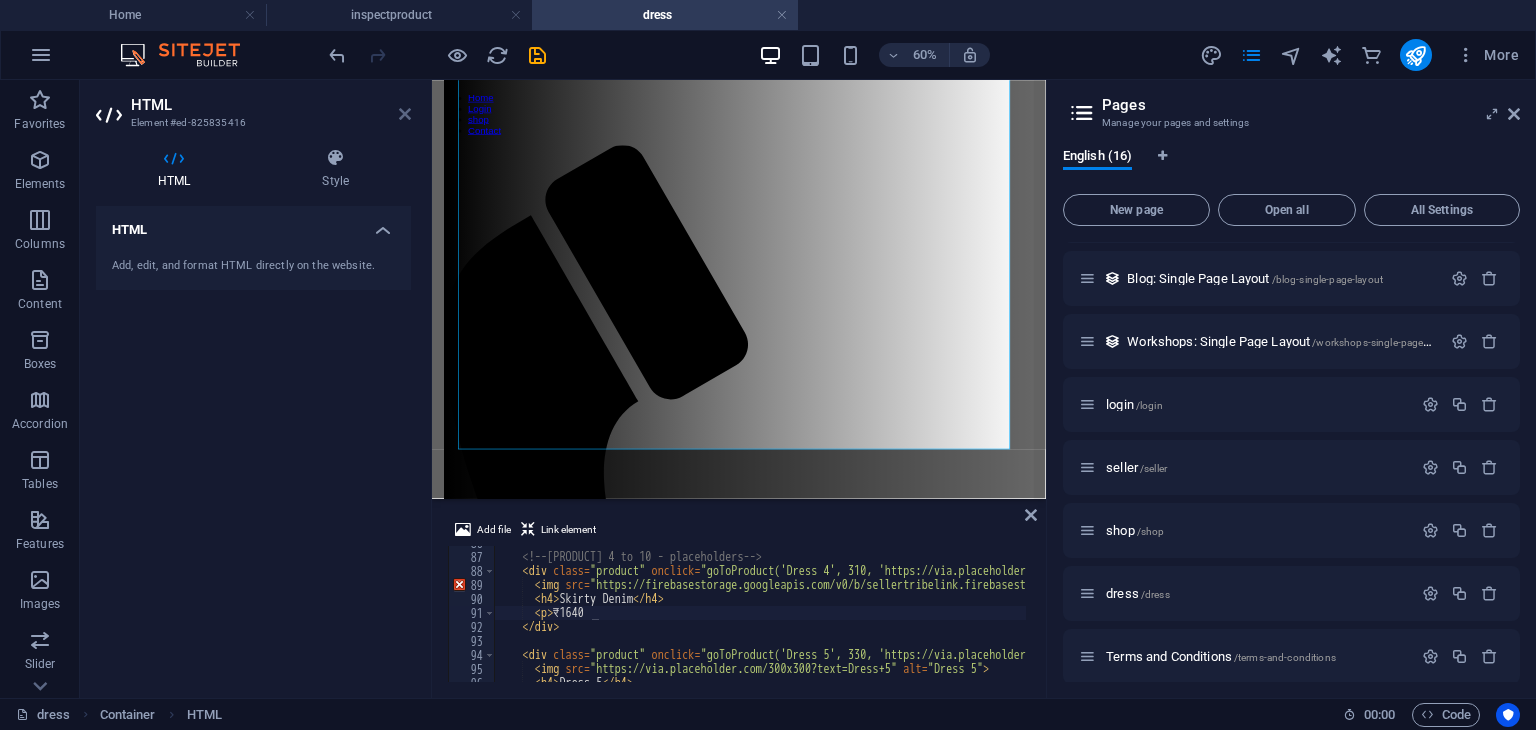 click at bounding box center [405, 114] 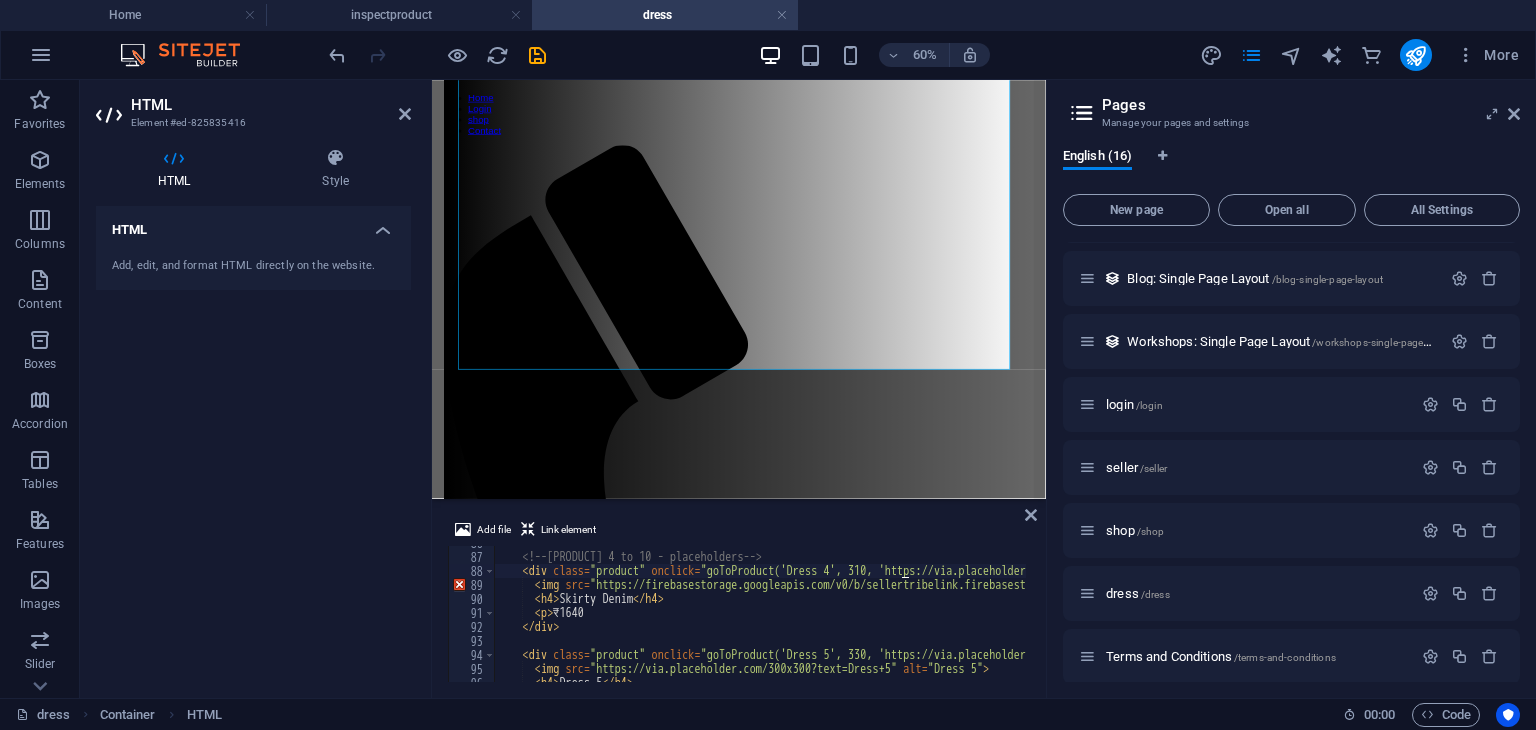 click on "<!--  Product 4 to 10 - placeholders  -->      < div   class = "product"   onclick = "goToProduct('Dress 4', 310, 'https://via.placeholder.com/300x300?text=Dress+4')" >         < img   src = "https://firebasestorage.googleapis.com/v0/b/sellertribelink.firebasestorage.app/o/dresses%201%2Fdownload.jpeg?alt=media&token=1d8fdb5e-6db8-4ba0-a645-da7512da819a"   alt = "Dress 4" >         < h4 > Skirty Denim </ h4 >         < p > ₹1640      </ div >      < div   class = "product"   onclick = "goToProduct('Dress 5', 330, 'https://via.placeholder.com/300x300?text=Dress+5')" >         < img   src = "https://via.placeholder.com/300x300?text=Dress+5"   alt = "Dress 5" >         < h4 > Dress 5 </ h4 >" at bounding box center [1495, 616] 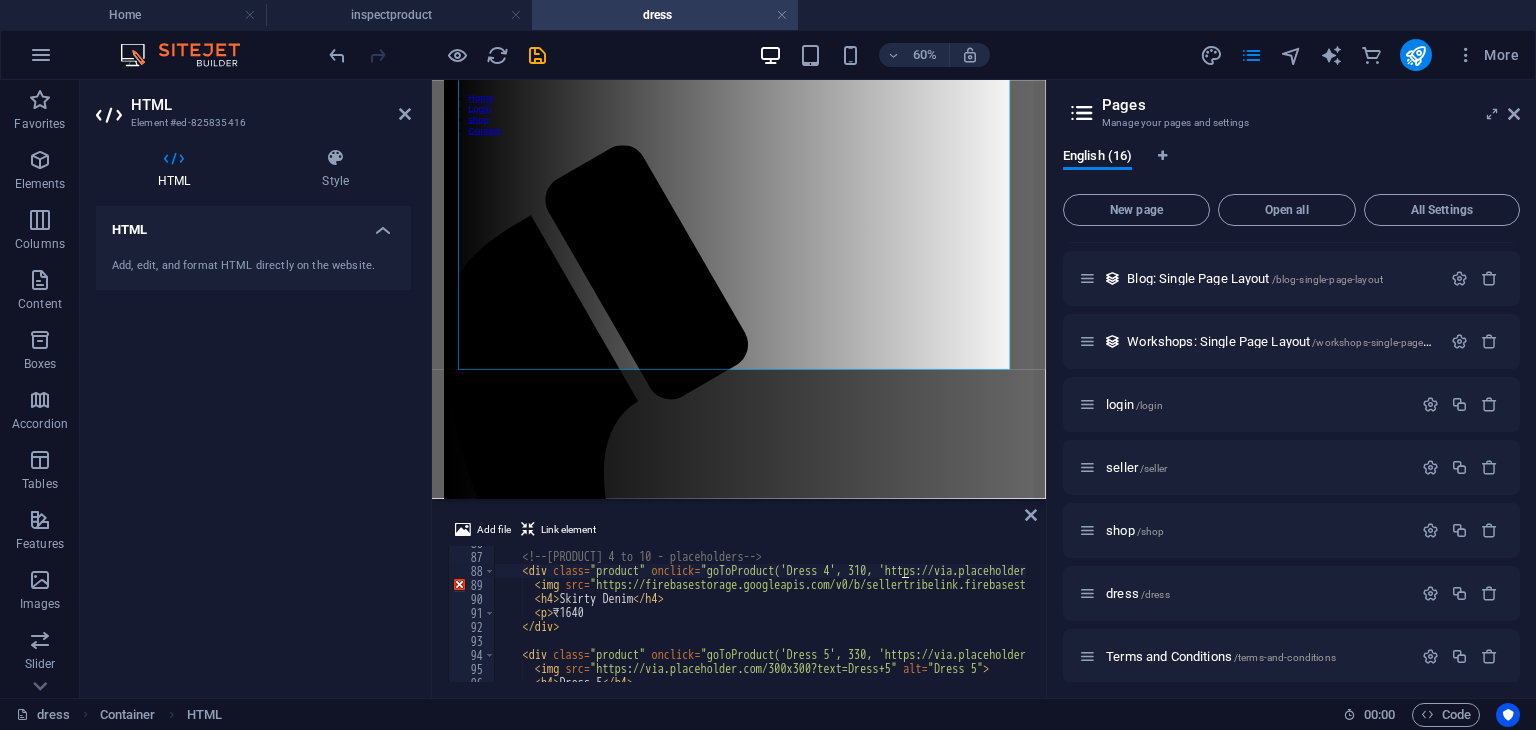 click on "<!--  Product 4 to 10 - placeholders  -->      < div   class = "product"   onclick = "goToProduct('Dress 4', 310, 'https://via.placeholder.com/300x300?text=Dress+4')" >         < img   src = "https://firebasestorage.googleapis.com/v0/b/sellertribelink.firebasestorage.app/o/dresses%201%2Fdownload.jpeg?alt=media&token=1d8fdb5e-6db8-4ba0-a645-da7512da819a"   alt = "Dress 4" >         < h4 > Skirty Denim </ h4 >         < p > ₹1640      </ div >      < div   class = "product"   onclick = "goToProduct('Dress 5', 330, 'https://via.placeholder.com/300x300?text=Dress+5')" >         < img   src = "https://via.placeholder.com/300x300?text=Dress+5"   alt = "Dress 5" >         < h4 > Dress 5 </ h4 >" at bounding box center [1495, 616] 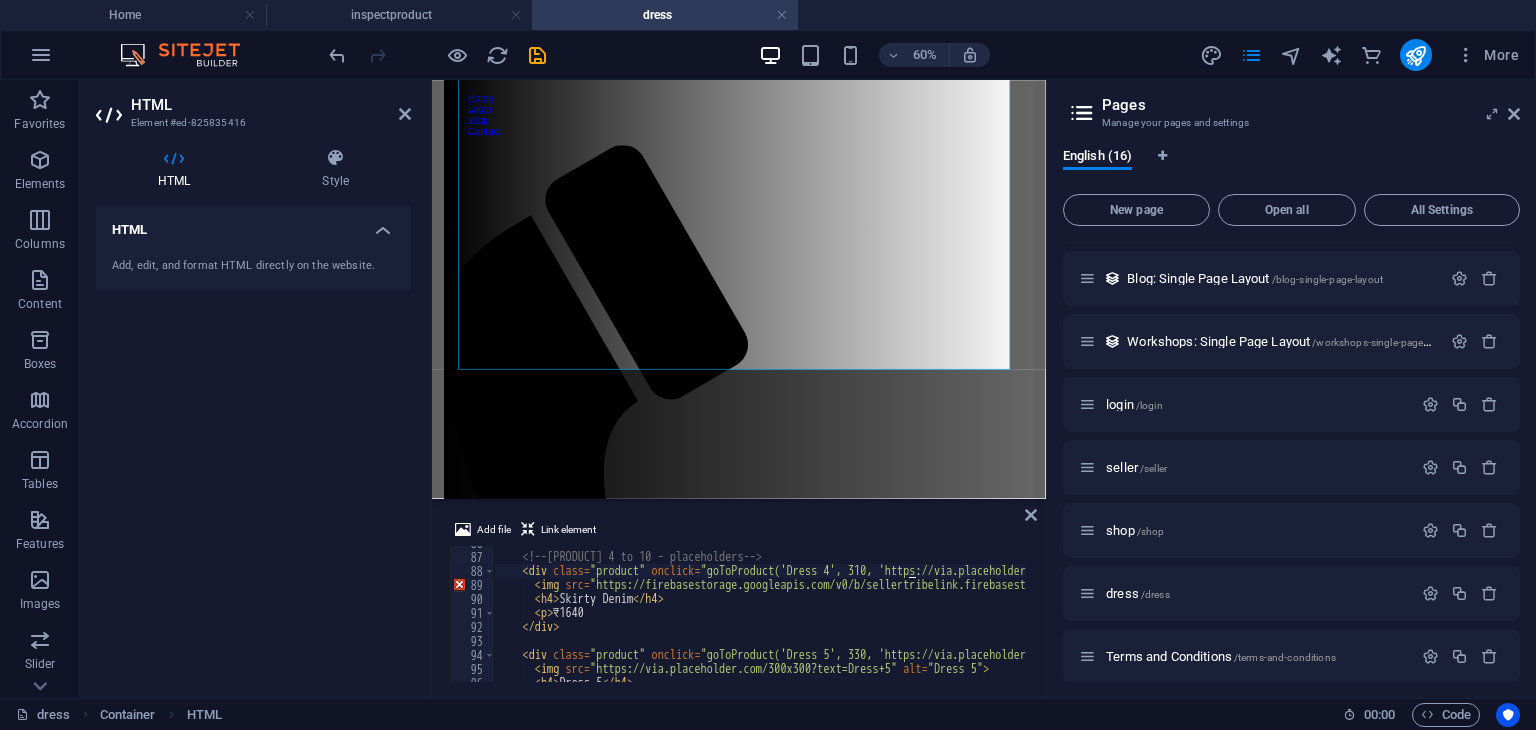 click on "<!--  Product 4 to 10 - placeholders  -->      < div   class = "product"   onclick = "goToProduct('Dress 4', 310, 'https://via.placeholder.com/300x300?text=Dress+4')" >         < img   src = "https://firebasestorage.googleapis.com/v0/b/sellertribelink.firebasestorage.app/o/dresses%201%2Fdownload.jpeg?alt=media&token=1d8fdb5e-6db8-4ba0-a645-da7512da819a"   alt = "Dress 4" >         < h4 > Skirty Denim </ h4 >         < p > ₹1640      </ div >      < div   class = "product"   onclick = "goToProduct('Dress 5', 330, 'https://via.placeholder.com/300x300?text=Dress+5')" >         < img   src = "https://via.placeholder.com/300x300?text=Dress+5"   alt = "Dress 5" >         < h4 > Dress 5 </ h4 >" at bounding box center (1495, 616) 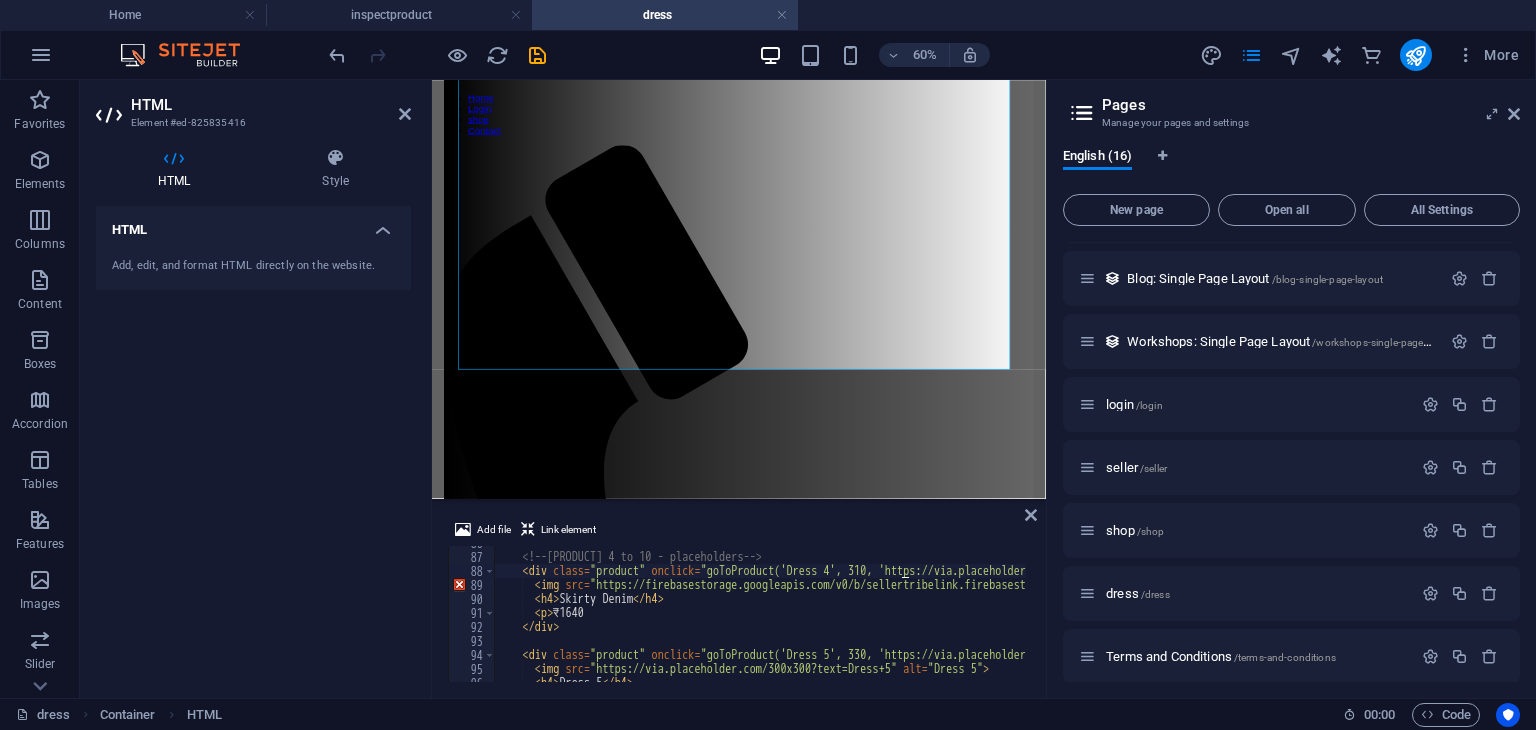 scroll, scrollTop: 1200, scrollLeft: 0, axis: vertical 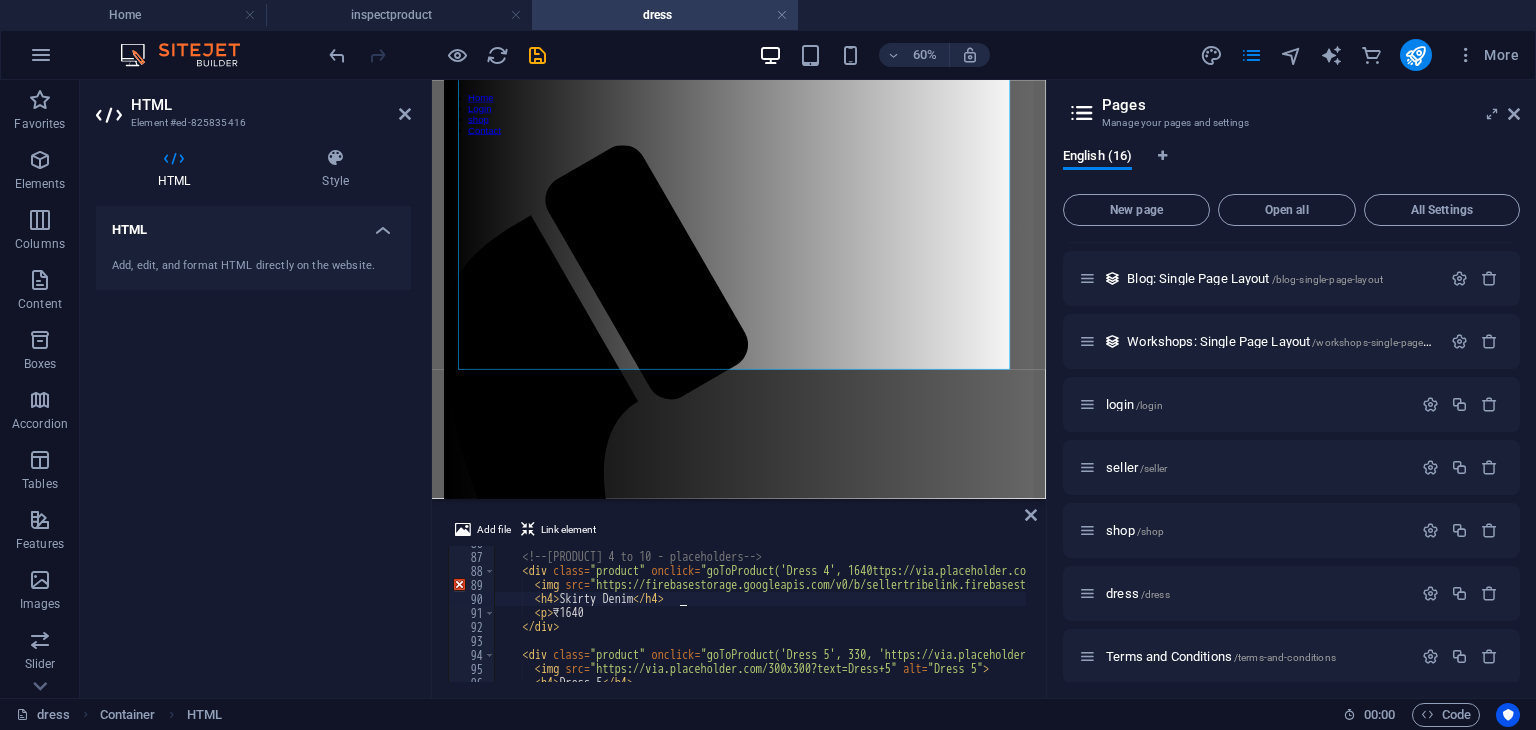 click on "<!--  Product 4 to 10 - placeholders  -->      < div   class = "product"   onclick = "goToProduct('Dress 4', 1640ttps://via.placeholder.com/300x300?text=Dress+4')" >         < img   src = "https://firebasestorage.googleapis.com/v0/b/sellertribelink.firebasestorage.app/o/dresses%201%2Fdownload.jpeg?alt=media&token=1d8fdb5e-6db8-4ba0-a645-da7512da819a"   alt = "Dress 4" >         < h4 > Skirty Denim </ h4 >         < p > ₹1640      </ div >      < div   class = "product"   onclick = "goToProduct('Dress 5', 330, 'https://via.placeholder.com/300x300?text=Dress+5')" >         < img   src = "https://via.placeholder.com/300x300?text=Dress+5"   alt = "Dress 5" >         < h4 > Dress 5 </ h4 >" at bounding box center [1495, 616] 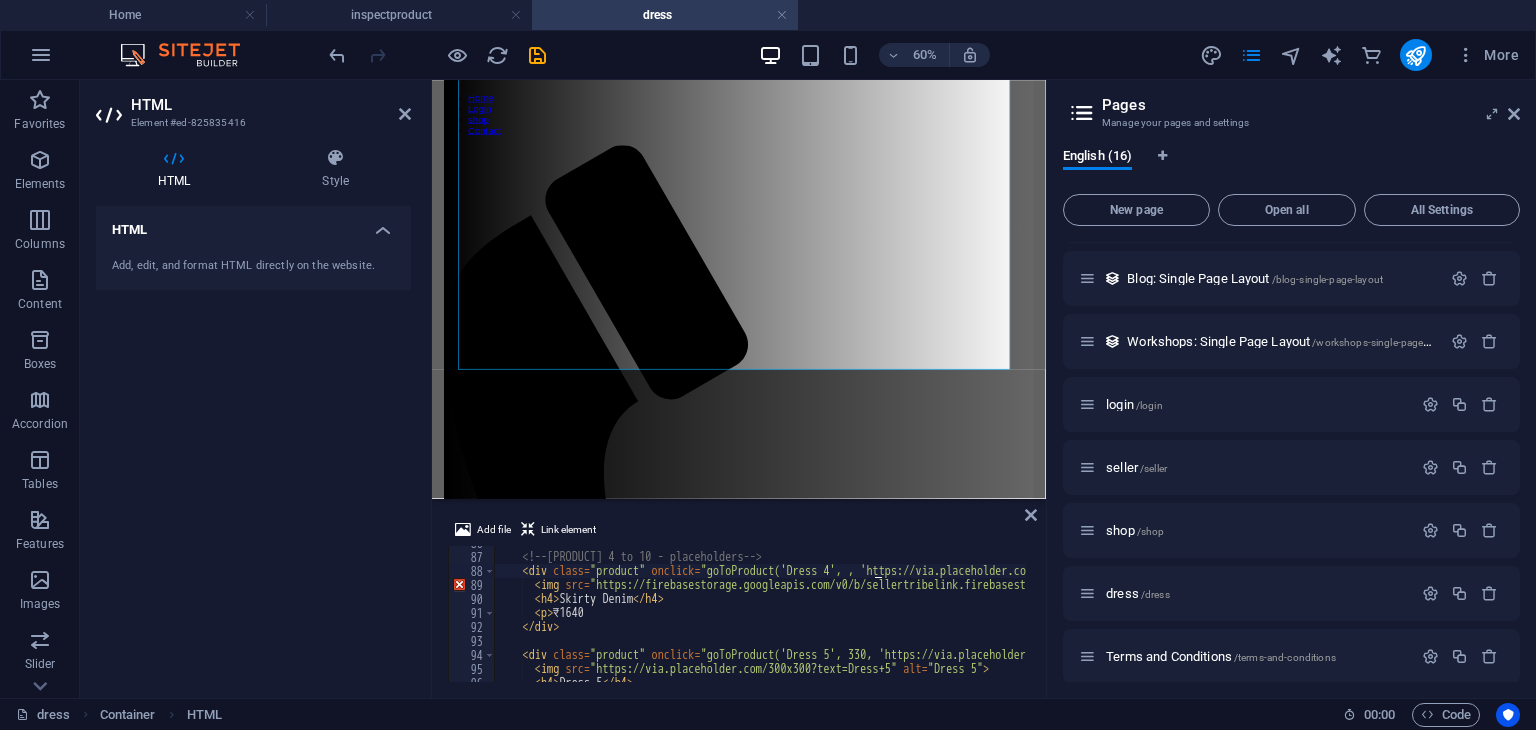 click on "<!--  Product 4 to 10 - placeholders  -->      < div   class = "product"   onclick = "goToProduct('Dress 4', , 'https://via.placeholder.com/300x300?text=Dress+4')" >         < img   src = "https://firebasestorage.googleapis.com/v0/b/sellertribelink.firebasestorage.app/o/dresses%201%2Fdownload.jpeg?alt=media&token=1d8fdb5e-6db8-4ba0-a645-da7512da819a"   alt = "Dress 4" >         < h4 > Skirty Denim </ h4 >         < p > ₹1640      </ div >      < div   class = "product"   onclick = "goToProduct('Dress 5', 330, 'https://via.placeholder.com/300x300?text=Dress+5')" >         < img   src = "https://via.placeholder.com/300x300?text=Dress+5"   alt = "Dress 5" >         < h4 > Dress 5 </ h4 >" at bounding box center (1495, 616) 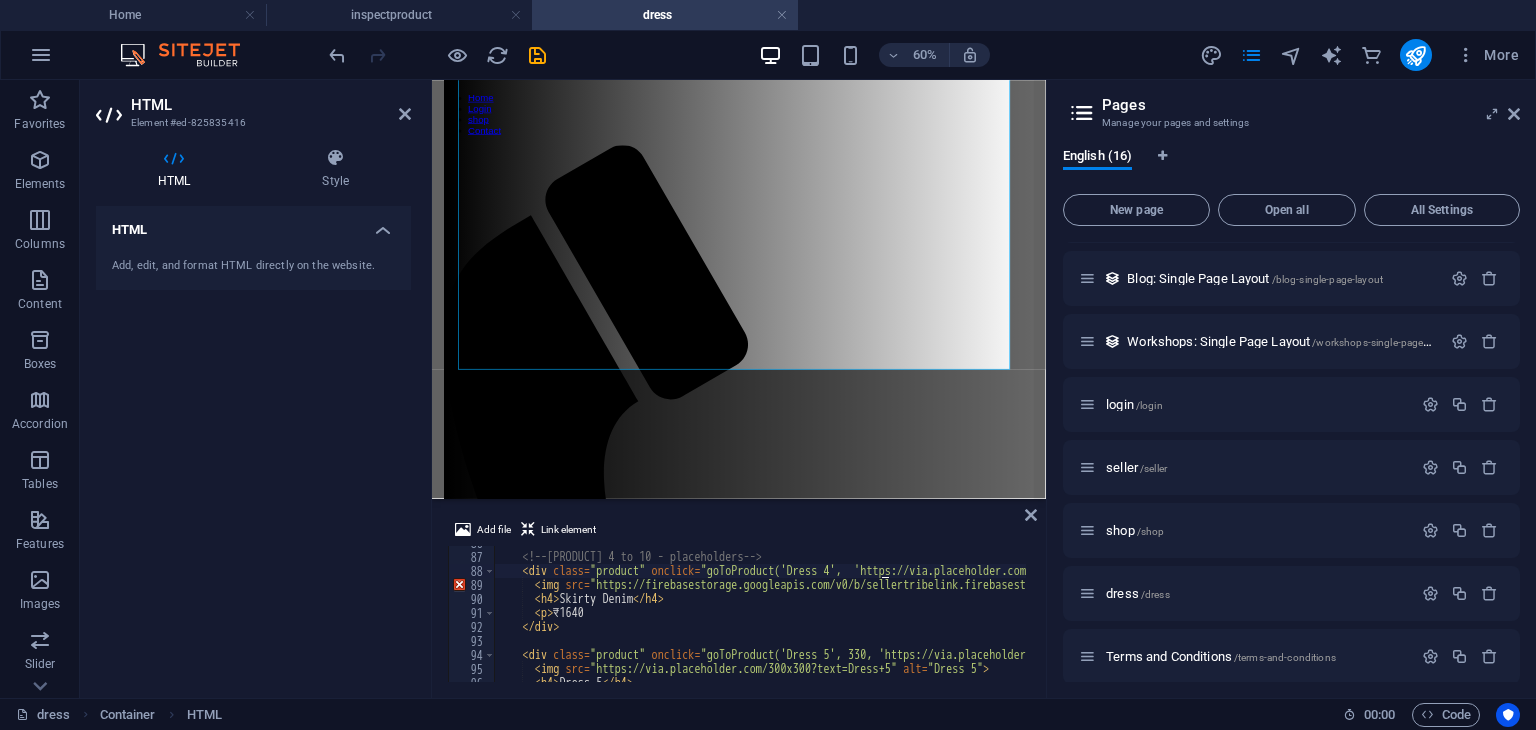 scroll, scrollTop: 0, scrollLeft: 32, axis: horizontal 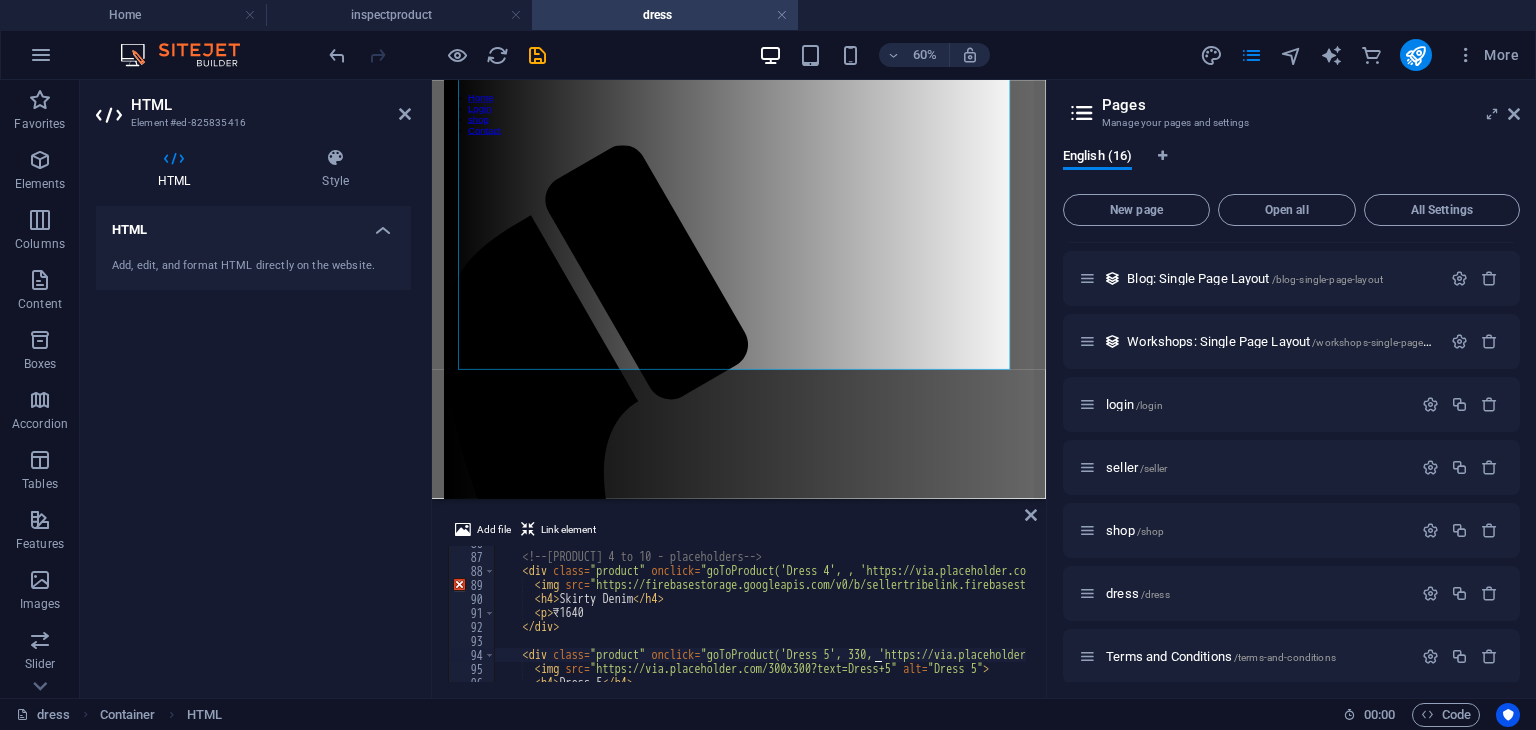 click on "<!--  Product 4 to 10 - placeholders  -->      < div   class = "product"   onclick = "goToProduct('Dress 4', , 'https://via.placeholder.com/300x300?text=Dress+4')" >         < img   src = "https://firebasestorage.googleapis.com/v0/b/sellertribelink.firebasestorage.app/o/dresses%201%2Fdownload.jpeg?alt=media&token=1d8fdb5e-6db8-4ba0-a645-da7512da819a"   alt = "Dress 4" >         < h4 > Skirty Denim </ h4 >         < p > ₹1640      </ div >      < div   class = "product"   onclick = "goToProduct('Dress 5', 330, 'https://via.placeholder.com/300x300?text=Dress+5')" >         < img   src = "https://via.placeholder.com/300x300?text=Dress+5"   alt = "Dress 5" >         < h4 > Dress 5 </ h4 >" at bounding box center [1495, 616] 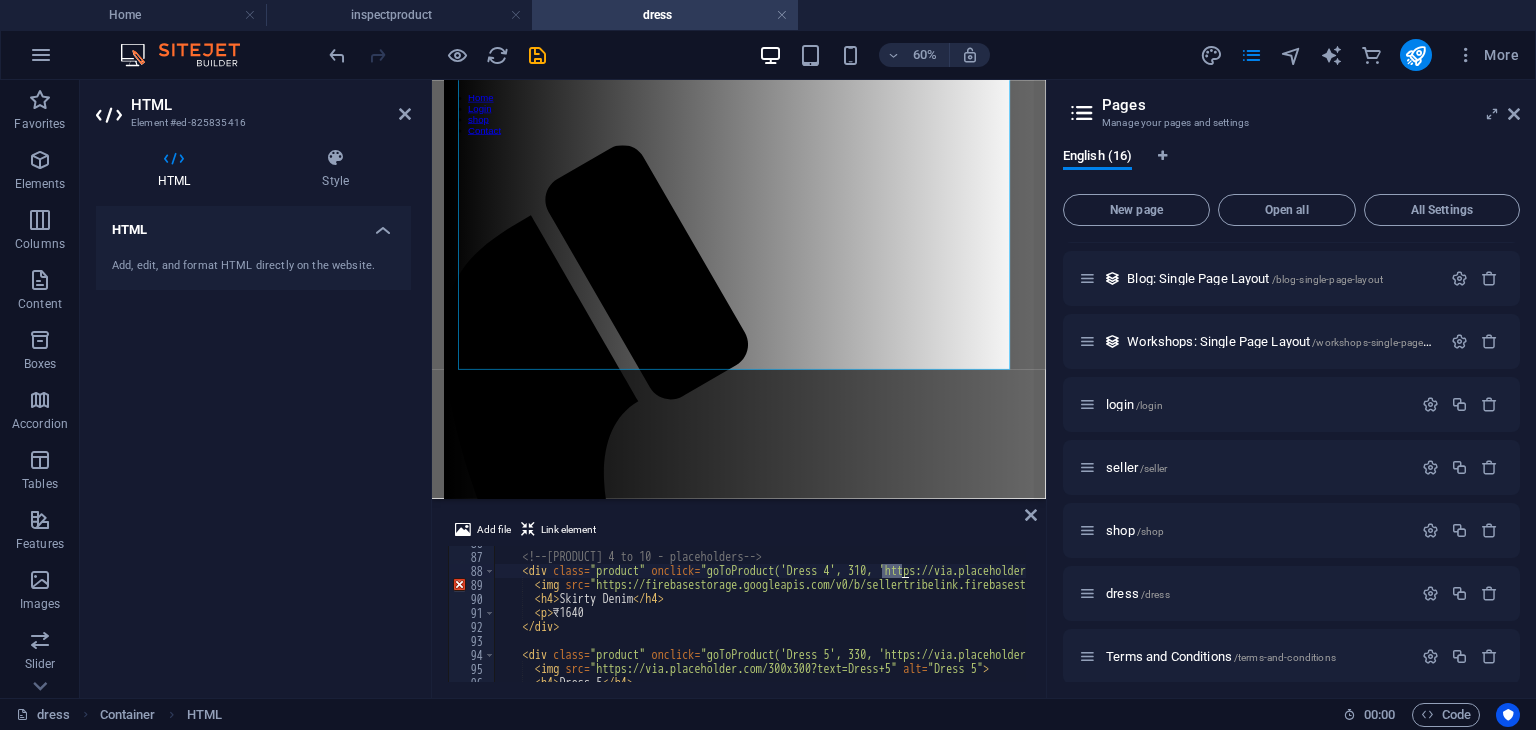 click on "<!--  Product 4 to 10 - placeholders  -->      < div   class = "product"   onclick = "goToProduct('Dress 4', 310, 'https://via.placeholder.com/300x300?text=Dress+4')" >         < img   src = "https://firebasestorage.googleapis.com/v0/b/sellertribelink.firebasestorage.app/o/dresses%201%2Fdownload.jpeg?alt=media&token=1d8fdb5e-6db8-4ba0-a645-da7512da819a"   alt = "Dress 4" >         < h4 > Skirty Denim </ h4 >         < p > ₹1640      </ div >      < div   class = "product"   onclick = "goToProduct('Dress 5', 330, 'https://via.placeholder.com/300x300?text=Dress+5')" >         < img   src = "https://via.placeholder.com/300x300?text=Dress+5"   alt = "Dress 5" >         < h4 > Dress 5 </ h4 >" at bounding box center [760, 614] 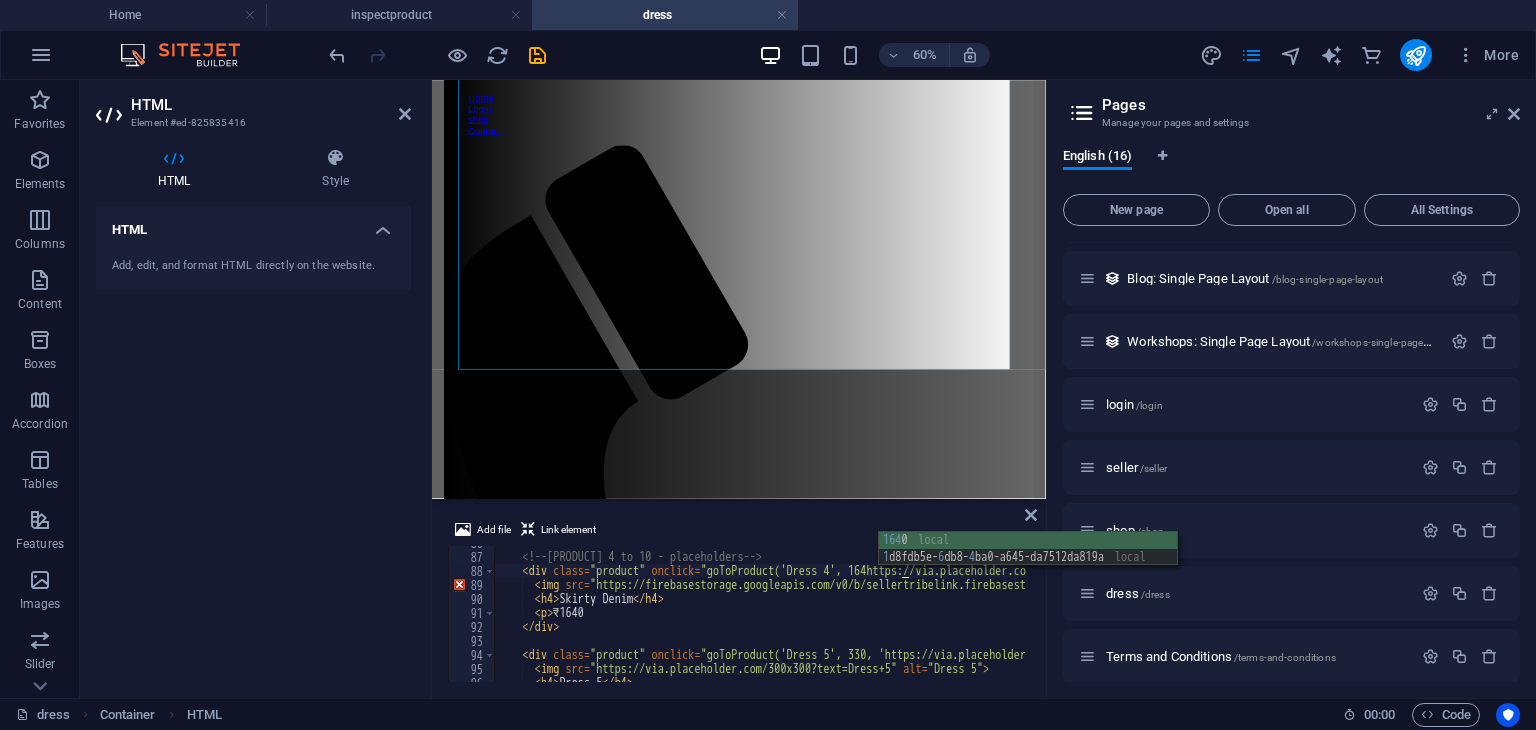 scroll, scrollTop: 0, scrollLeft: 33, axis: horizontal 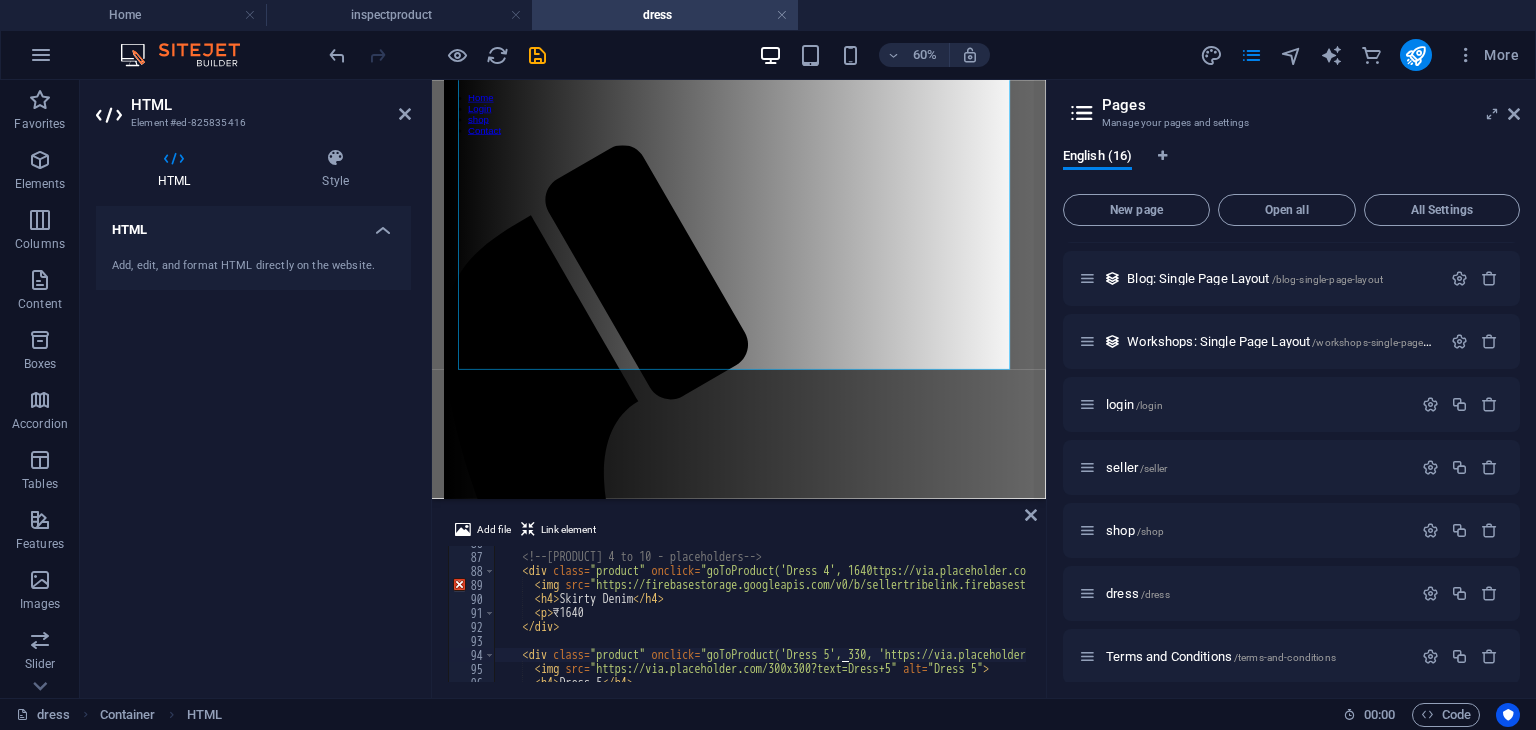 click on "<!--  Product 4 to 10 - placeholders  -->      < div   class = "product"   onclick = "goToProduct('Dress 4', 1640ttps://via.placeholder.com/300x300?text=Dress+4')" >         < img   src = "https://firebasestorage.googleapis.com/v0/b/sellertribelink.firebasestorage.app/o/dresses%201%2Fdownload.jpeg?alt=media&token=1d8fdb5e-6db8-4ba0-a645-da7512da819a"   alt = "Dress 4" >         < h4 > Skirty Denim </ h4 >         < p > ₹1640      </ div >      < div   class = "product"   onclick = "goToProduct('Dress 5', 330, 'https://via.placeholder.com/300x300?text=Dress+5')" >         < img   src = "https://via.placeholder.com/300x300?text=Dress+5"   alt = "Dress 5" >         < h4 > Dress 5 </ h4 >" at bounding box center [1495, 616] 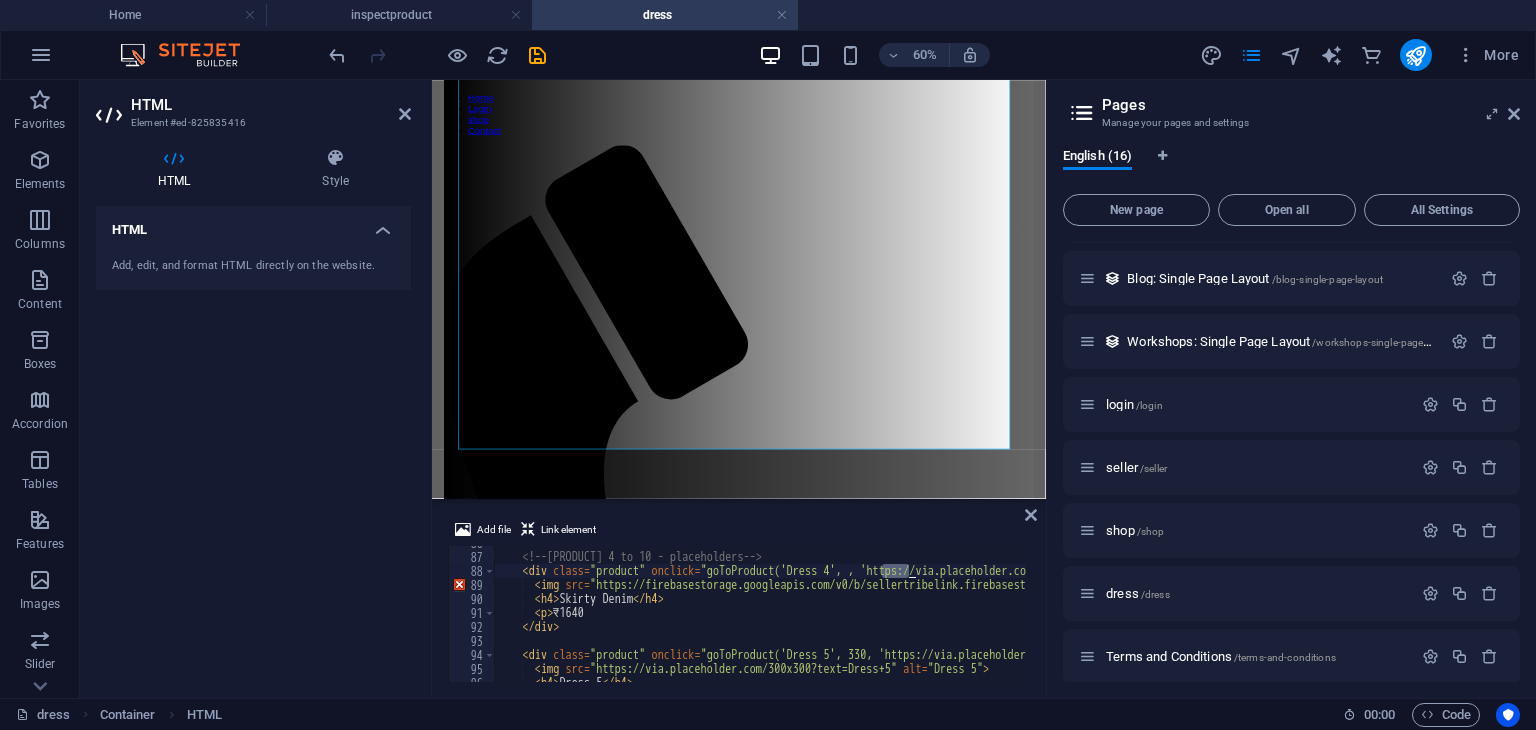 click on "<!--  Product 4 to 10 - placeholders  -->      < div   class = "product"   onclick = "goToProduct('Dress 4', , 'https://via.placeholder.com/300x300?text=Dress+4')" >         < img   src = "https://firebasestorage.googleapis.com/v0/b/sellertribelink.firebasestorage.app/o/dresses%201%2Fdownload.jpeg?alt=media&token=1d8fdb5e-6db8-4ba0-a645-da7512da819a"   alt = "Dress 4" >         < h4 > Skirty Denim </ h4 >         < p > ₹1640      </ div >      < div   class = "product"   onclick = "goToProduct('Dress 5', 330, 'https://via.placeholder.com/300x300?text=Dress+5')" >         < img   src = "https://via.placeholder.com/300x300?text=Dress+5"   alt = "Dress 5" >         < h4 > Dress 5 </ h4 >" at bounding box center (760, 614) 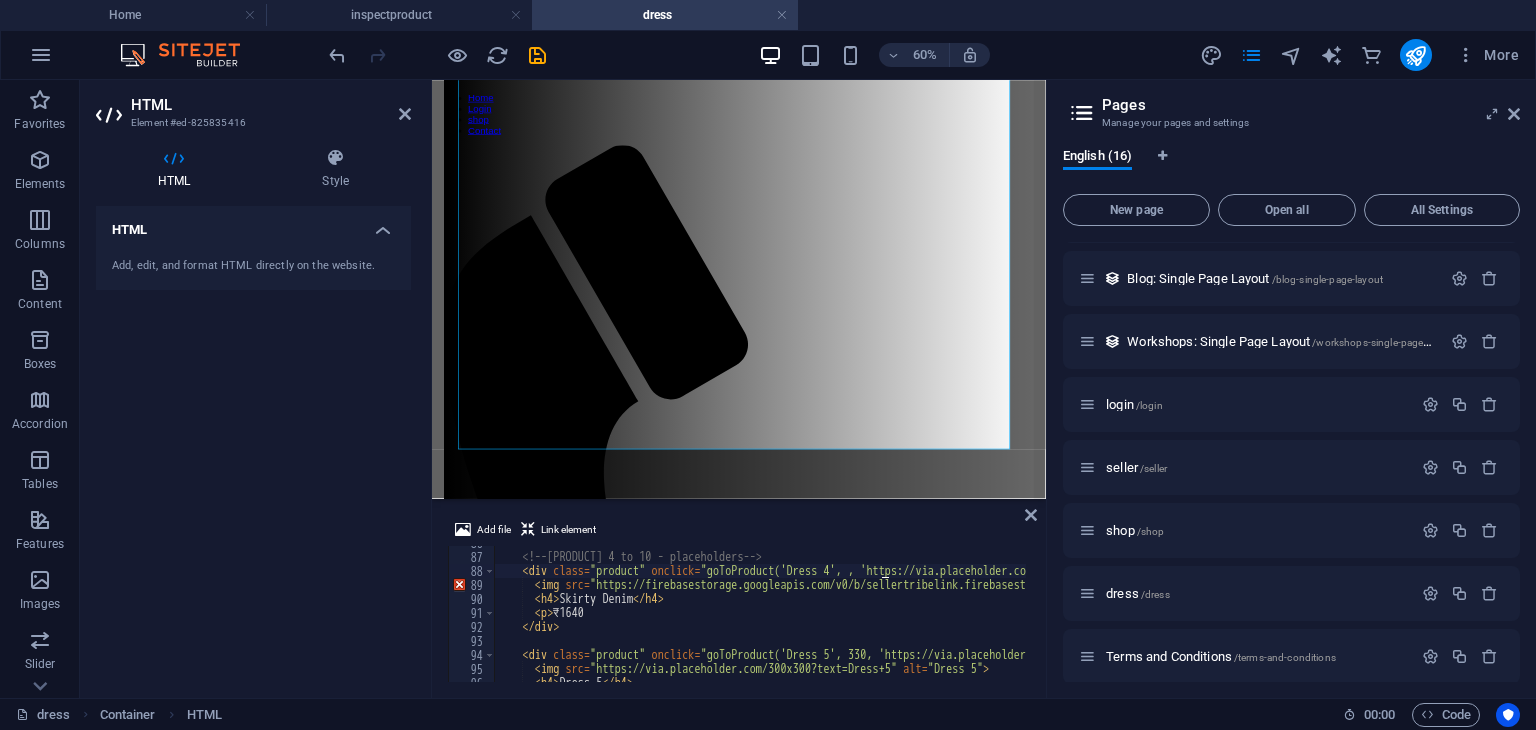 click on "<!--  Product 4 to 10 - placeholders  -->      < div   class = "product"   onclick = "goToProduct('Dress 4', , 'https://via.placeholder.com/300x300?text=Dress+4')" >         < img   src = "https://firebasestorage.googleapis.com/v0/b/sellertribelink.firebasestorage.app/o/dresses%201%2Fdownload.jpeg?alt=media&token=1d8fdb5e-6db8-4ba0-a645-da7512da819a"   alt = "Dress 4" >         < h4 > Skirty Denim </ h4 >         < p > ₹1640      </ div >      < div   class = "product"   onclick = "goToProduct('Dress 5', 330, 'https://via.placeholder.com/300x300?text=Dress+5')" >         < img   src = "https://via.placeholder.com/300x300?text=Dress+5"   alt = "Dress 5" >         < h4 > Dress 5 </ h4 >" at bounding box center [1495, 616] 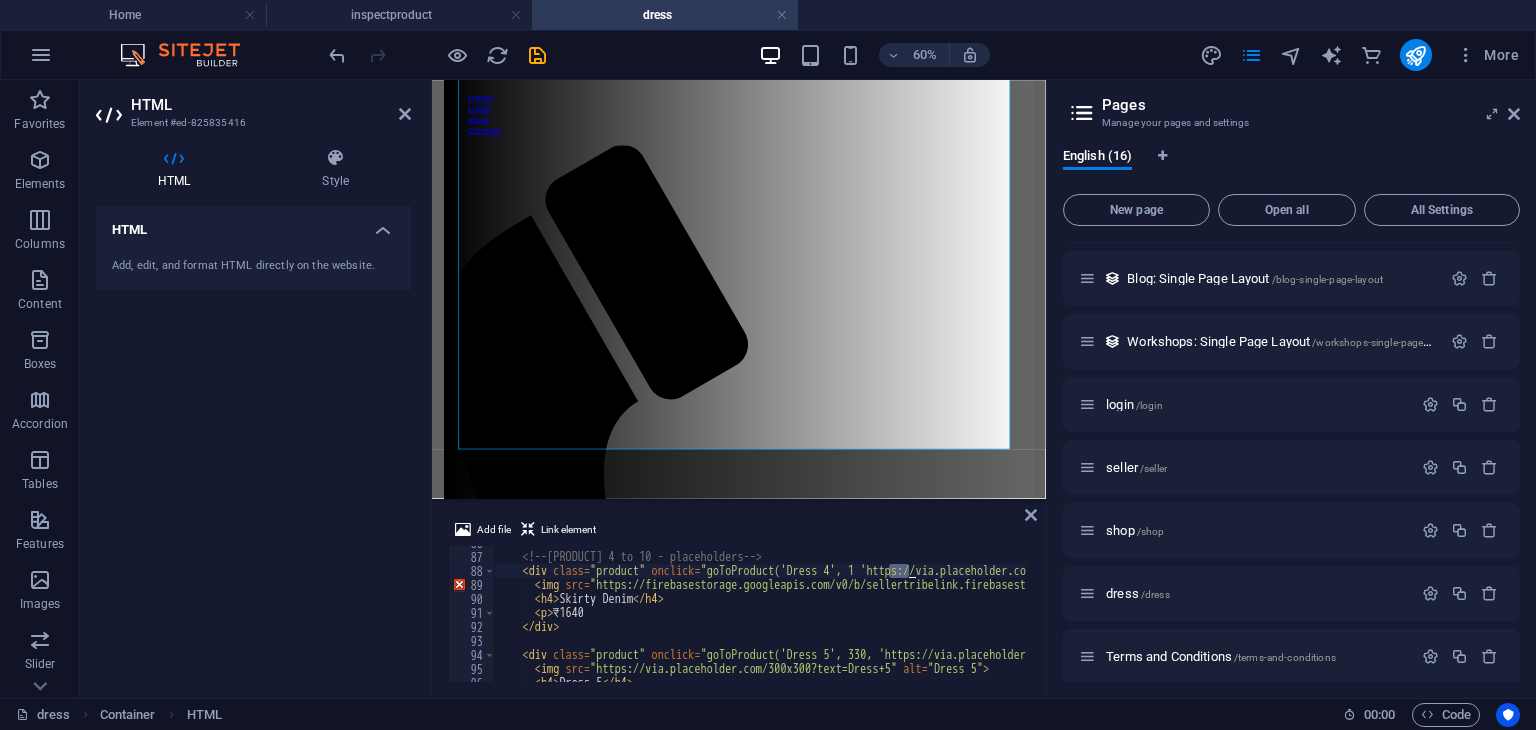 scroll, scrollTop: 0, scrollLeft: 32, axis: horizontal 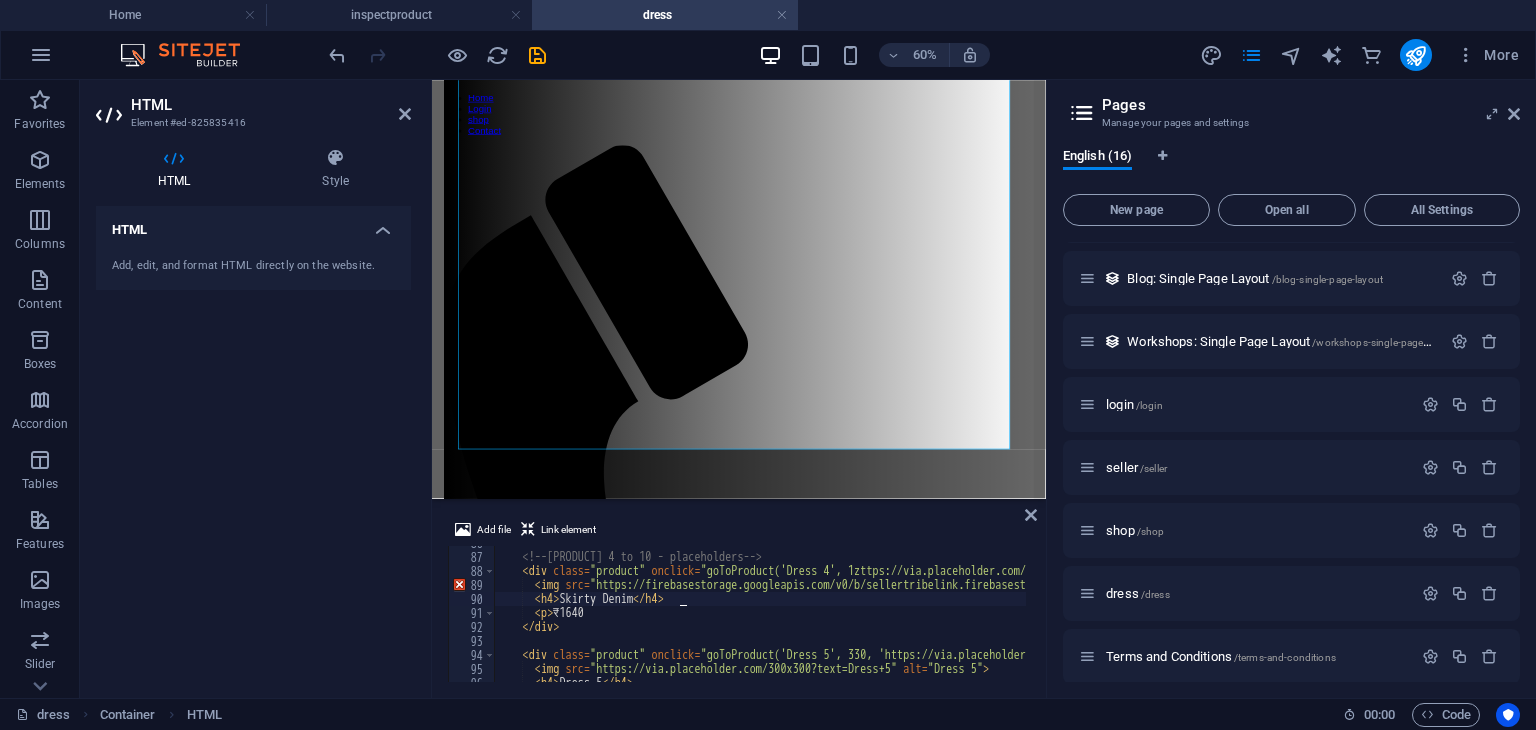 click on "<!--  Product 4 to 10 - placeholders  -->      < div   class = "product"   onclick = "goToProduct('Dress 4', 1zttps://via.placeholder.com/300x300?text=Dress+4')" >         < img   src = "https://firebasestorage.googleapis.com/v0/b/sellertribelink.firebasestorage.app/o/dresses%201%2Fdownload.jpeg?alt=media&token=1d8fdb5e-6db8-4ba0-a645-da7512da819a"   alt = "Dress 4" >         < h4 > Skirty Denim </ h4 >         < p > ₹1640      </ div >      < div   class = "product"   onclick = "goToProduct('Dress 5', 330, 'https://via.placeholder.com/300x300?text=Dress+5')" >         < img   src = "https://via.placeholder.com/300x300?text=Dress+5"   alt = "Dress 5" >         < h4 > Dress 5 </ h4 >" at bounding box center [1495, 616] 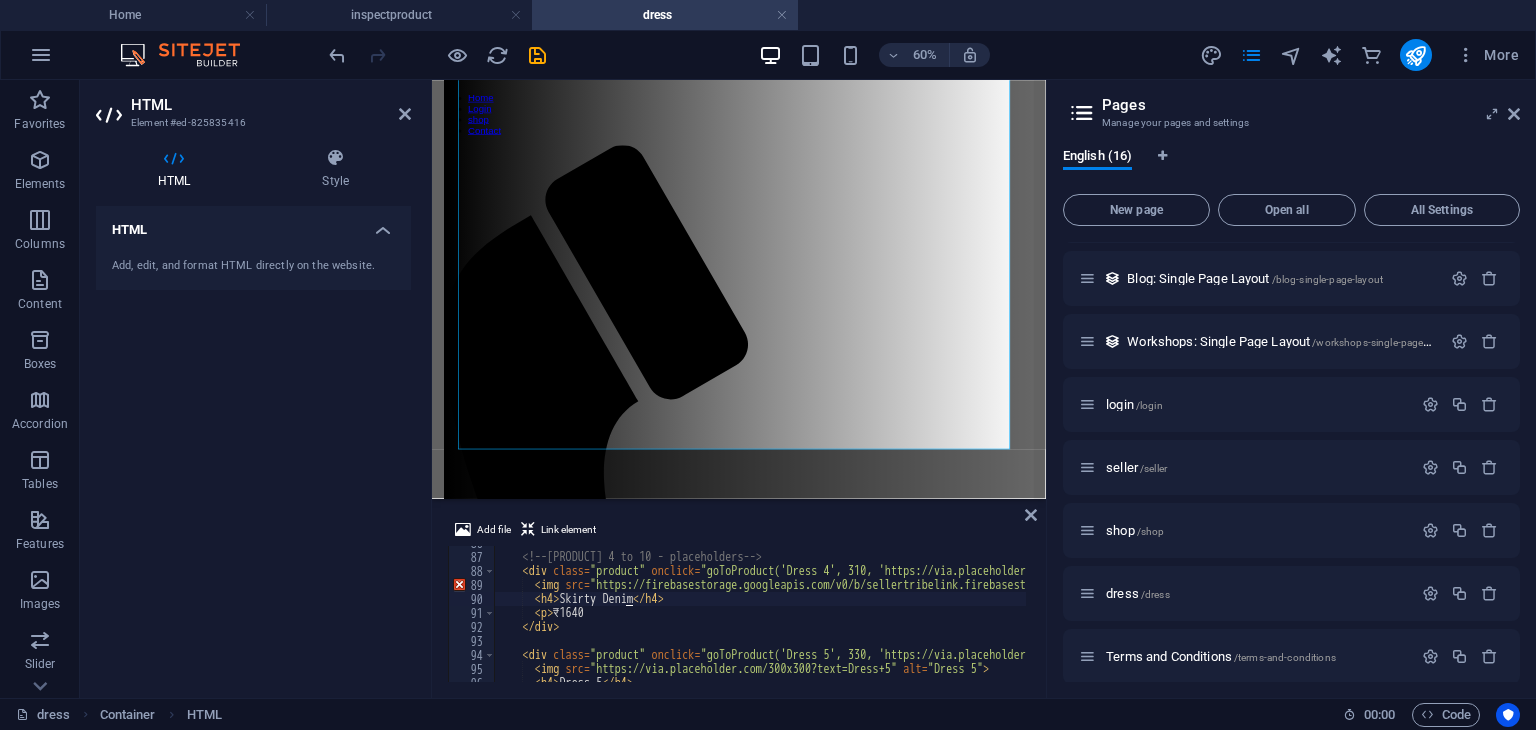 click on "<!--  Product 4 to 10 - placeholders  -->      < div   class = "product"   onclick = "goToProduct('Dress 4', 310, 'https://via.placeholder.com/300x300?text=Dress+4')" >         < img   src = "https://firebasestorage.googleapis.com/v0/b/sellertribelink.firebasestorage.app/o/dresses%201%2Fdownload.jpeg?alt=media&token=1d8fdb5e-6db8-4ba0-a645-da7512da819a"   alt = "Dress 4" >         < h4 > Skirty Denim </ h4 >         < p > ₹1640      </ div >      < div   class = "product"   onclick = "goToProduct('Dress 5', 330, 'https://via.placeholder.com/300x300?text=Dress+5')" >         < img   src = "https://via.placeholder.com/300x300?text=Dress+5"   alt = "Dress 5" >         < h4 > Dress 5 </ h4 >" at bounding box center (1495, 616) 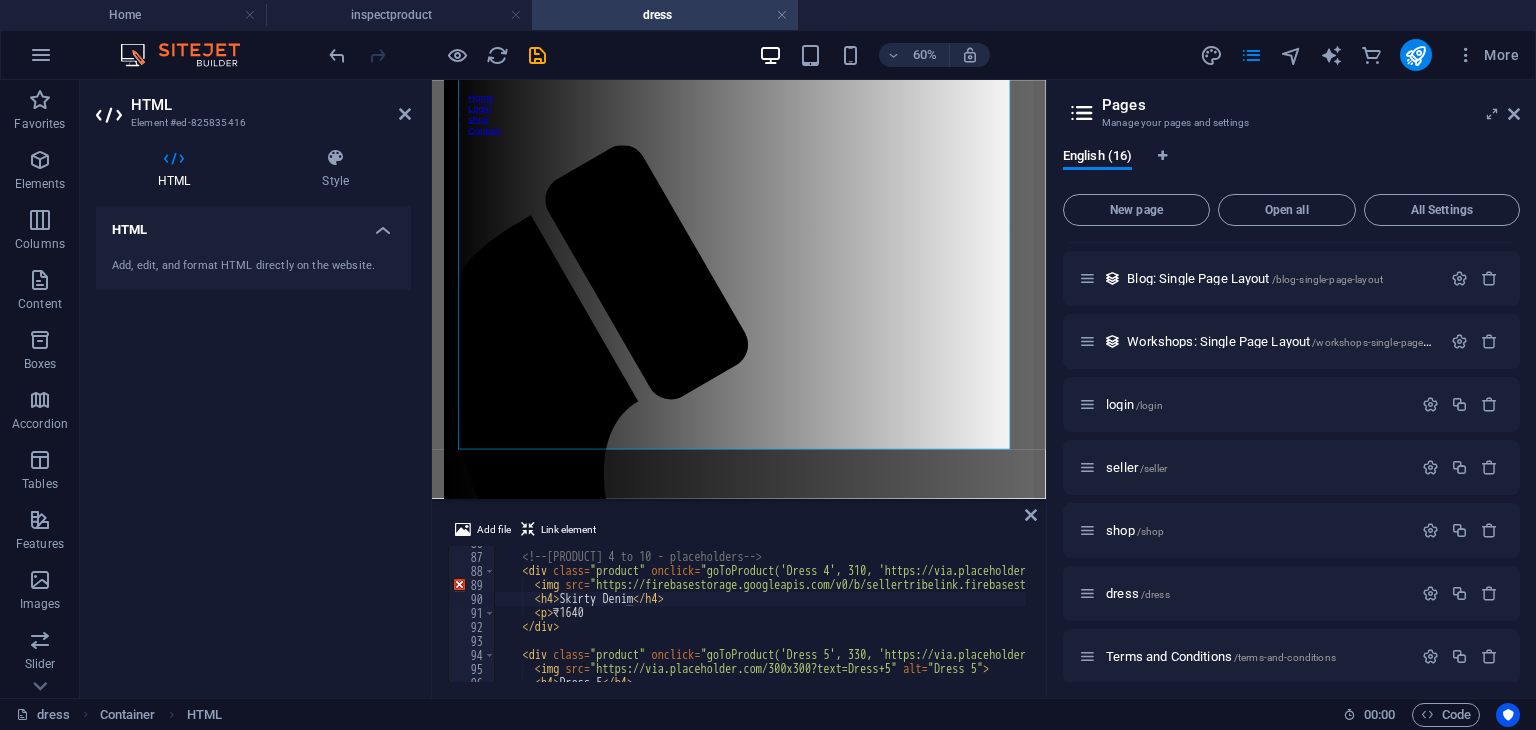 drag, startPoint x: 396, startPoint y: 103, endPoint x: 746, endPoint y: 630, distance: 632.63654 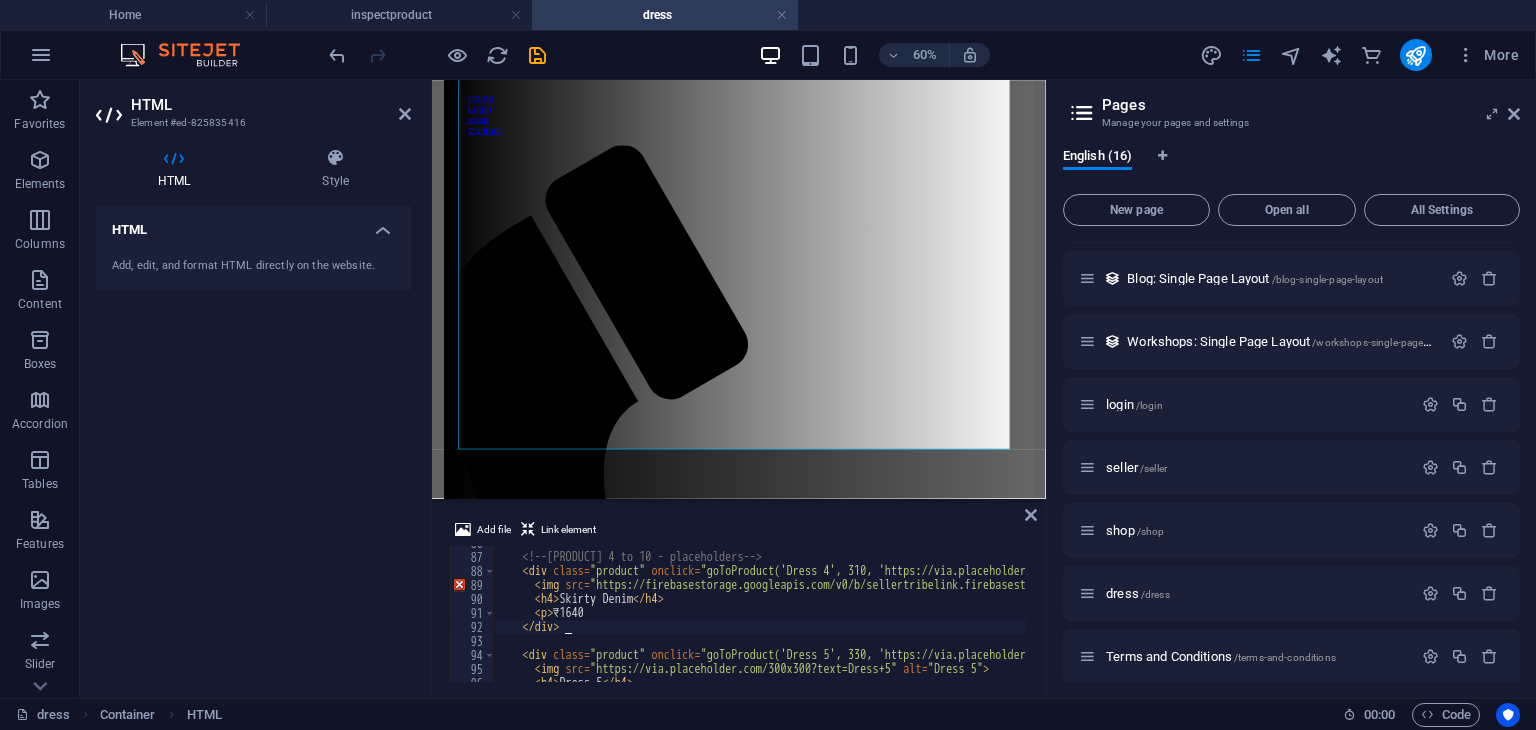 click on "<!--  Product 4 to 10 - placeholders  -->      < div   class = "product"   onclick = "goToProduct('Dress 4', 310, 'https://via.placeholder.com/300x300?text=Dress+4')" >         < img   src = "https://firebasestorage.googleapis.com/v0/b/sellertribelink.firebasestorage.app/o/dresses%201%2Fdownload.jpeg?alt=media&token=1d8fdb5e-6db8-4ba0-a645-da7512da819a"   alt = "Dress 4" >         < h4 > Skirty Denim </ h4 >         < p > ₹1640      </ div >      < div   class = "product"   onclick = "goToProduct('Dress 5', 330, 'https://via.placeholder.com/300x300?text=Dress+5')" >         < img   src = "https://via.placeholder.com/300x300?text=Dress+5"   alt = "Dress 5" >         < h4 > Dress 5 </ h4 >" at bounding box center [1495, 616] 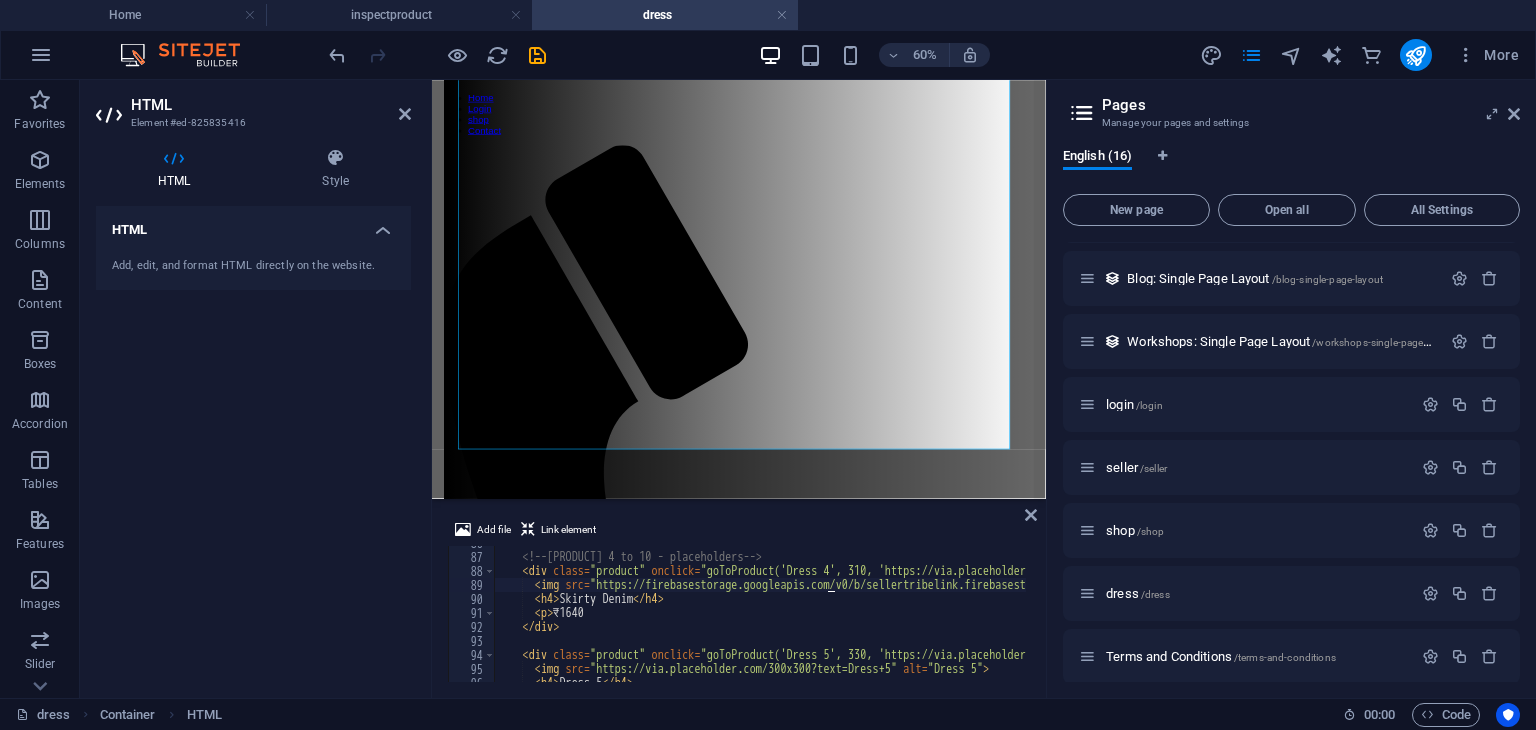 click on "<!--  Product 4 to 10 - placeholders  -->      < div   class = "product"   onclick = "goToProduct('Dress 4', 310, 'https://via.placeholder.com/300x300?text=Dress+4')" >         < img   src = "https://firebasestorage.googleapis.com/v0/b/sellertribelink.firebasestorage.app/o/dresses%201%2Fdownload.jpeg?alt=media&token=1d8fdb5e-6db8-4ba0-a645-da7512da819a"   alt = "Dress 4" >         < h4 > Skirty Denim </ h4 >         < p > ₹1640      </ div >      < div   class = "product"   onclick = "goToProduct('Dress 5', 330, 'https://via.placeholder.com/300x300?text=Dress+5')" >         < img   src = "https://via.placeholder.com/300x300?text=Dress+5"   alt = "Dress 5" >         < h4 > Dress 5 </ h4 >" at bounding box center [1495, 616] 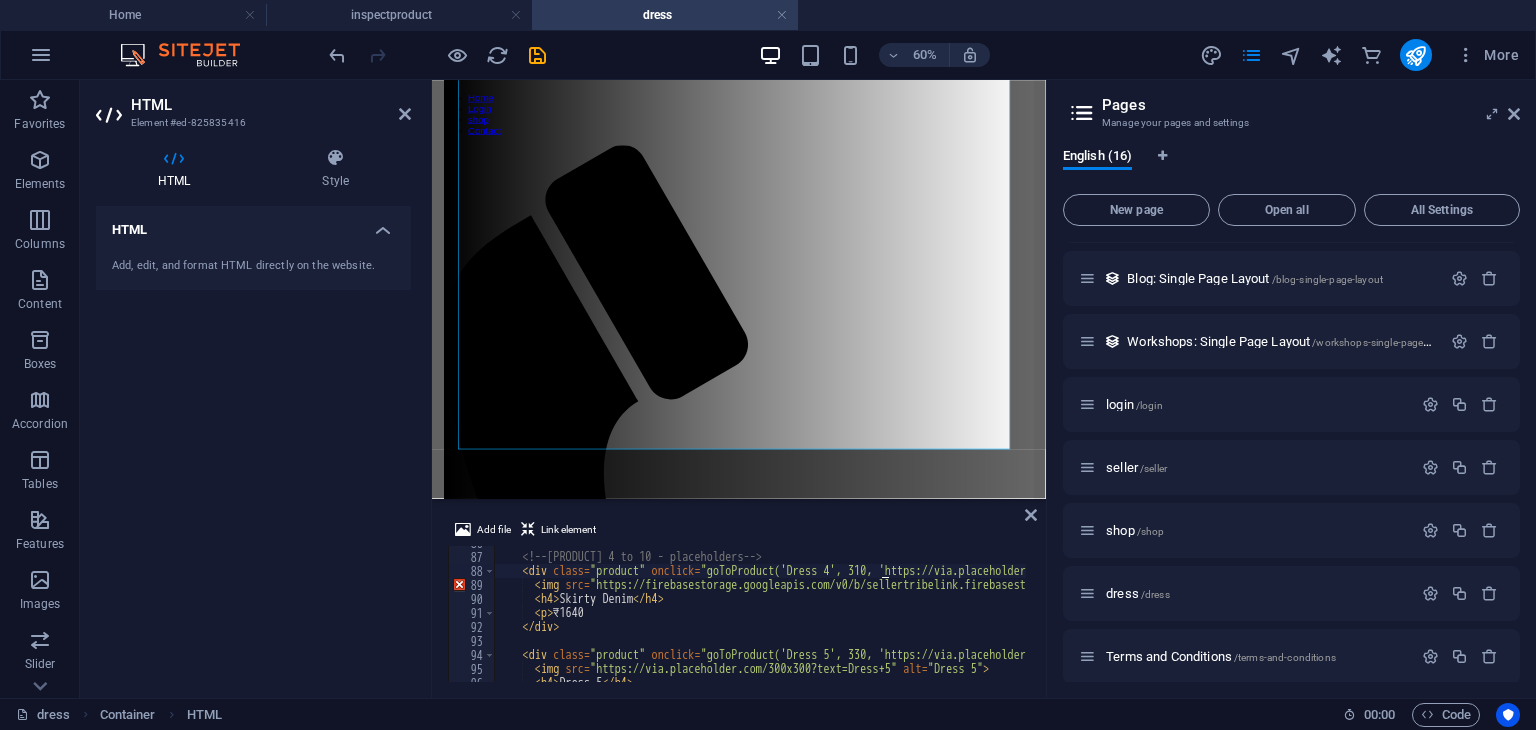 click on "<!--  Product 4 to 10 - placeholders  -->      < div   class = "product"   onclick = "goToProduct('Dress 4', 310, 'https://via.placeholder.com/300x300?text=Dress+4')" >         < img   src = "https://firebasestorage.googleapis.com/v0/b/sellertribelink.firebasestorage.app/o/dresses%201%2Fdownload.jpeg?alt=media&token=1d8fdb5e-6db8-4ba0-a645-da7512da819a"   alt = "Dress 4" >         < h4 > Skirty Denim </ h4 >         < p > ₹1640      </ div >      < div   class = "product"   onclick = "goToProduct('Dress 5', 330, 'https://via.placeholder.com/300x300?text=Dress+5')" >         < img   src = "https://via.placeholder.com/300x300?text=Dress+5"   alt = "Dress 5" >         < h4 > Dress 5 </ h4 >" at bounding box center [1495, 616] 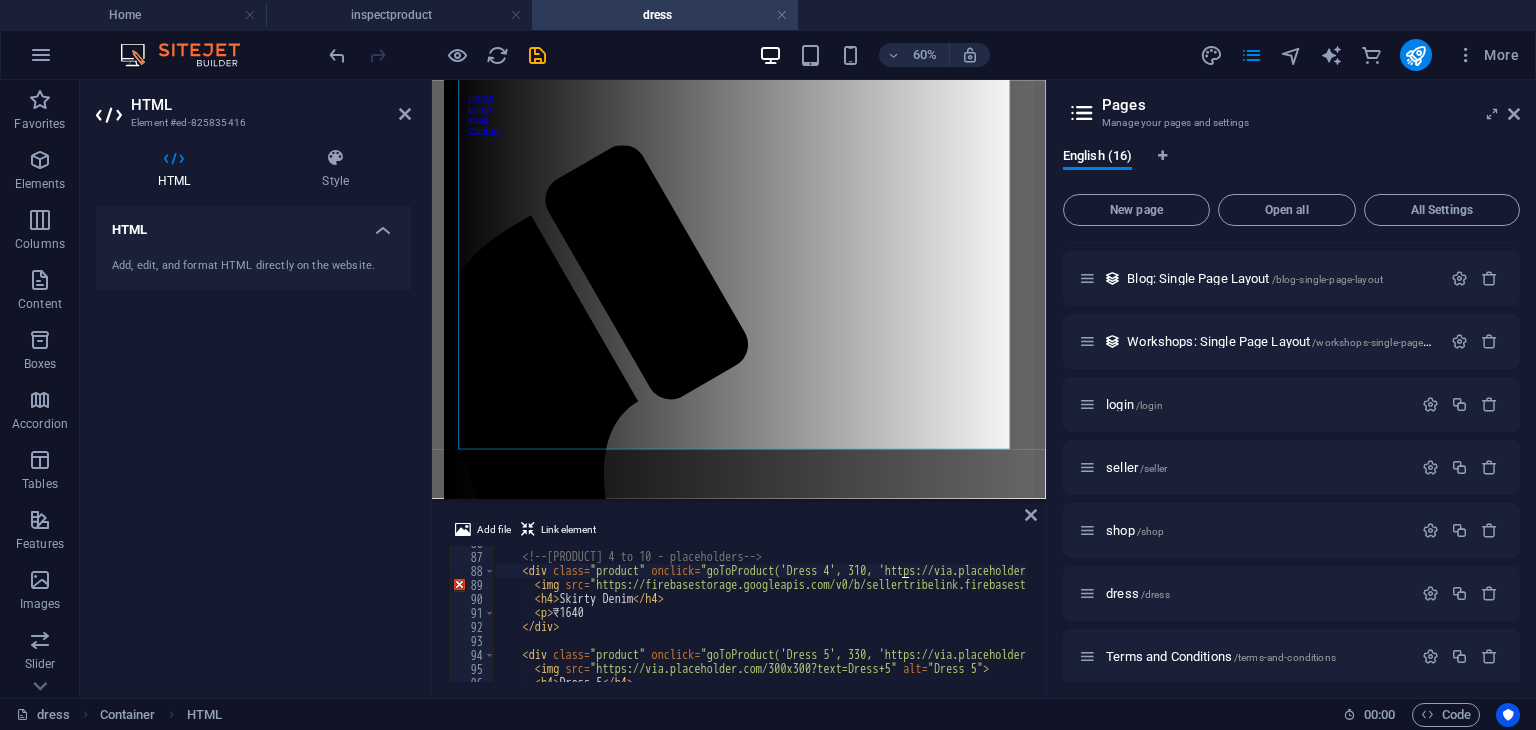 click on "<!--  Product 4 to 10 - placeholders  -->      < div   class = "product"   onclick = "goToProduct('Dress 4', 310, 'https://via.placeholder.com/300x300?text=Dress+4')" >         < img   src = "https://firebasestorage.googleapis.com/v0/b/sellertribelink.firebasestorage.app/o/dresses%201%2Fdownload.jpeg?alt=media&token=1d8fdb5e-6db8-4ba0-a645-da7512da819a"   alt = "Dress 4" >         < h4 > Skirty Denim </ h4 >         < p > ₹1640      </ div >      < div   class = "product"   onclick = "goToProduct('Dress 5', 330, 'https://via.placeholder.com/300x300?text=Dress+5')" >         < img   src = "https://via.placeholder.com/300x300?text=Dress+5"   alt = "Dress 5" >         < h4 > Dress 5 </ h4 >" at bounding box center (1495, 616) 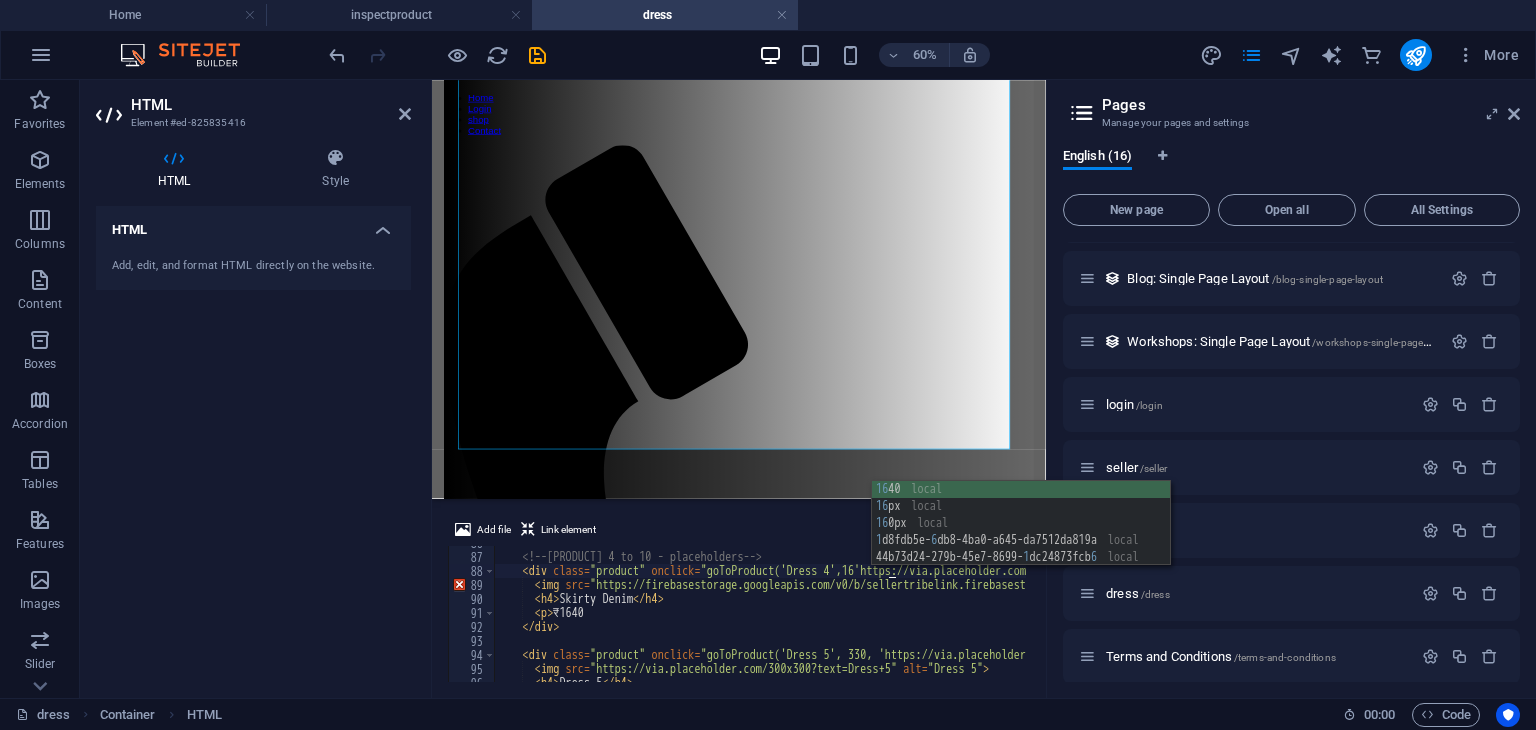 scroll, scrollTop: 0, scrollLeft: 33, axis: horizontal 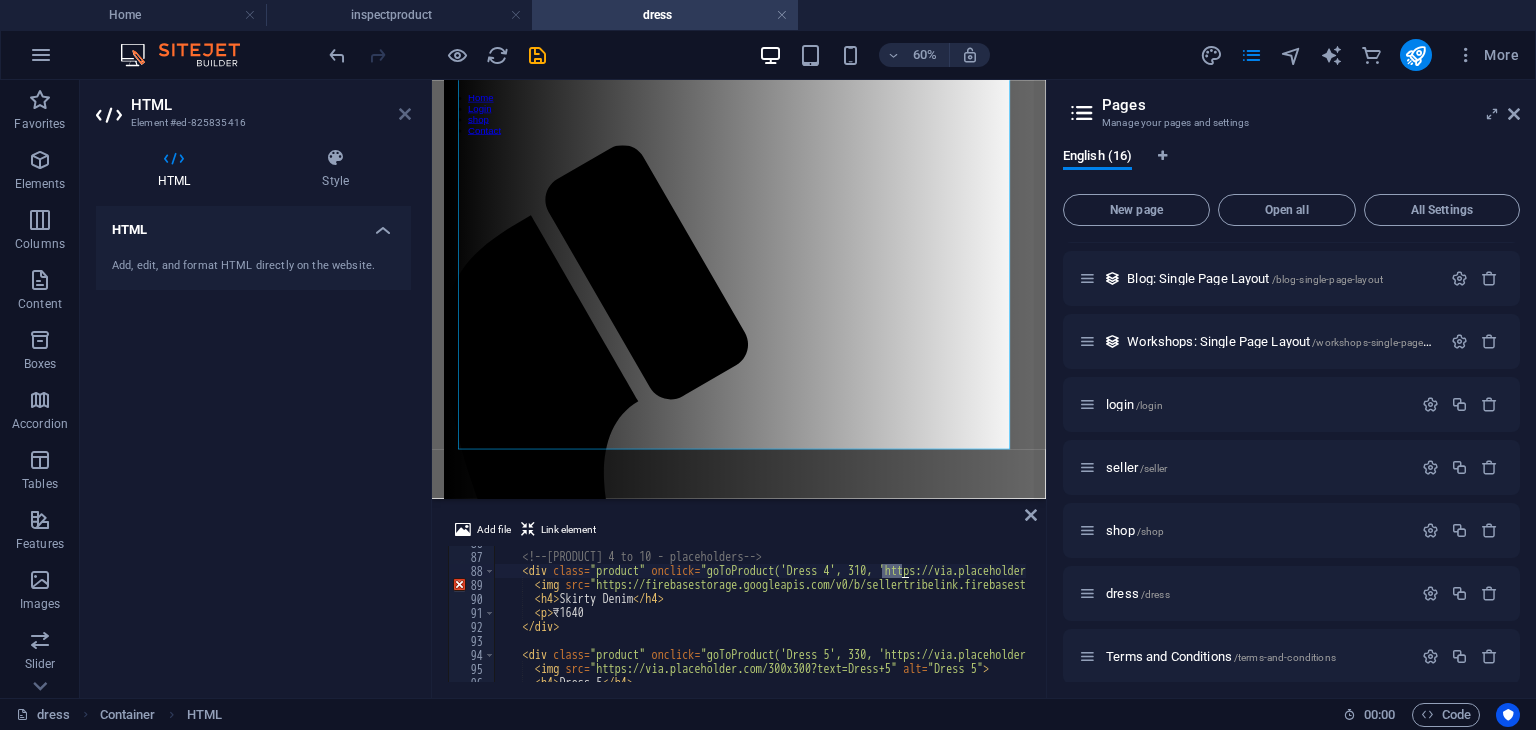type on "<div class="product" onclick="goToProduct('Dress 4', 310, 'https://via.placeholder.com/300x300?text=Dress+4')">" 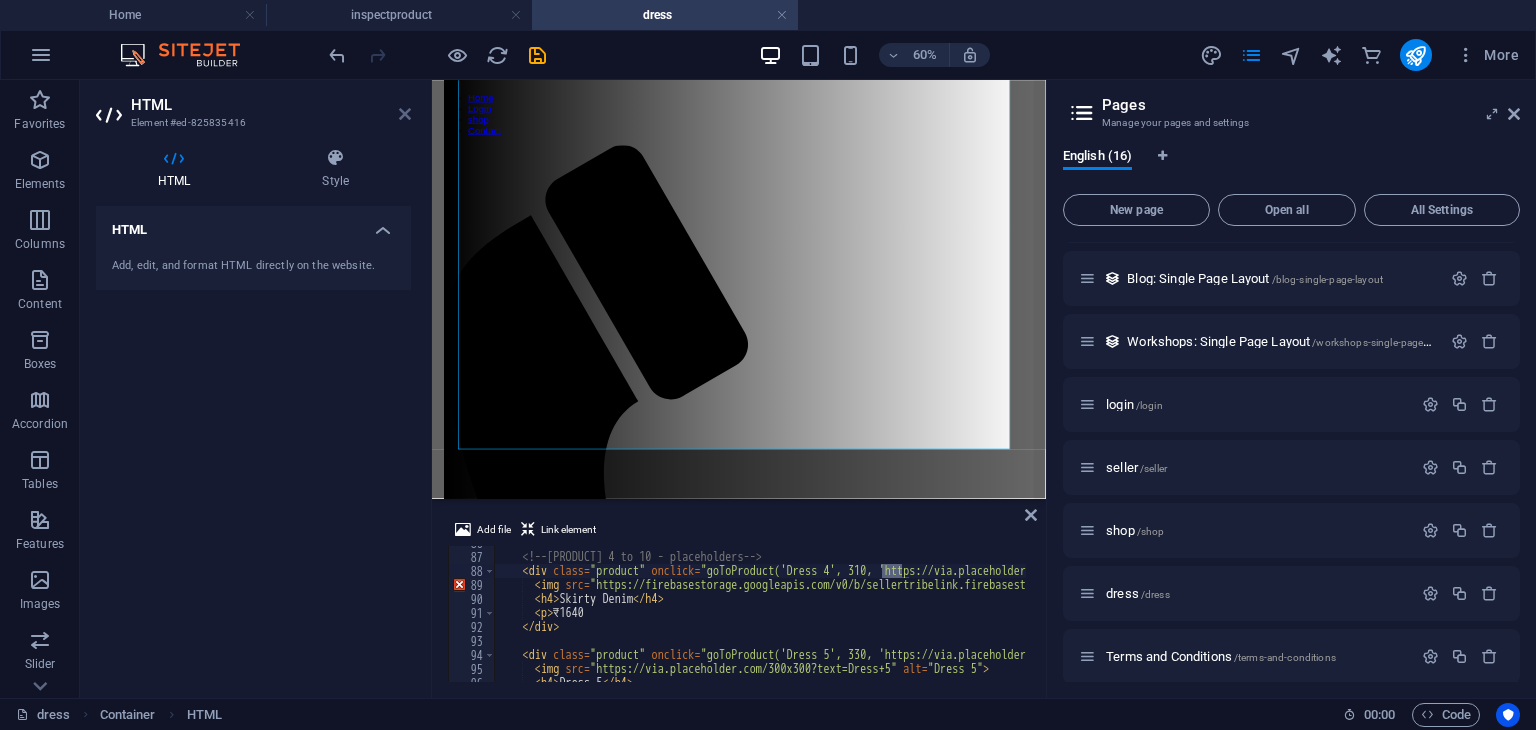 click at bounding box center [405, 114] 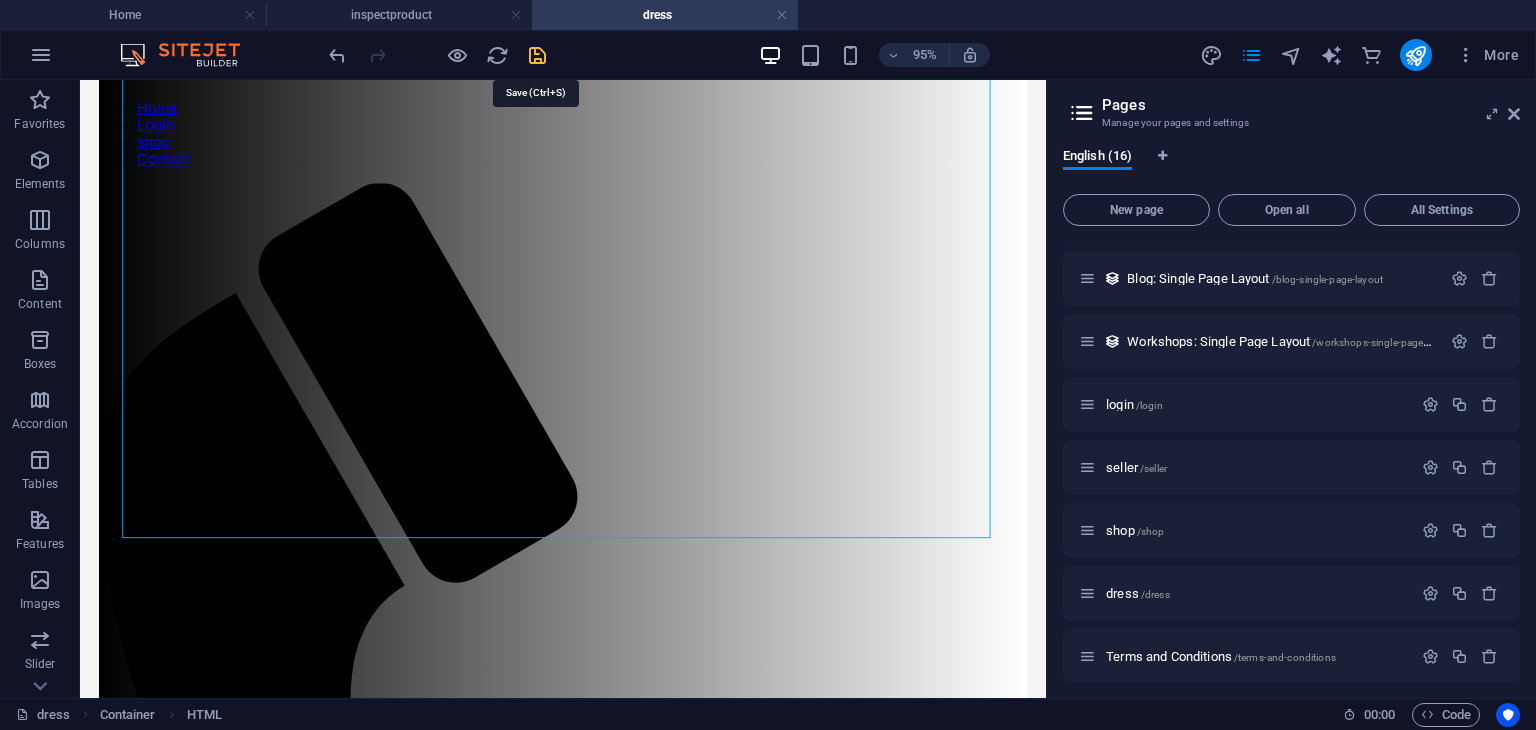 click at bounding box center [537, 55] 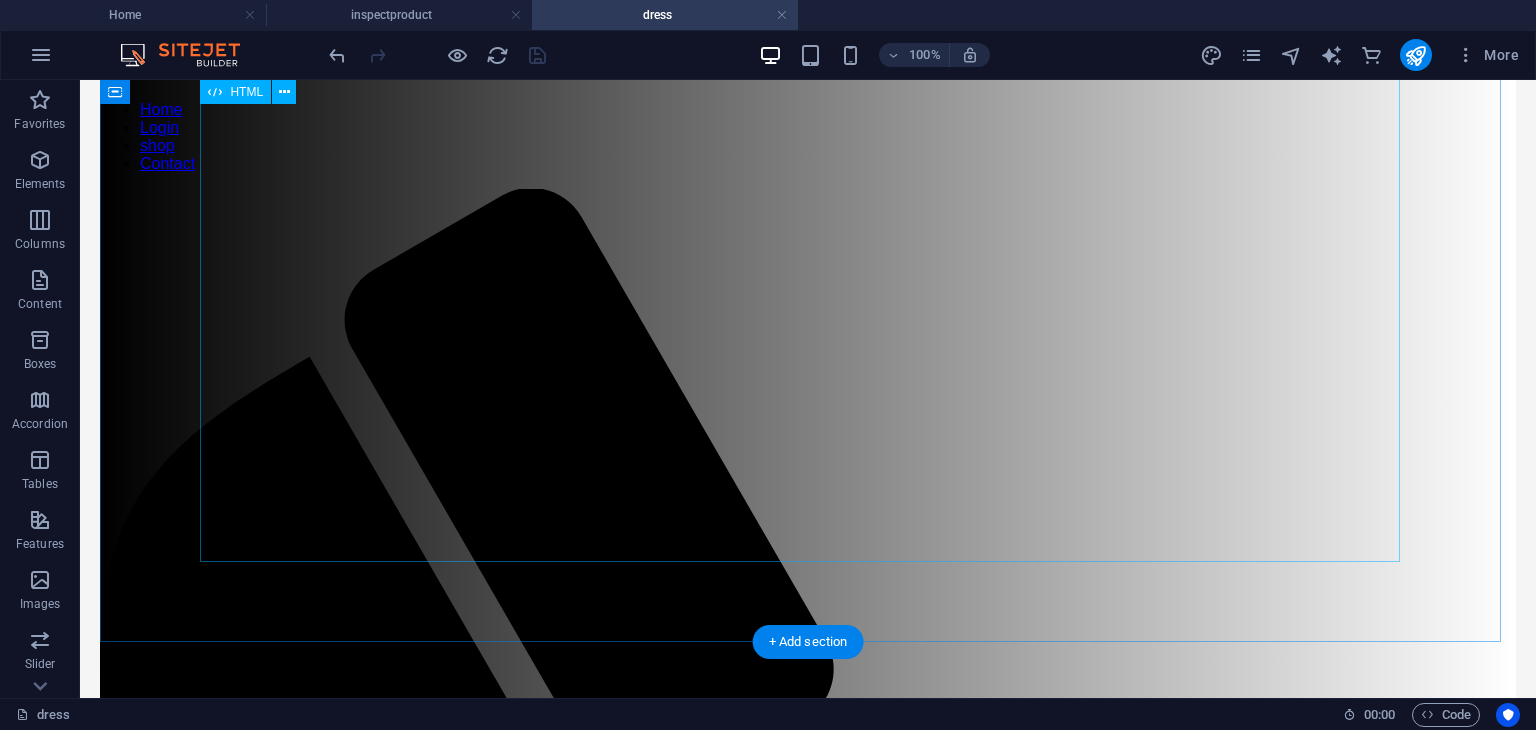 click on "Product Grid
Our Products
Dress Black
₹380
Kurti
₹475
Breslet
₹210
Skirty Denim
₹1640
Dress 5
₹330
Dress 6
₹350
Dress 7
₹370
Dress 8
₹390
Dress 9
₹410
Dress 10
₹430" at bounding box center [808, 2318] 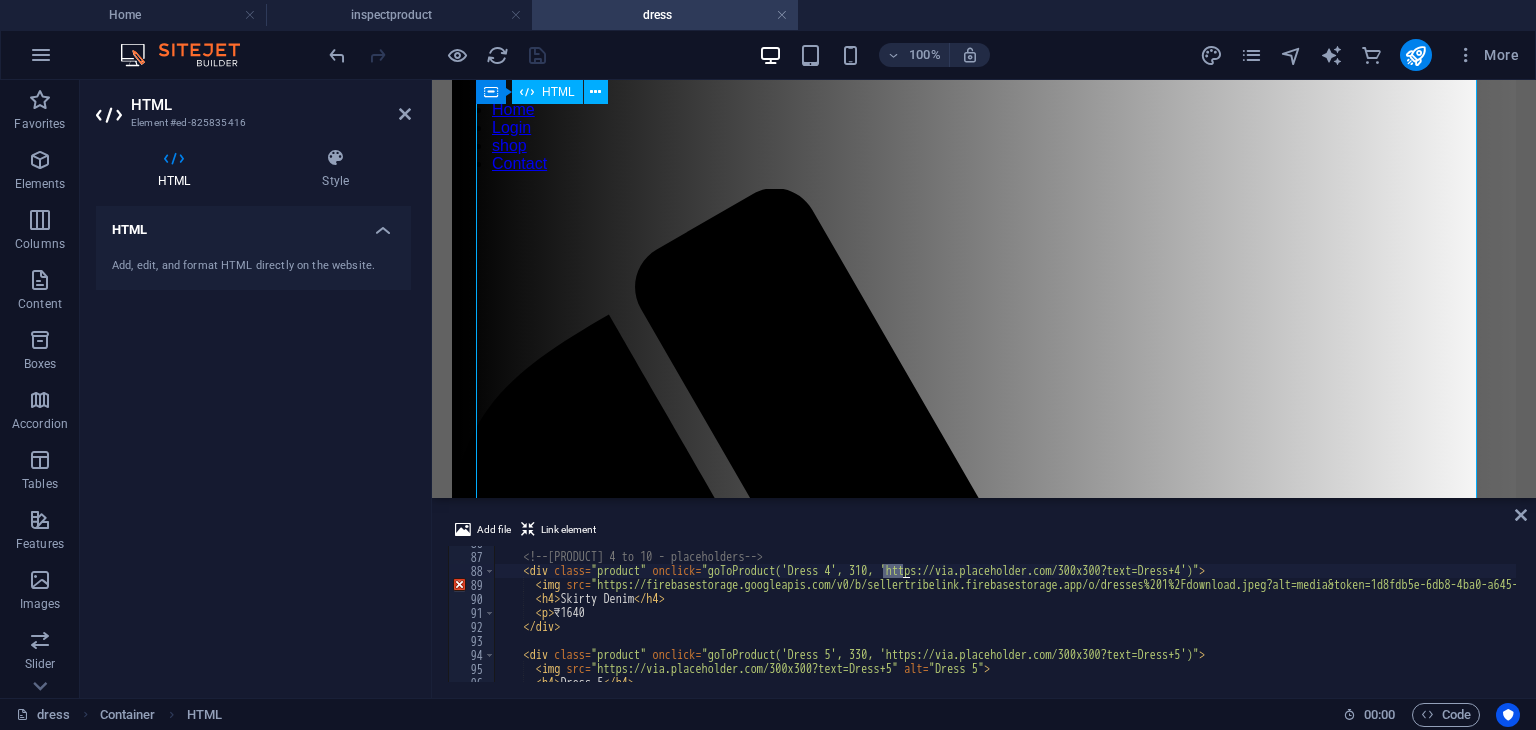 scroll, scrollTop: 1200, scrollLeft: 0, axis: vertical 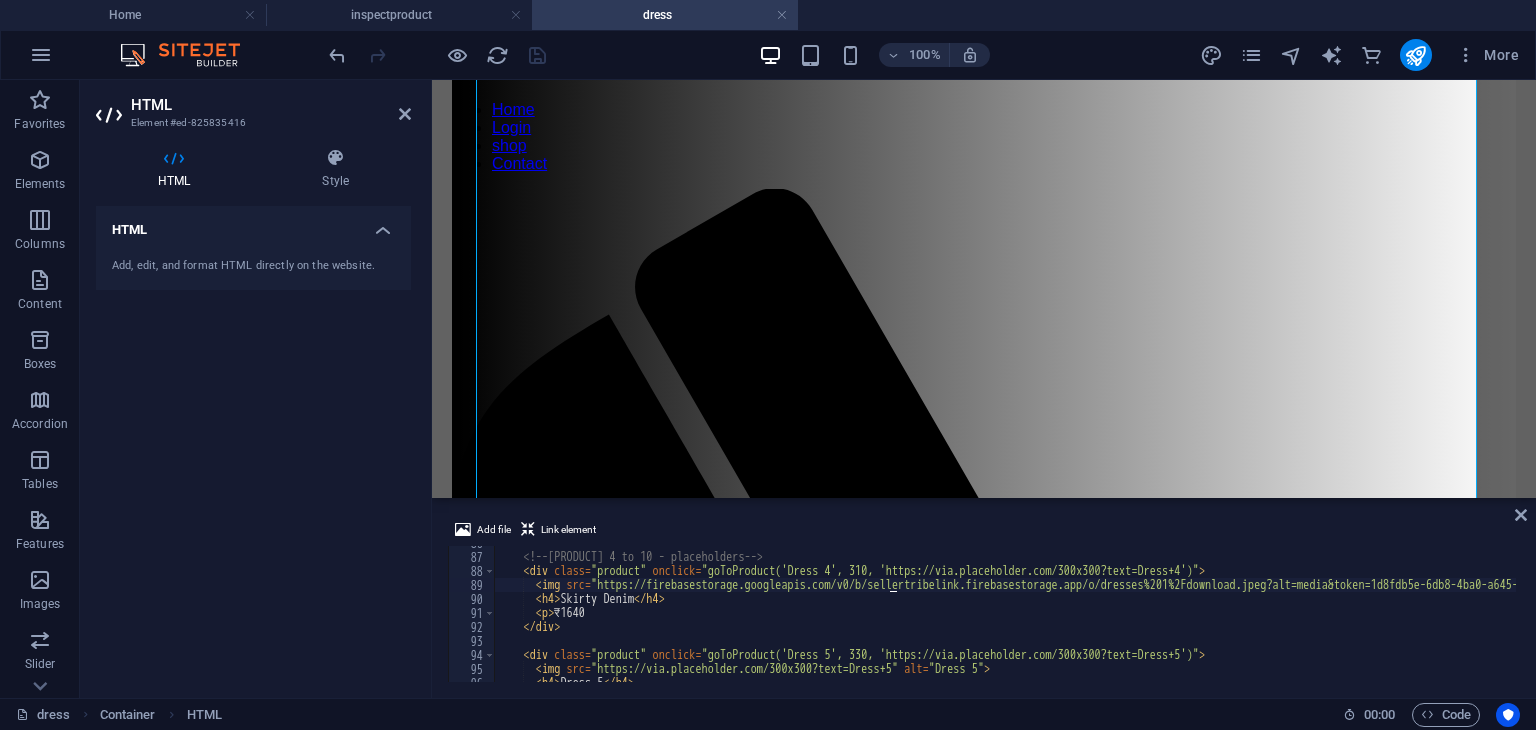 click on "<!--  Product 4 to 10 - placeholders  -->      < div   class = "product"   onclick = "goToProduct('Dress 4', 310, 'https://via.placeholder.com/300x300?text=Dress+4')" >         < img   src = "https://firebasestorage.googleapis.com/v0/b/sellertribelink.firebasestorage.app/o/dresses%201%2Fdownload.jpeg?alt=media&token=1d8fdb5e-6db8-4ba0-a645-da7512da819a"   alt = "Dress 4" >         < h4 > Skirty Denim </ h4 >         < p > ₹1640      </ div >      < div   class = "product"   onclick = "goToProduct('Dress 5', 330, 'https://via.placeholder.com/300x300?text=Dress+5')" >         < img   src = "https://via.placeholder.com/300x300?text=Dress+5"   alt = "Dress 5" >         < h4 > Dress 5 </ h4 >" at bounding box center [1496, 616] 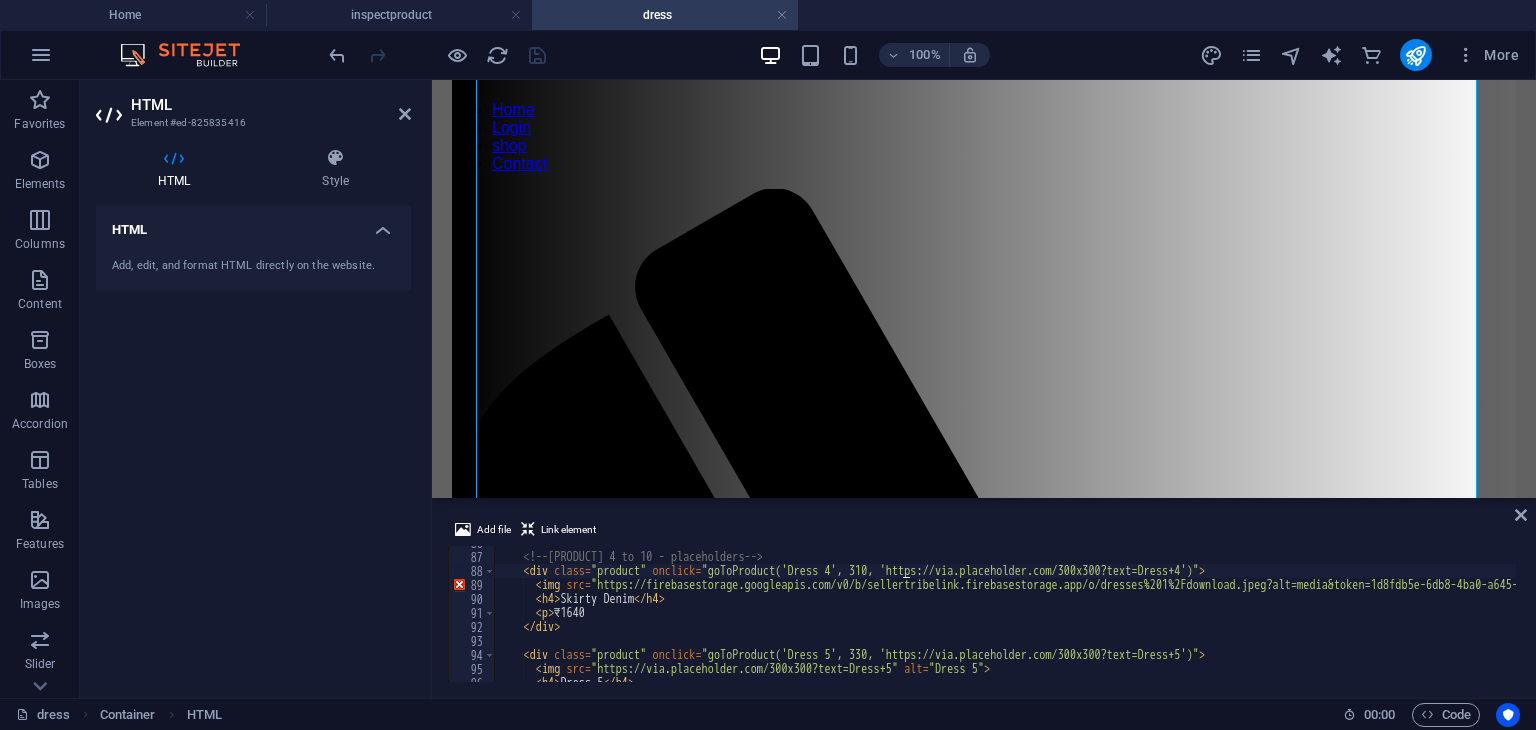 click on "<!--  Product 4 to 10 - placeholders  -->      < div   class = "product"   onclick = "goToProduct('Dress 4', 310, 'https://via.placeholder.com/300x300?text=Dress+4')" >         < img   src = "https://firebasestorage.googleapis.com/v0/b/sellertribelink.firebasestorage.app/o/dresses%201%2Fdownload.jpeg?alt=media&token=1d8fdb5e-6db8-4ba0-a645-da7512da819a"   alt = "Dress 4" >         < h4 > Skirty Denim </ h4 >         < p > ₹1640      </ div >      < div   class = "product"   onclick = "goToProduct('Dress 5', 330, 'https://via.placeholder.com/300x300?text=Dress+5')" >         < img   src = "https://via.placeholder.com/300x300?text=Dress+5"   alt = "Dress 5" >         < h4 > Dress 5 </ h4 >" at bounding box center [1496, 616] 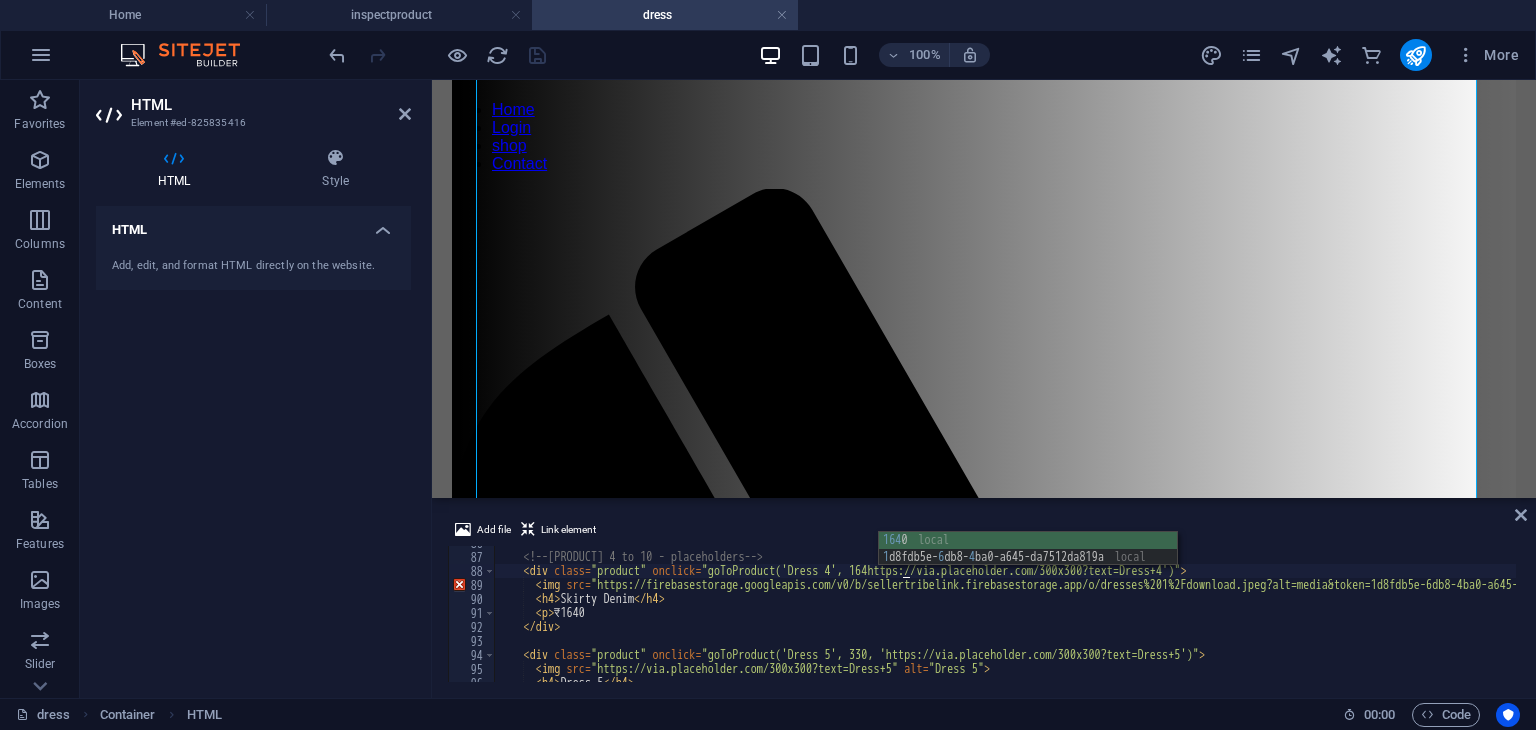 scroll, scrollTop: 0, scrollLeft: 33, axis: horizontal 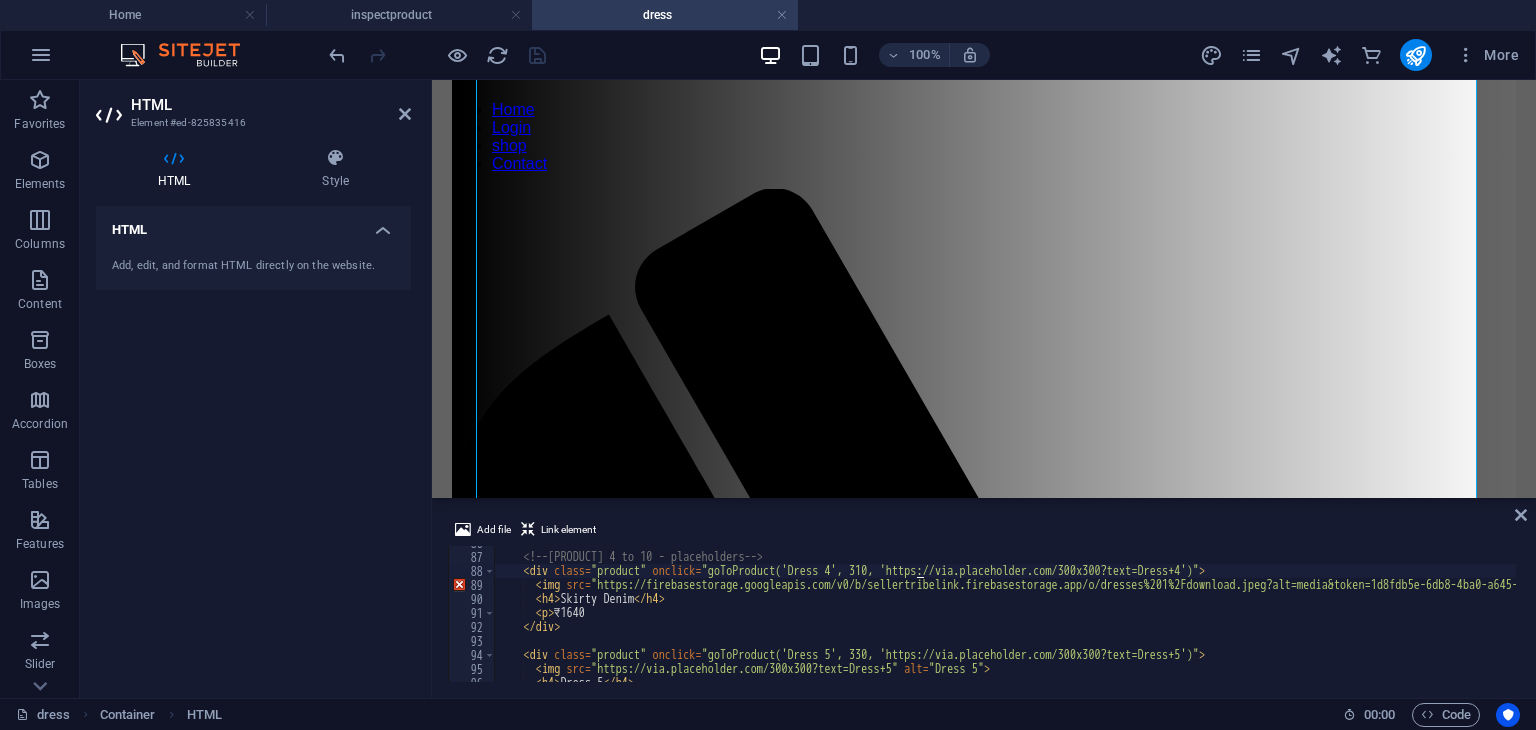 click on "<!--  Product 4 to 10 - placeholders  -->      < div   class = "product"   onclick = "goToProduct('Dress 4', 310, 'https://via.placeholder.com/300x300?text=Dress+4')" >         < img   src = "https://firebasestorage.googleapis.com/v0/b/sellertribelink.firebasestorage.app/o/dresses%201%2Fdownload.jpeg?alt=media&token=1d8fdb5e-6db8-4ba0-a645-da7512da819a"   alt = "Dress 4" >         < h4 > Skirty Denim </ h4 >         < p > ₹1640      </ div >      < div   class = "product"   onclick = "goToProduct('Dress 5', 330, 'https://via.placeholder.com/300x300?text=Dress+5')" >         < img   src = "https://via.placeholder.com/300x300?text=Dress+5"   alt = "Dress 5" >         < h4 > Dress 5 </ h4 >" at bounding box center [1496, 616] 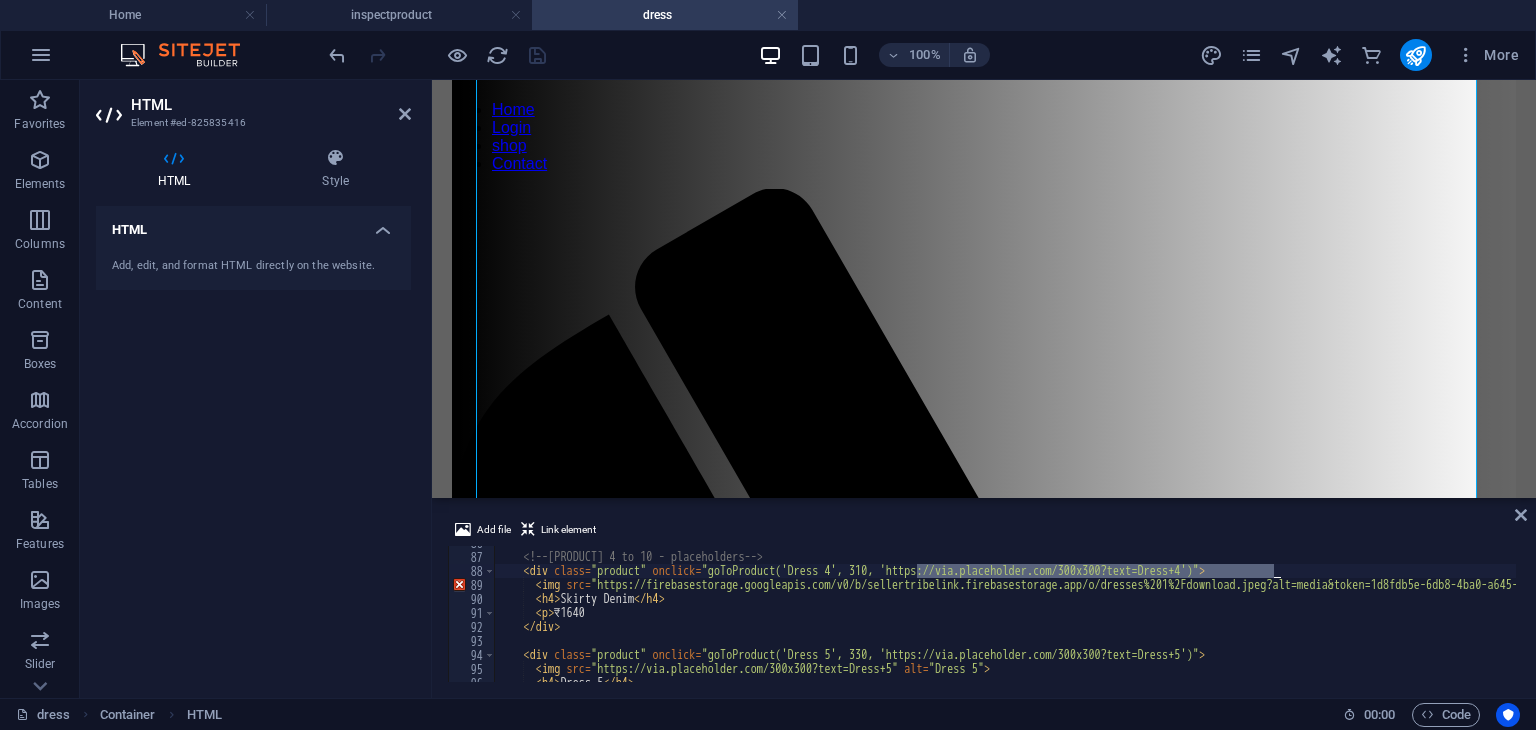 drag, startPoint x: 919, startPoint y: 571, endPoint x: 1278, endPoint y: 577, distance: 359.05014 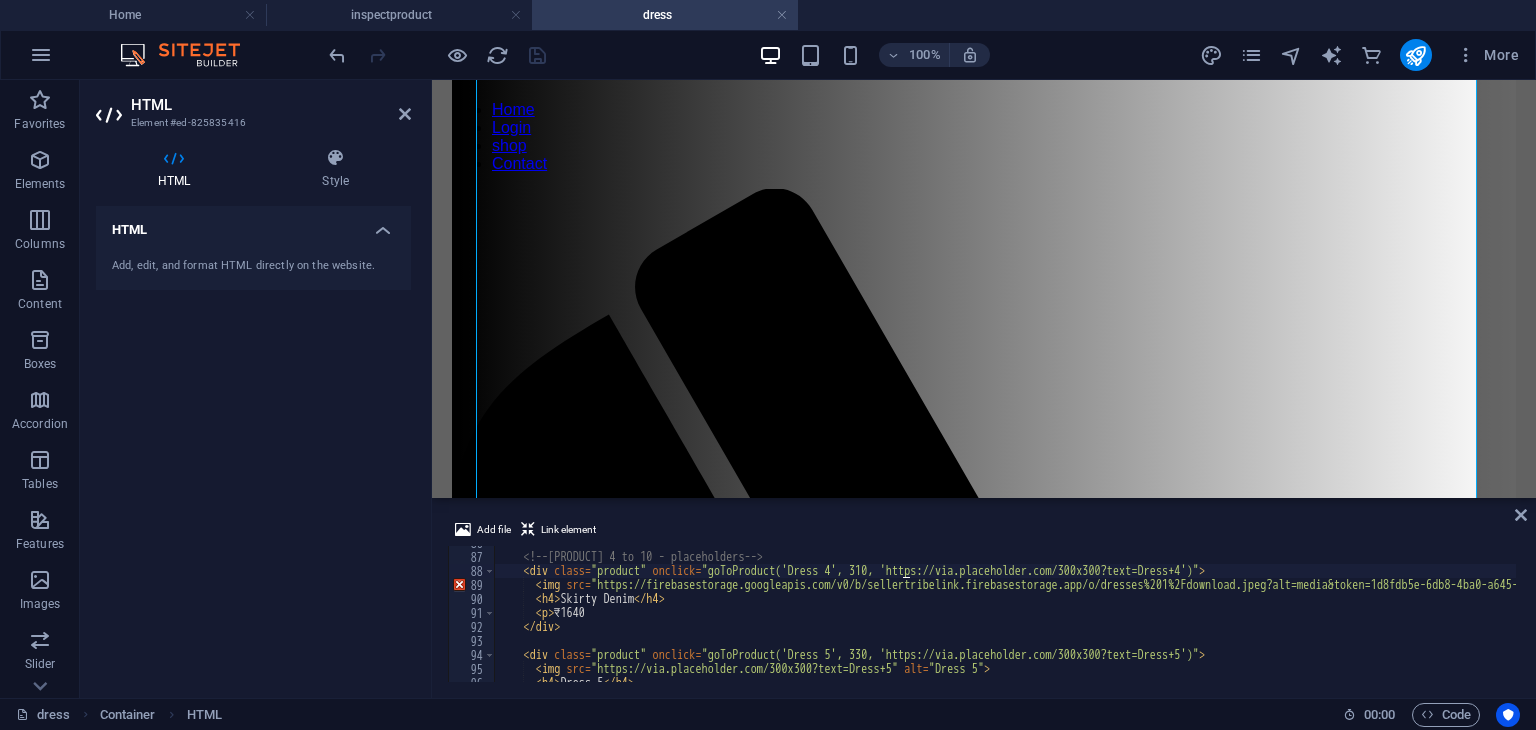 click on "<!--  Product 4 to 10 - placeholders  -->      < div   class = "product"   onclick = "goToProduct('Dress 4', 310, 'https://via.placeholder.com/300x300?text=Dress+4')" >         < img   src = "https://firebasestorage.googleapis.com/v0/b/sellertribelink.firebasestorage.app/o/dresses%201%2Fdownload.jpeg?alt=media&token=1d8fdb5e-6db8-4ba0-a645-da7512da819a"   alt = "Dress 4" >         < h4 > Skirty Denim </ h4 >         < p > ₹1640      </ div >      < div   class = "product"   onclick = "goToProduct('Dress 5', 330, 'https://via.placeholder.com/300x300?text=Dress+5')" >         < img   src = "https://via.placeholder.com/300x300?text=Dress+5"   alt = "Dress 5" >         < h4 > Dress 5 </ h4 >" at bounding box center [1496, 616] 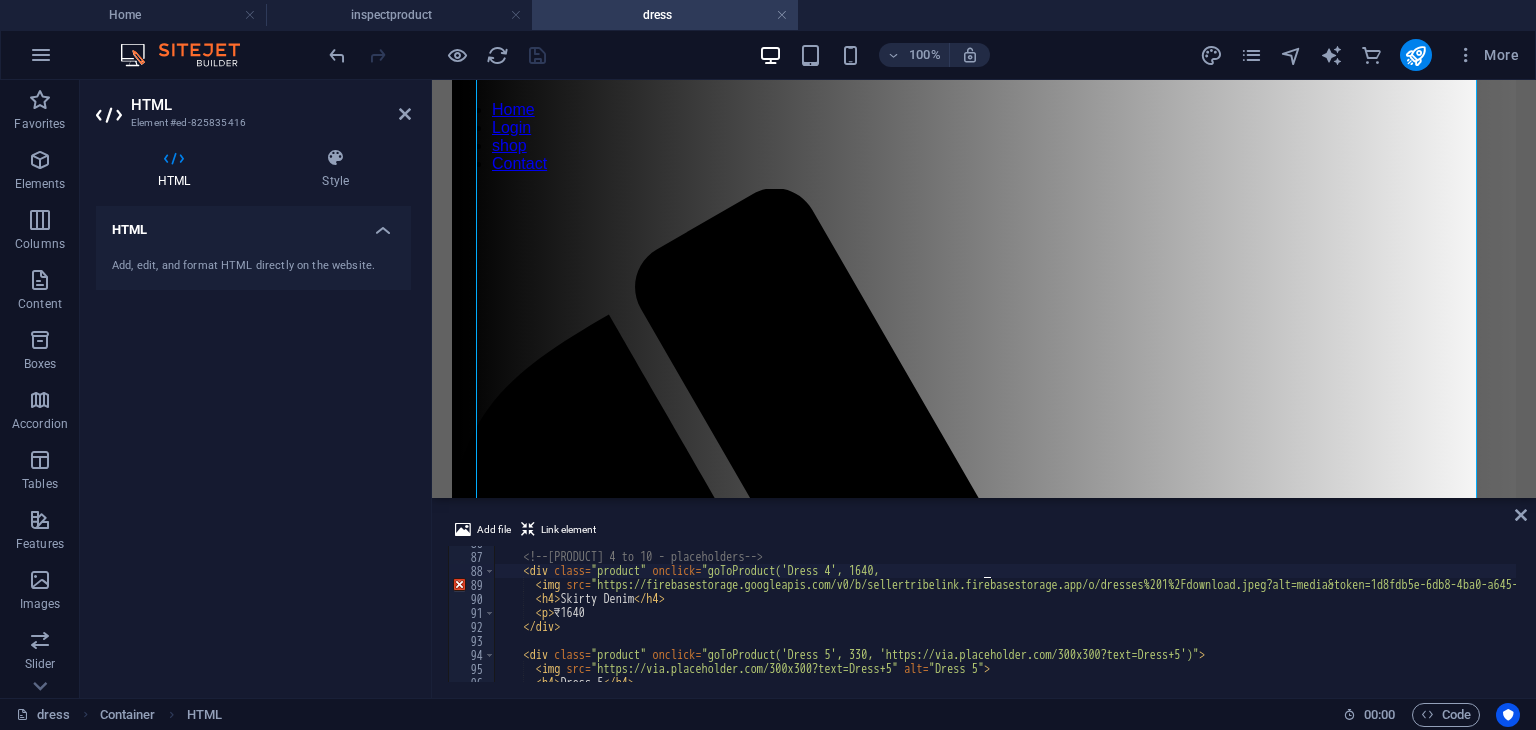scroll, scrollTop: 0, scrollLeft: 33, axis: horizontal 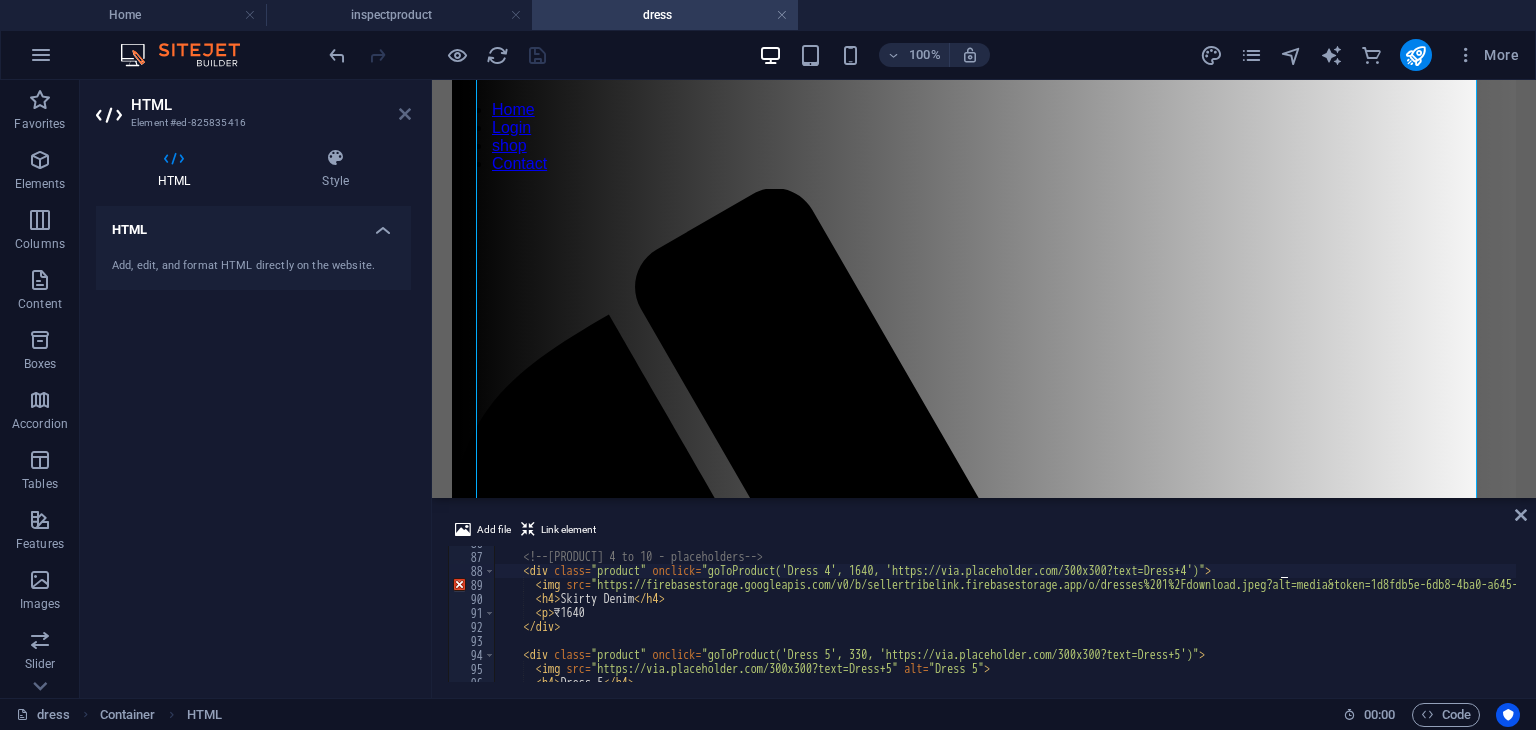 type on "<div class="product" onclick="goToProduct('Dress 4', 1640, 'https://via.placeholder.com/300x300?text=Dress+4')">" 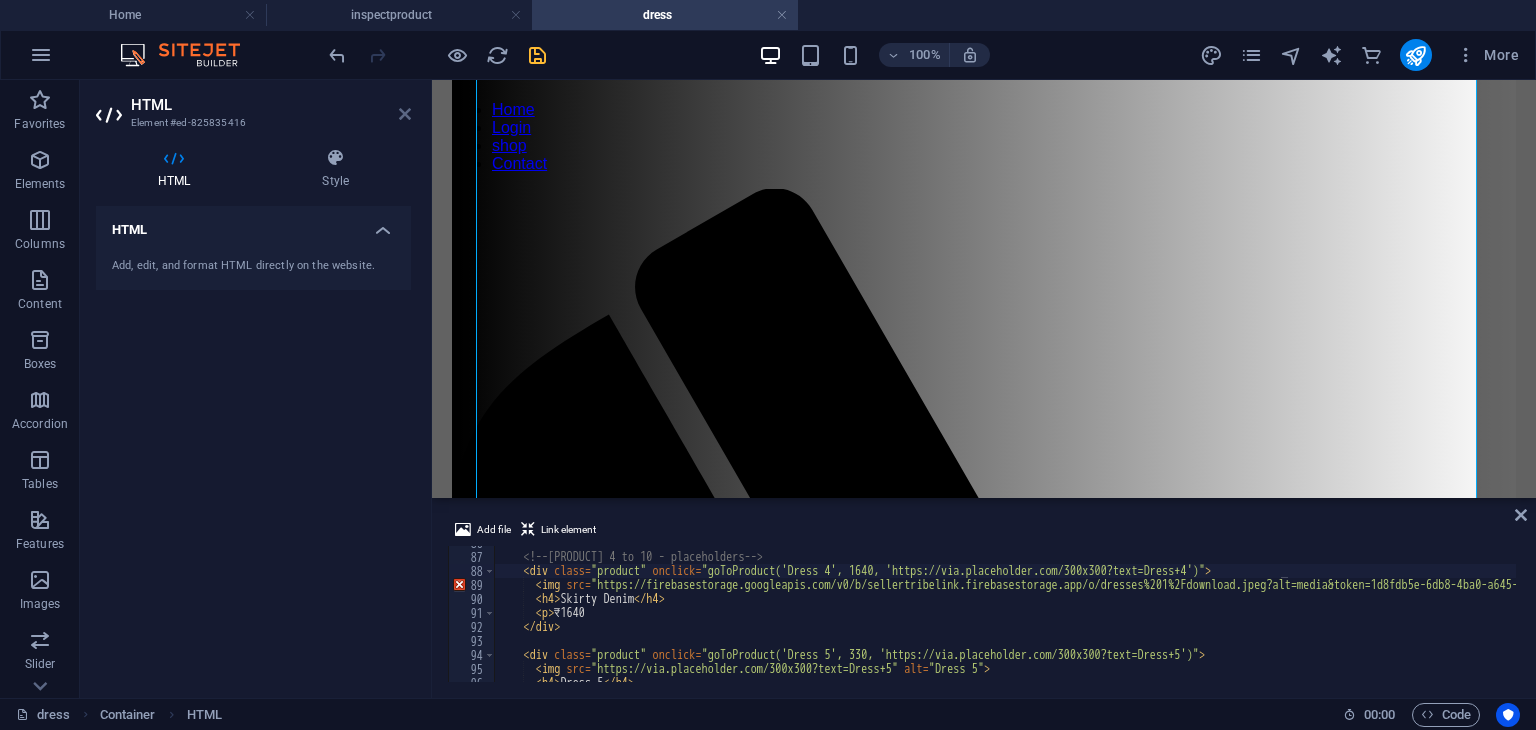 click at bounding box center (405, 114) 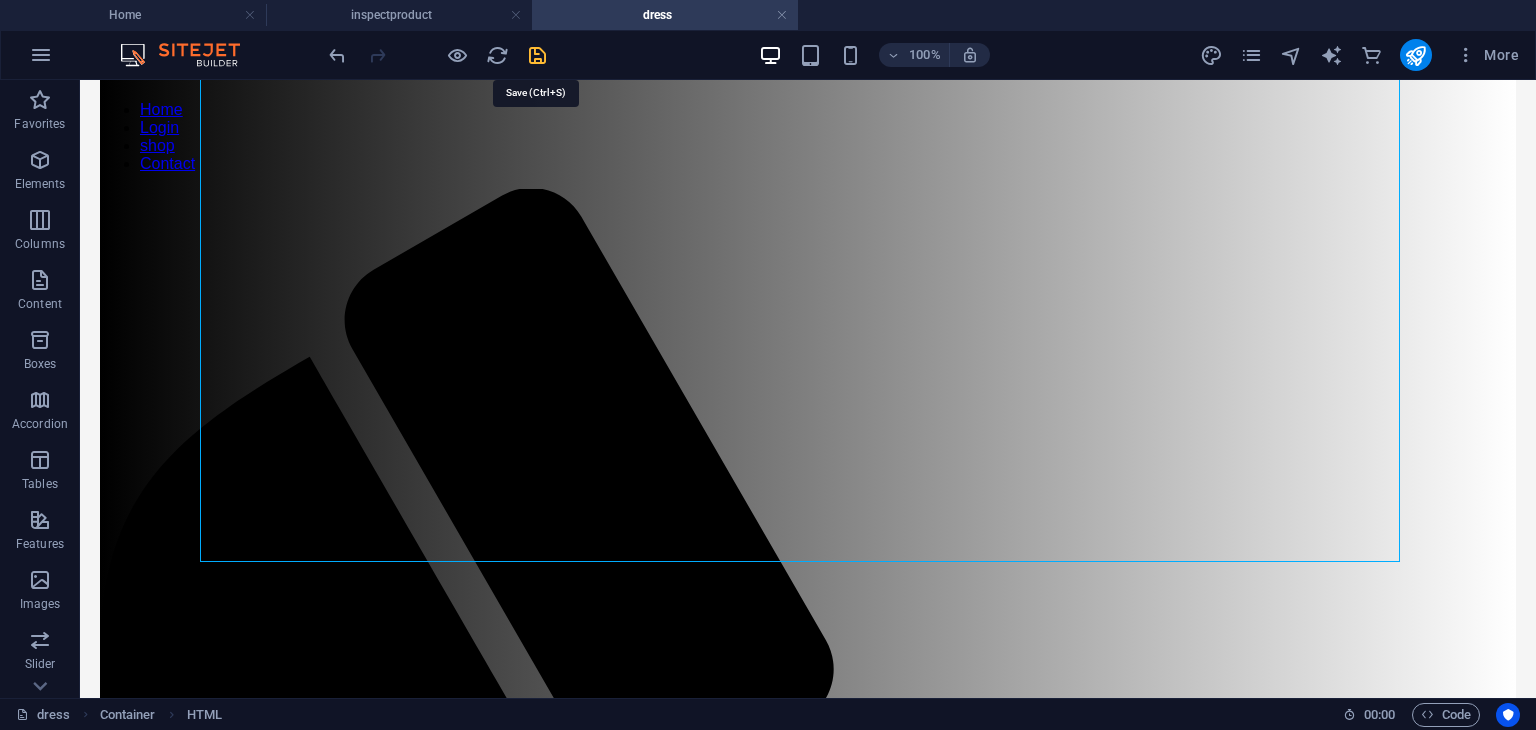click at bounding box center [537, 55] 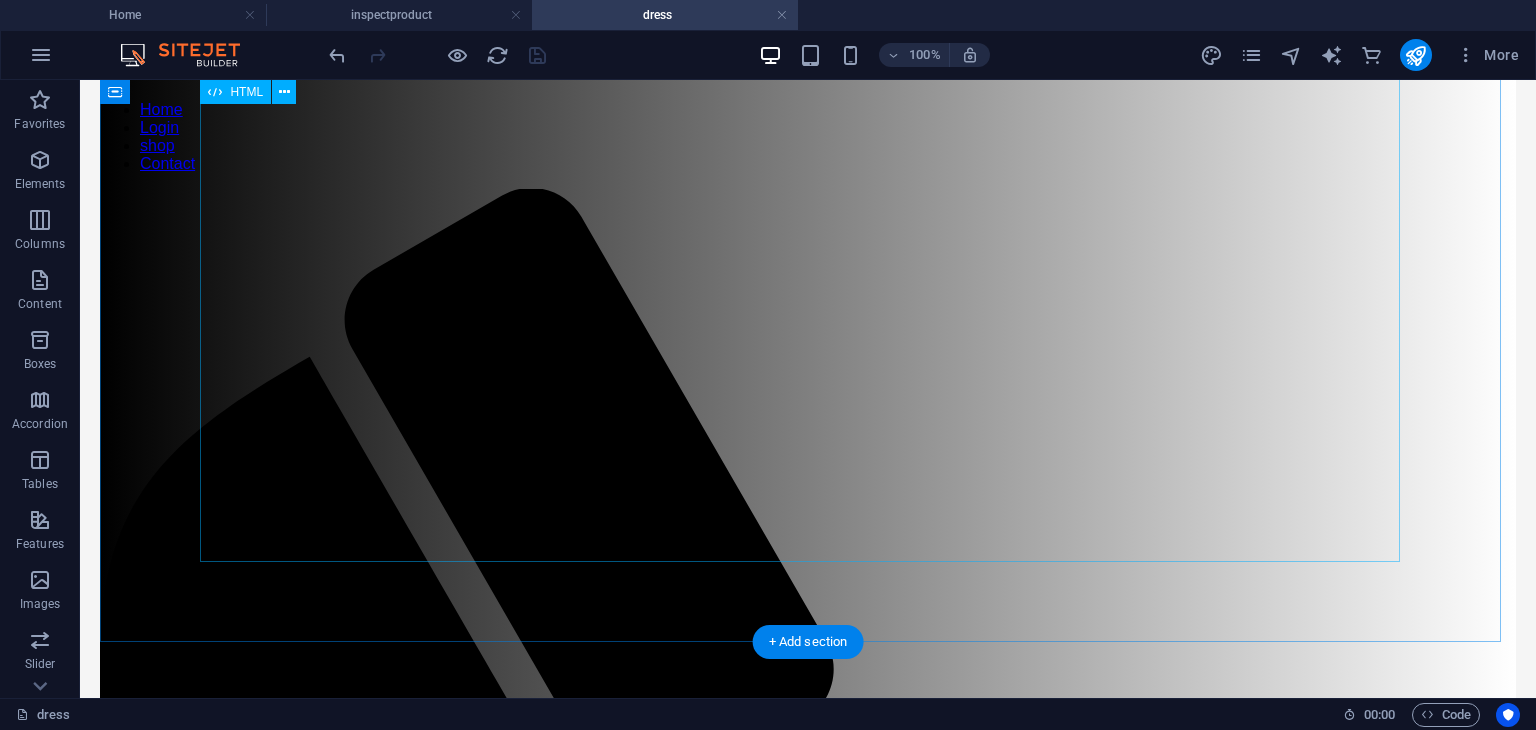 click on "Product Grid
Our Products
Dress Black
₹380
Kurti
₹475
Breslet
₹210
Skirty Denim
₹1640
Dress 5
₹330
Dress 6
₹350
Dress 7
₹370
Dress 8
₹390
Dress 9
₹410
Dress 10
₹430" at bounding box center (808, 2318) 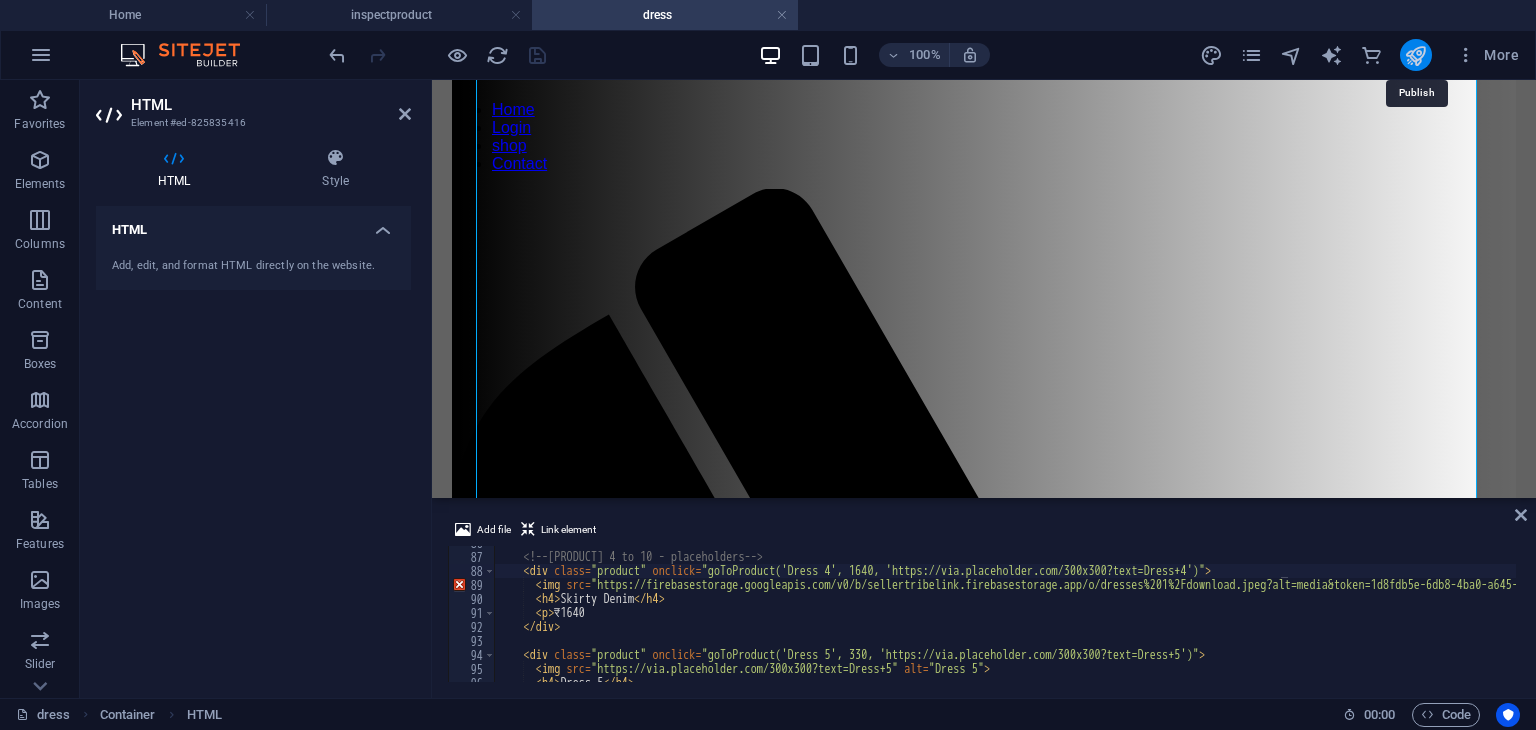 click at bounding box center (1415, 55) 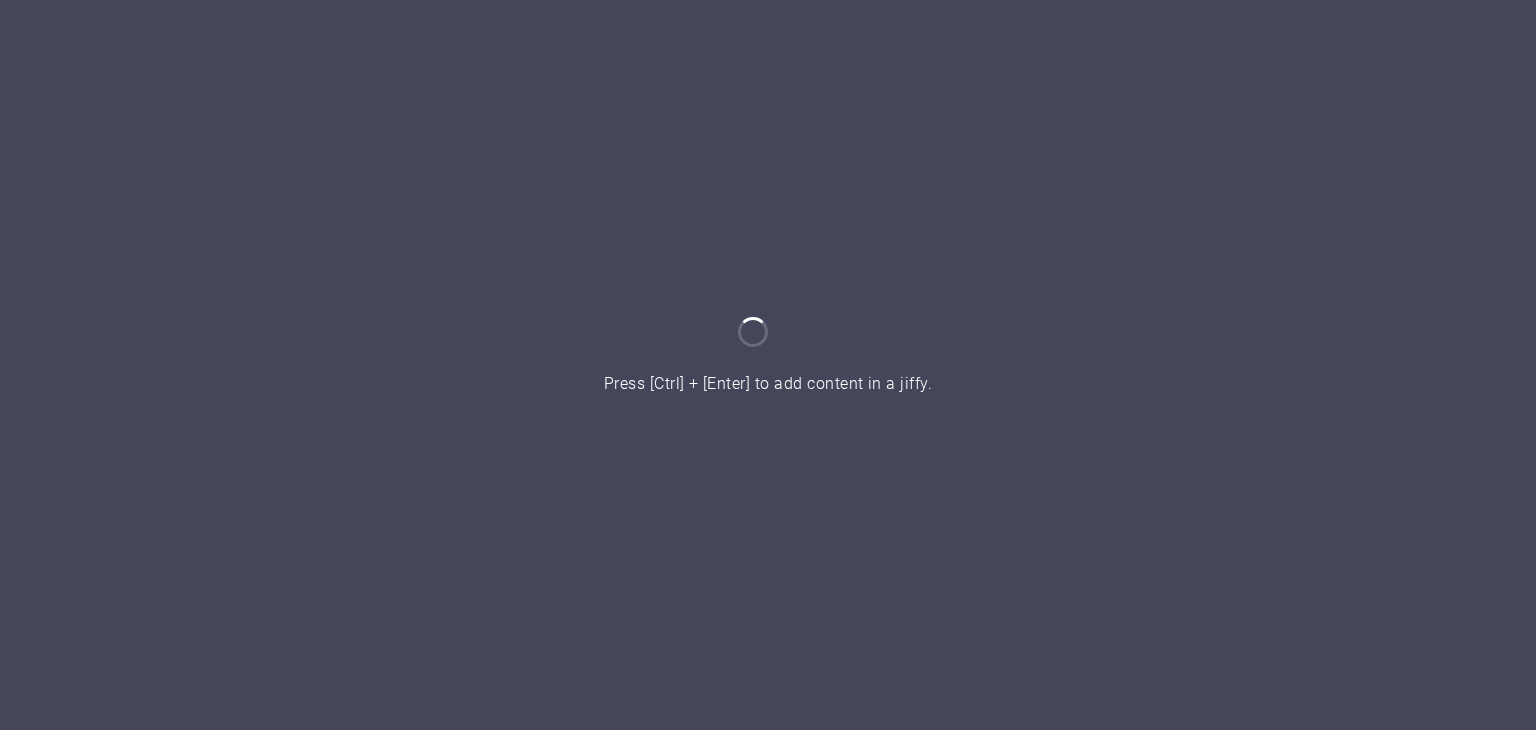 scroll, scrollTop: 0, scrollLeft: 0, axis: both 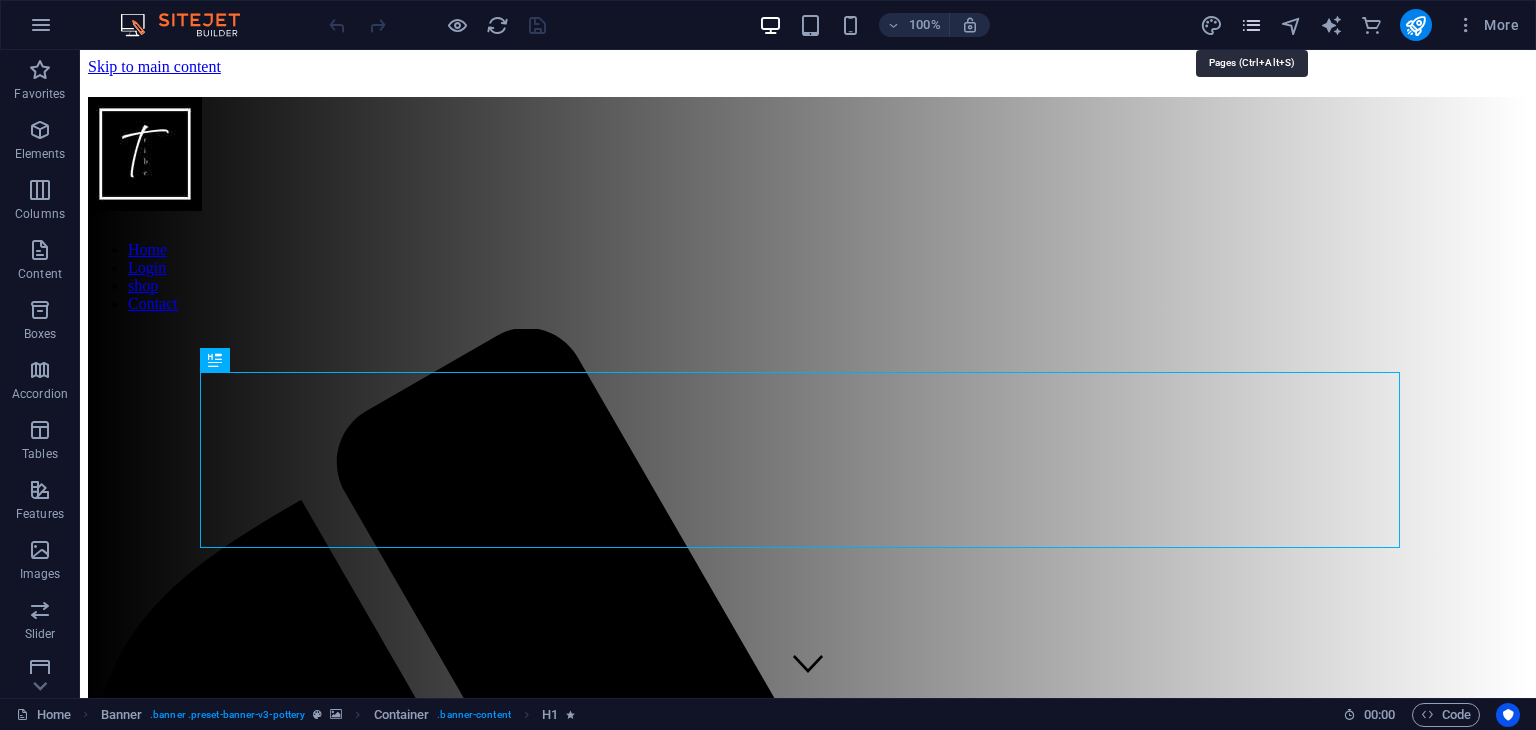 click at bounding box center [1251, 25] 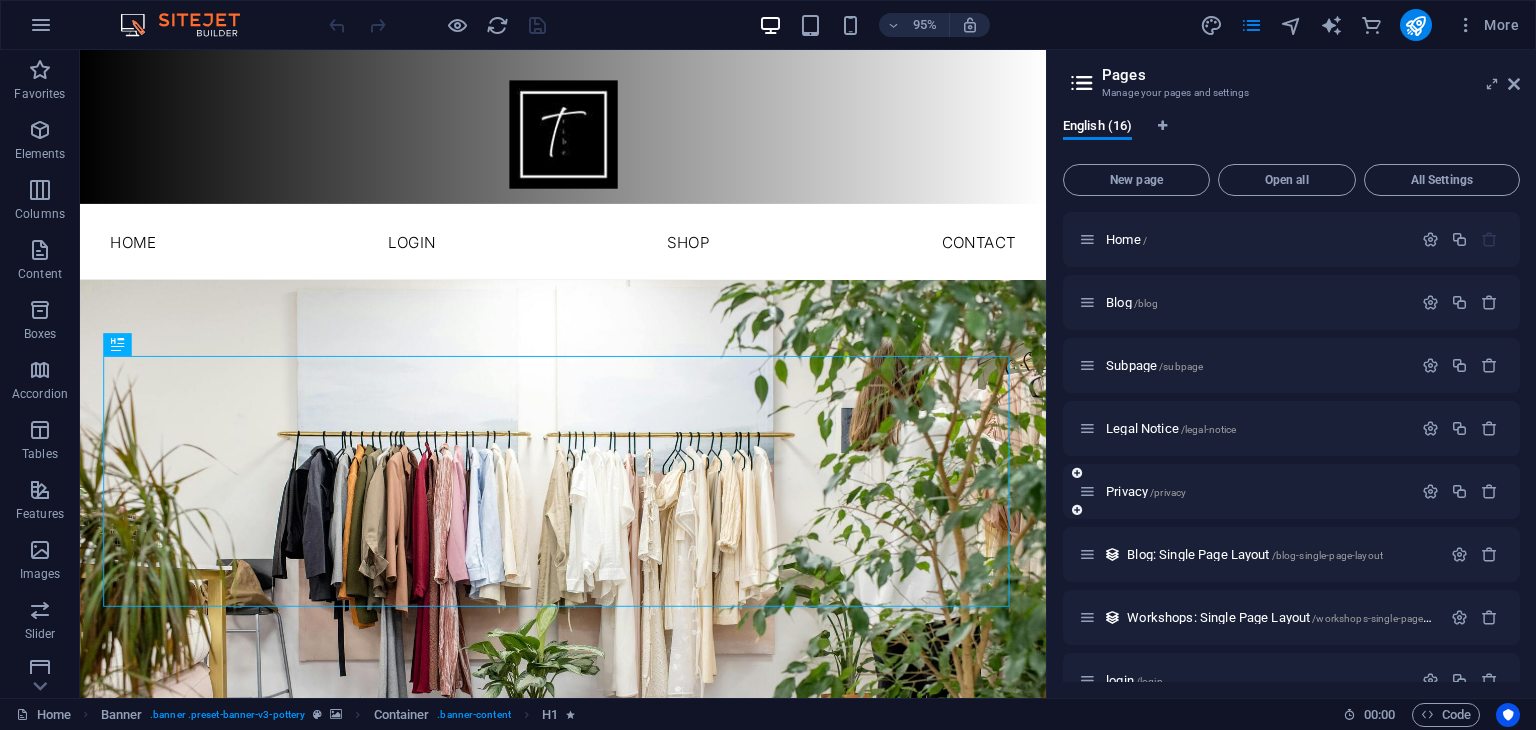 scroll, scrollTop: 538, scrollLeft: 0, axis: vertical 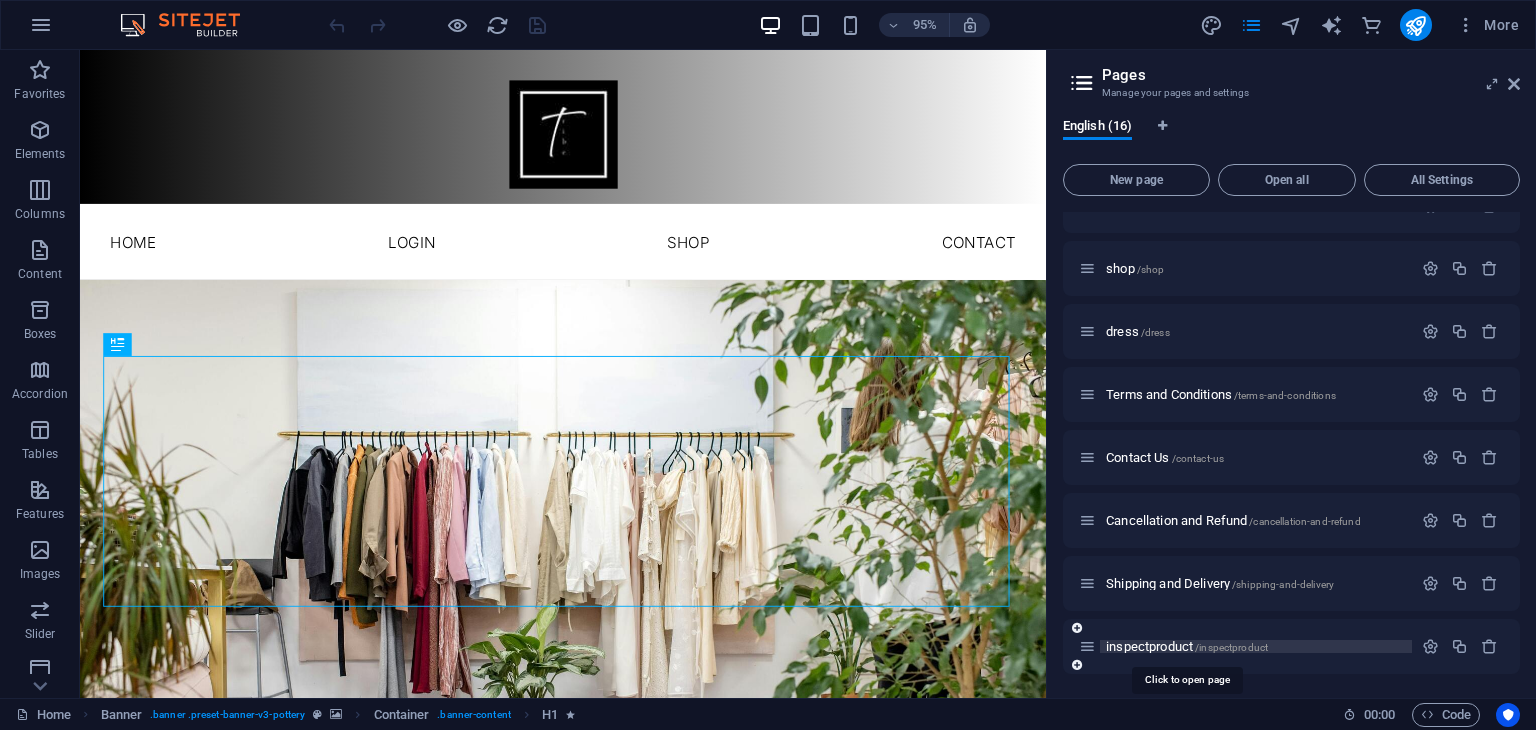 click on "inspectproduct /inspectproduct" at bounding box center [1187, 646] 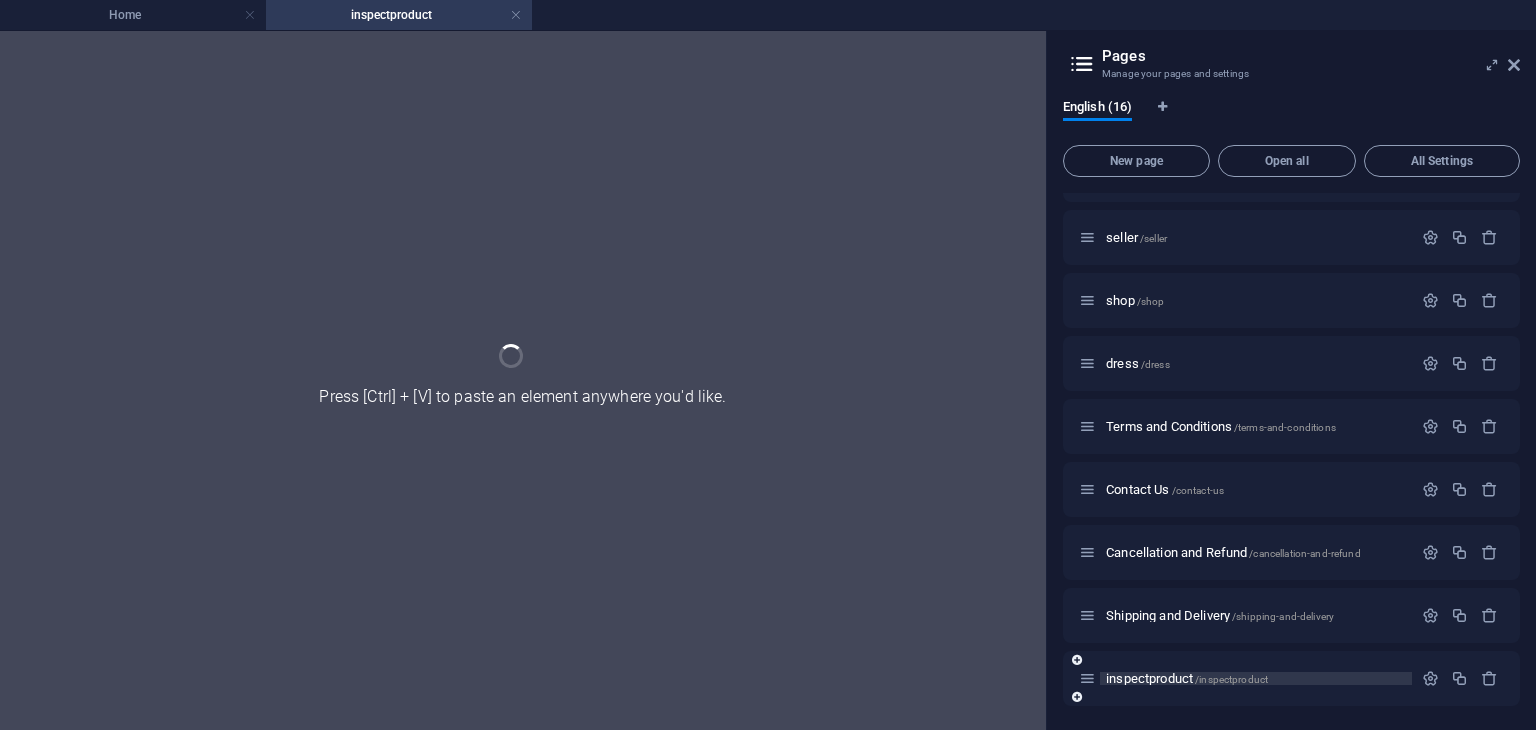scroll, scrollTop: 487, scrollLeft: 0, axis: vertical 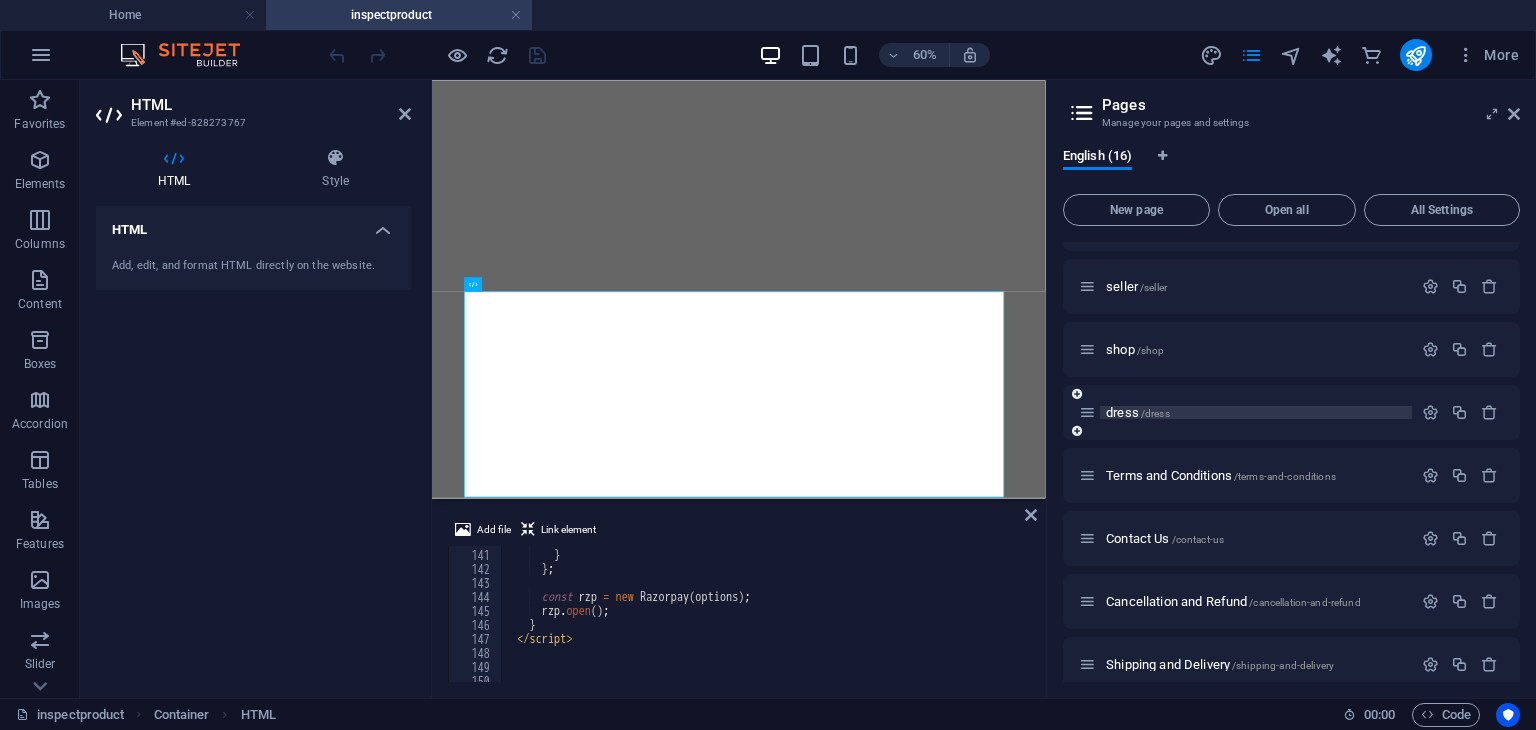 click on "dress /dress" at bounding box center [1138, 412] 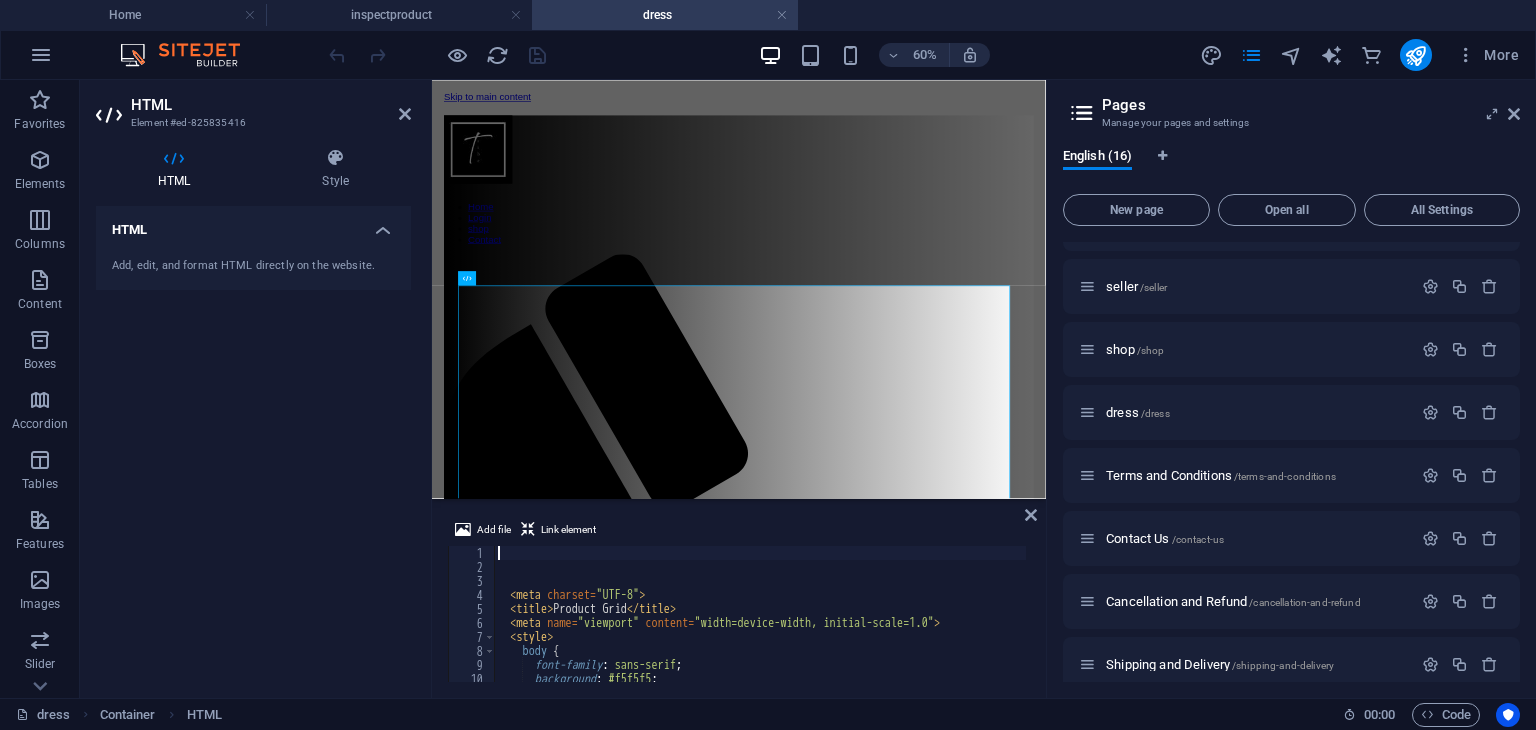 scroll, scrollTop: 0, scrollLeft: 0, axis: both 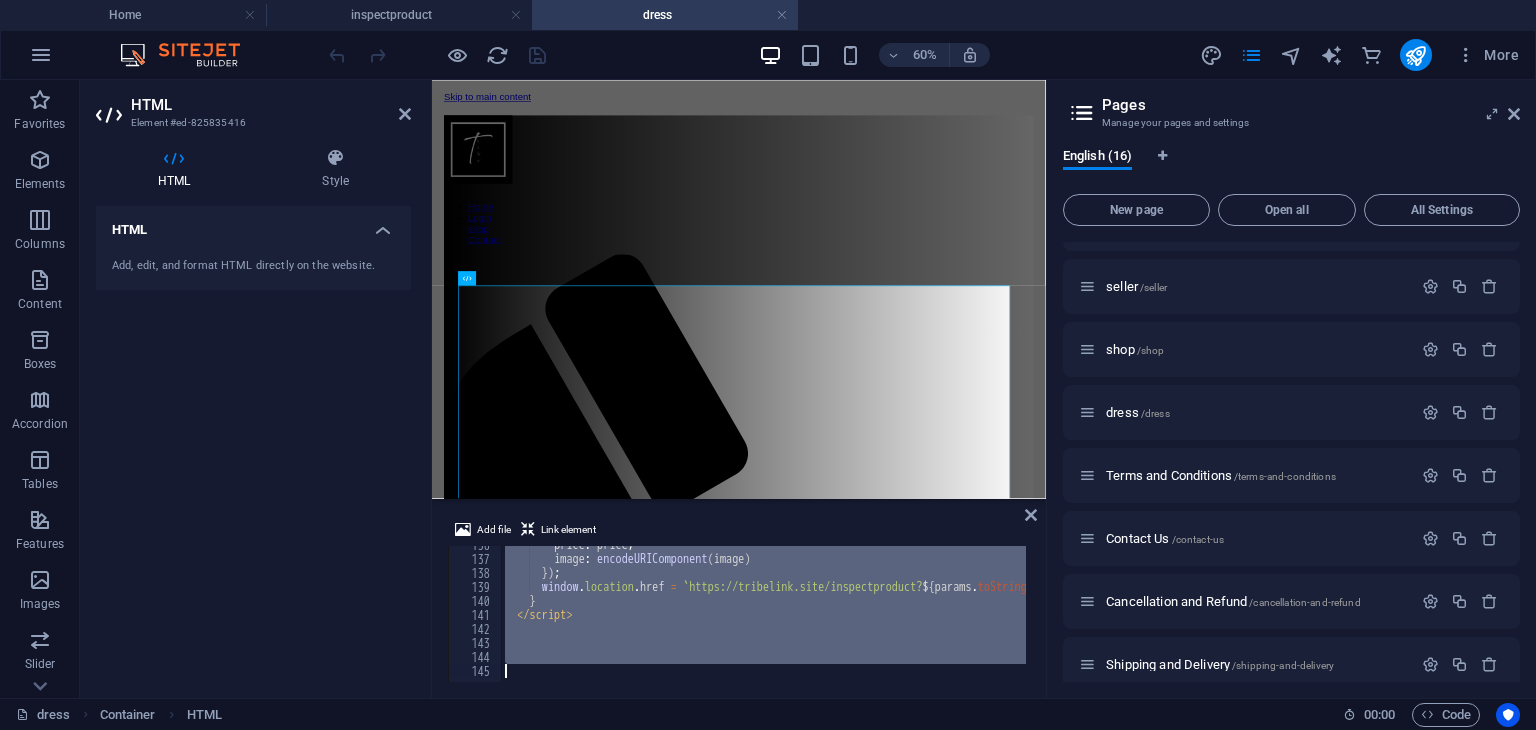 drag, startPoint x: 507, startPoint y: 564, endPoint x: 561, endPoint y: 776, distance: 218.76929 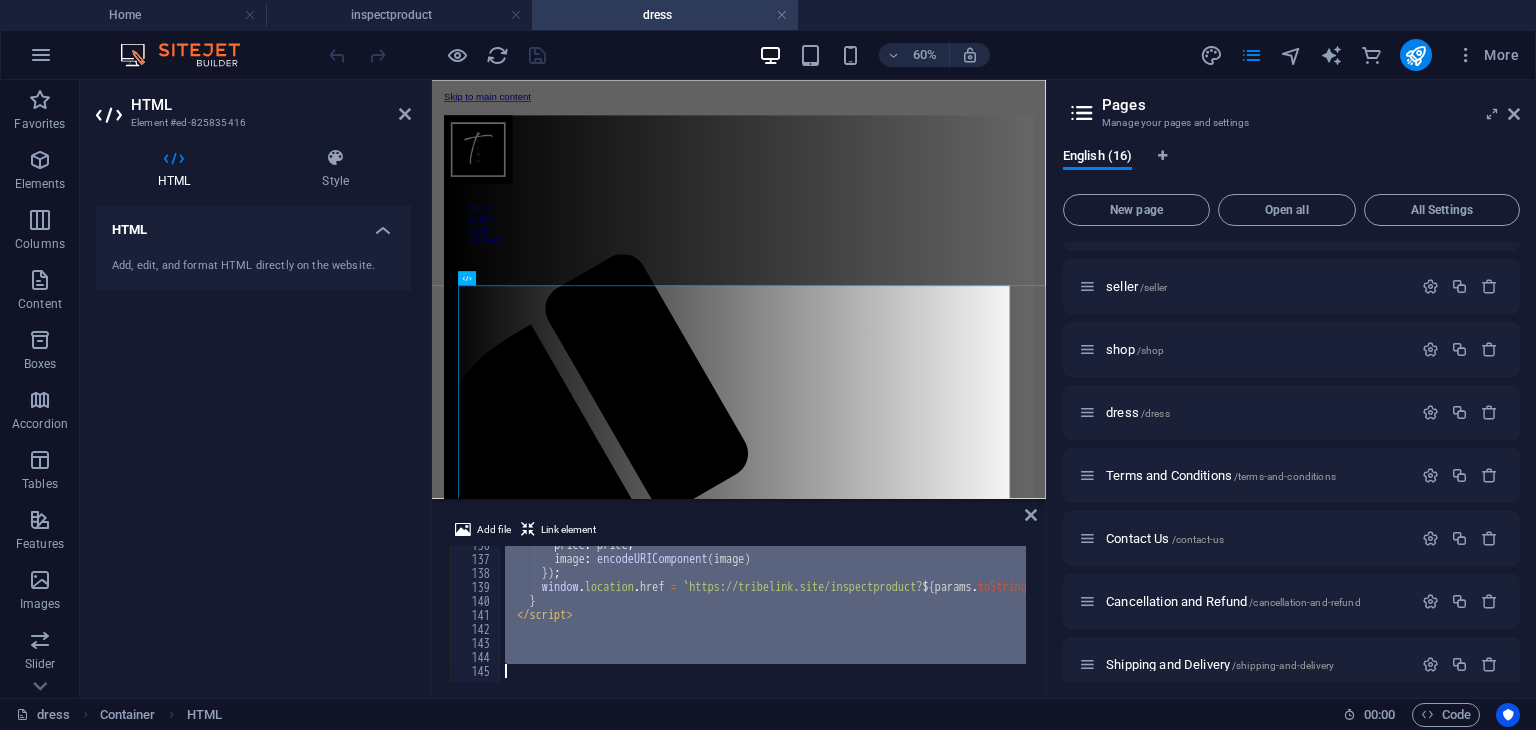 type on "https://firebasestorage.googleapis.com/v0/b/sellertribelink.firebasestorage.app/o/dresses%201%2FScreenshot%202025-08-05%20132102.png?alt=media&token=9eccdf07-9be3-447e-b05c-843d991e2849" 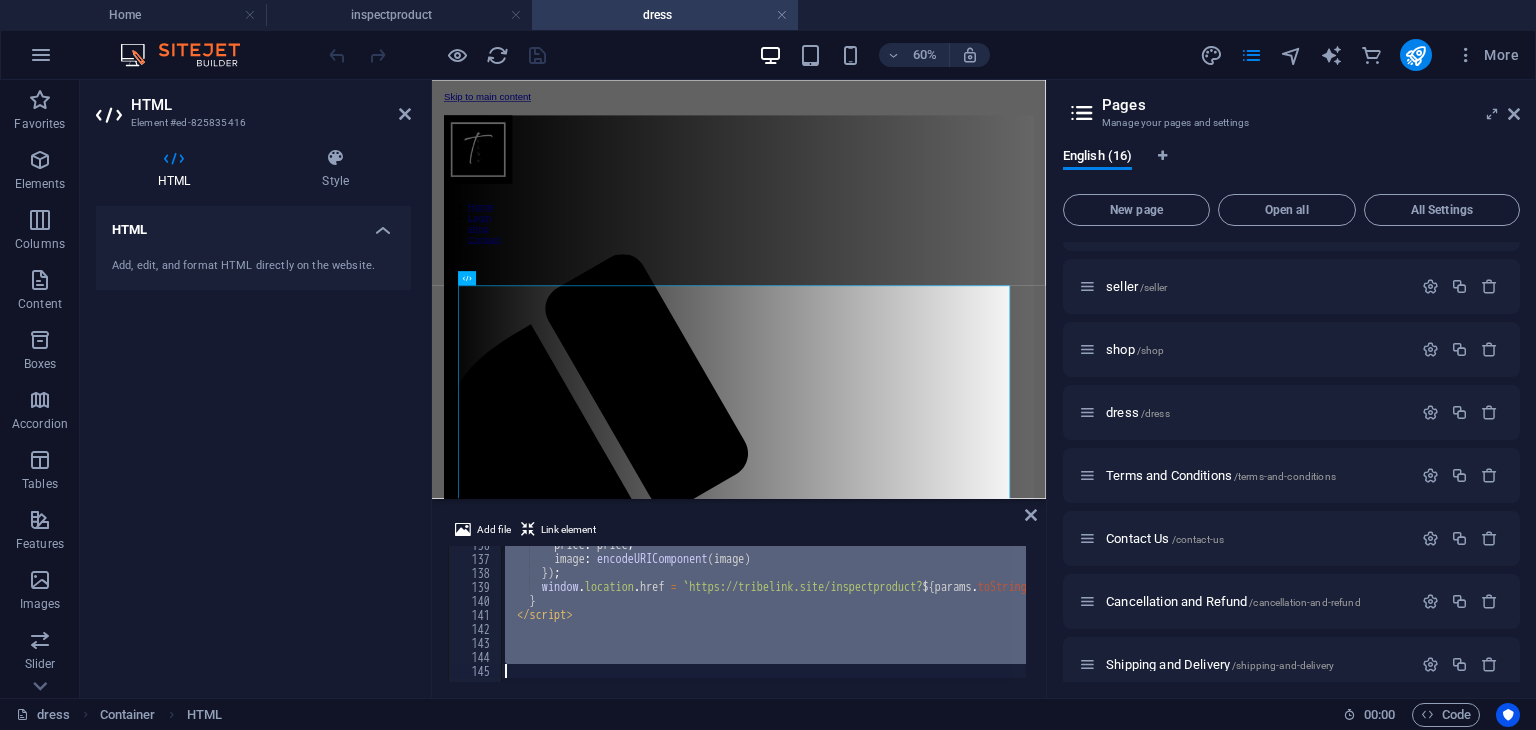 click on "price :   price ,           image :   encodeURIComponent ( image )         }) ;         window . location . href   =   ` https://tribelink.site/inspectproduct? ${ params . toString ( ) } ` ;      }    </ script >" at bounding box center [763, 614] 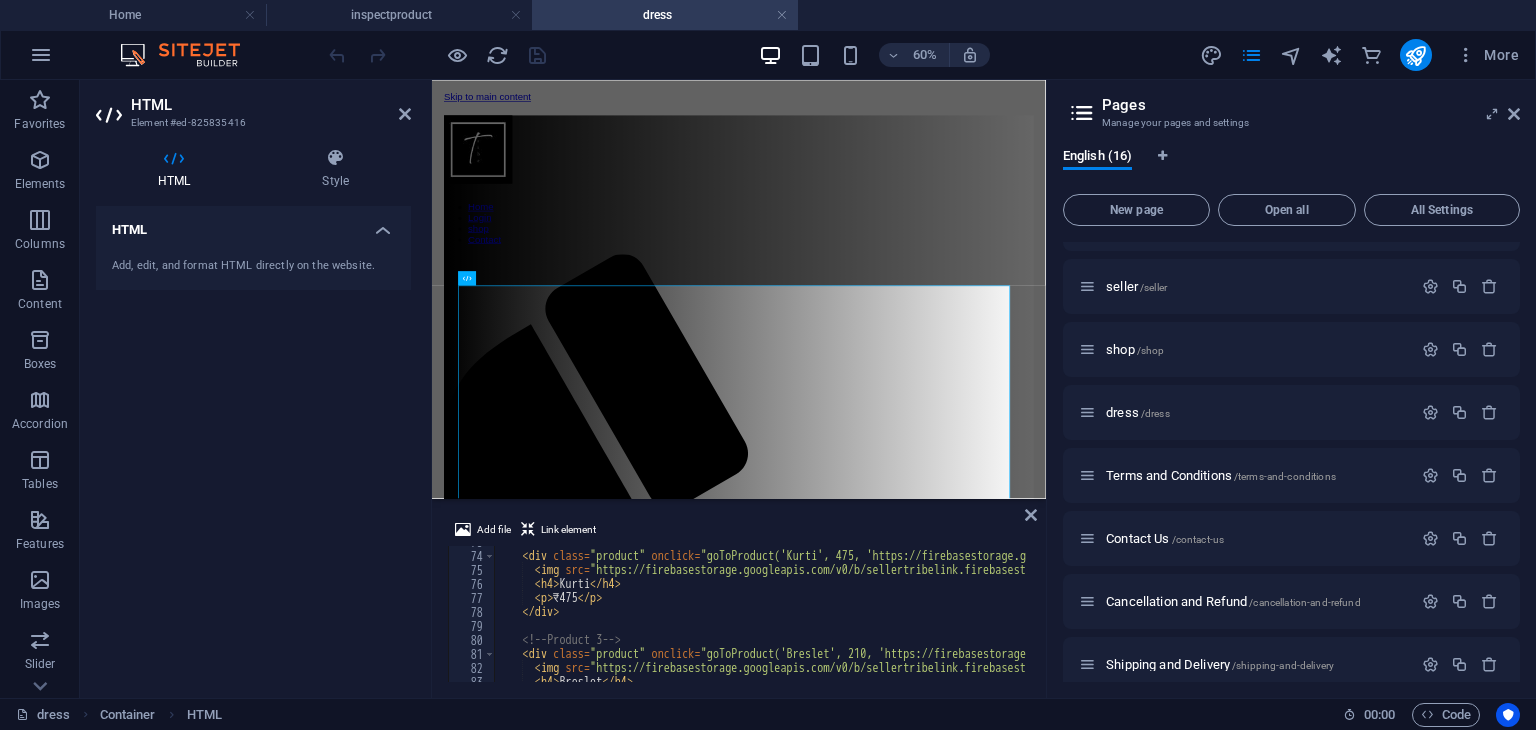 scroll, scrollTop: 1019, scrollLeft: 0, axis: vertical 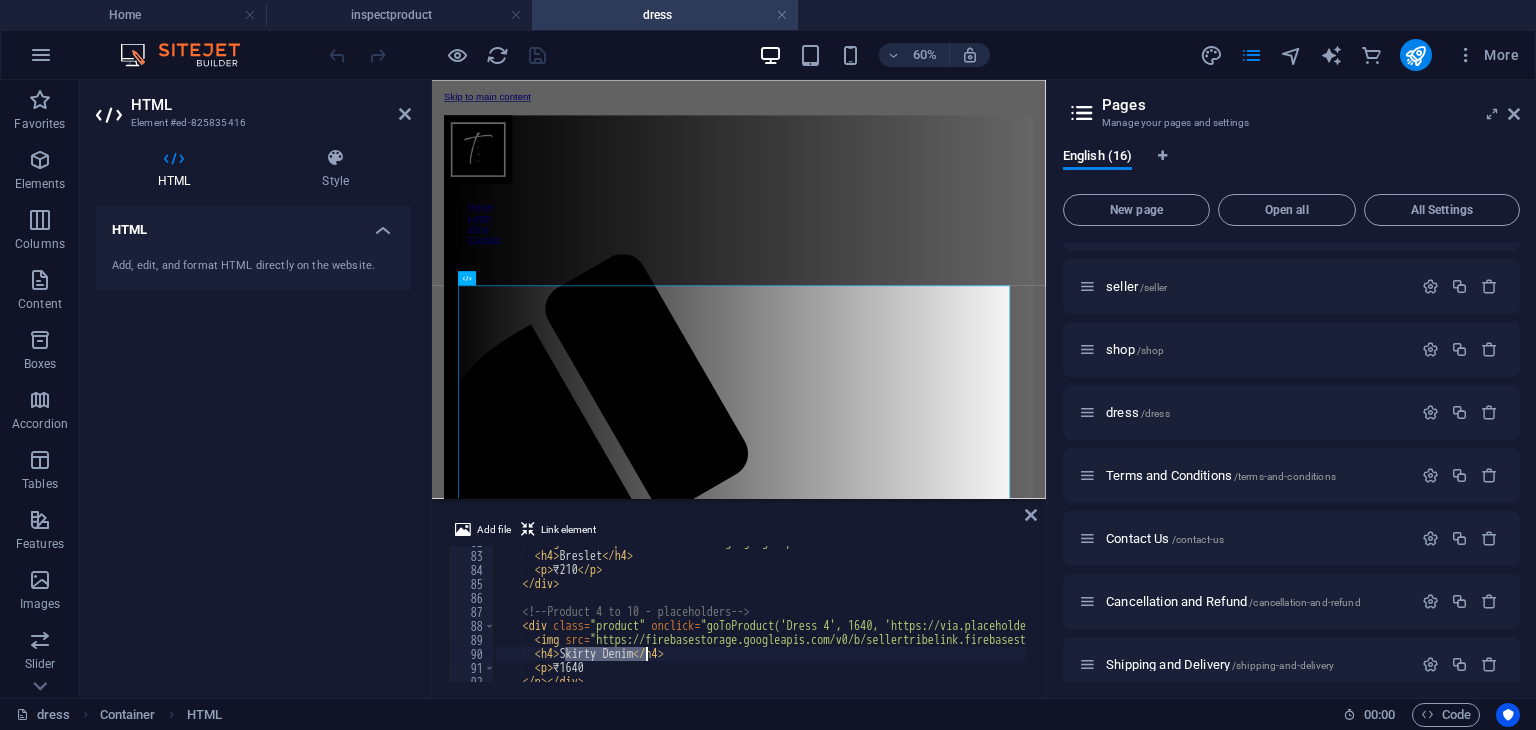 drag, startPoint x: 569, startPoint y: 654, endPoint x: 644, endPoint y: 657, distance: 75.059975 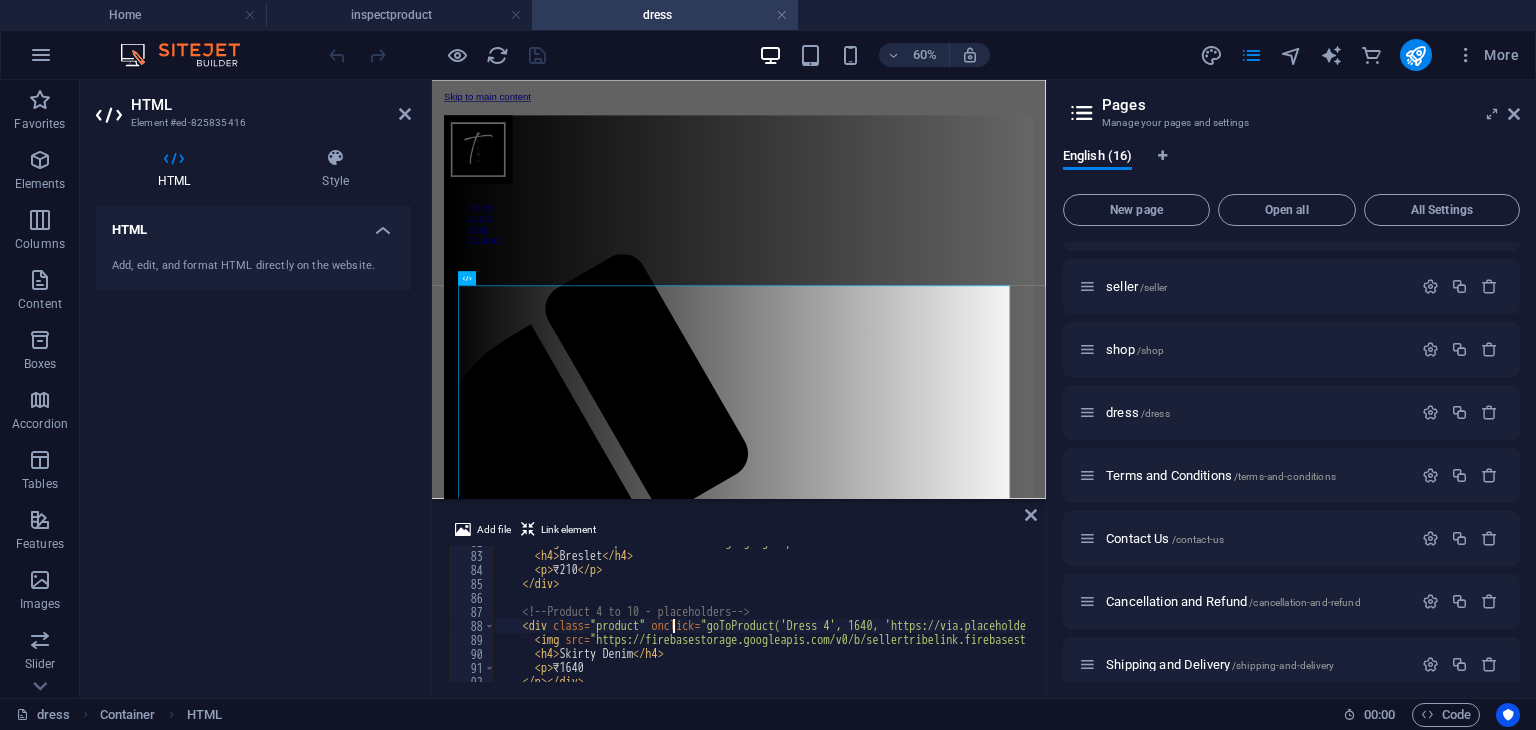 click on "<img src="https://firebasestorage.googleapis.com/v0/b/sellertribelink.firebasestorage.app/o/dresses%201%2FScreenshot%202025-08-05%20002303.png?alt=media&token=c0bbba6e-3236-4198-b94a-f37d74c784c4" alt="Breslet" onerror="this.src='https://via.placeholder.com/300x300?text=No+Image'"> <h4>Breslet</h4> <p>₹210</p> </div> <!-- Product 4 to 10 - placeholders --> <div class="product" onclick="goToProduct('Dress 4', 1640, 'https://via.placeholder.com/300x300?text=Dress+4')"> <img src="https://firebasestorage.googleapis.com/v0/b/sellertribelink.firebasestorage.app/o/dresses%201%2Fdownload.jpeg?alt=media&token=1d8fdb5e-6db8-4ba0-a645-da7512da819a" alt="Dress 4"> <h4>Skirty Denim</h4> <p>₹1640</p> </div>" at bounding box center [1495, 615] 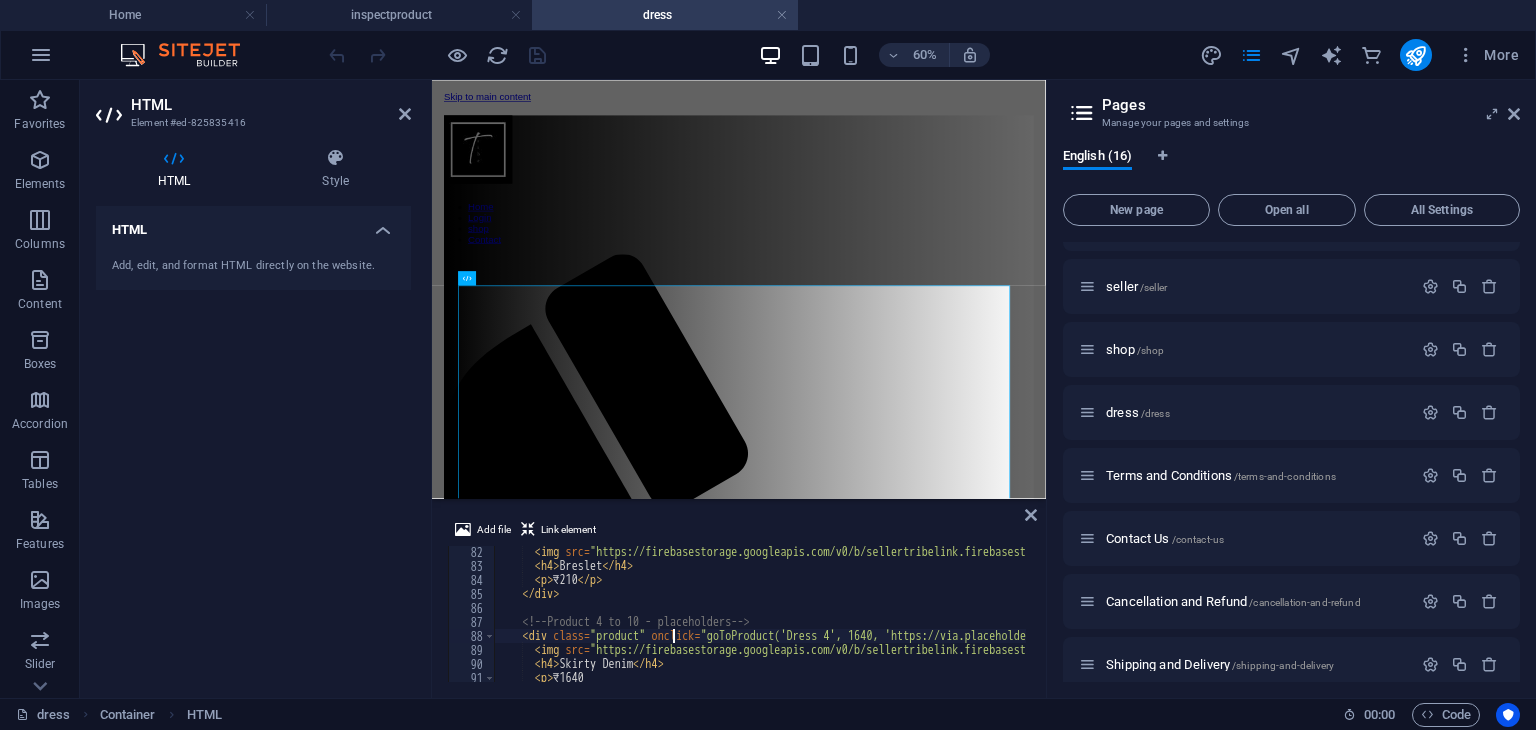 scroll, scrollTop: 1133, scrollLeft: 0, axis: vertical 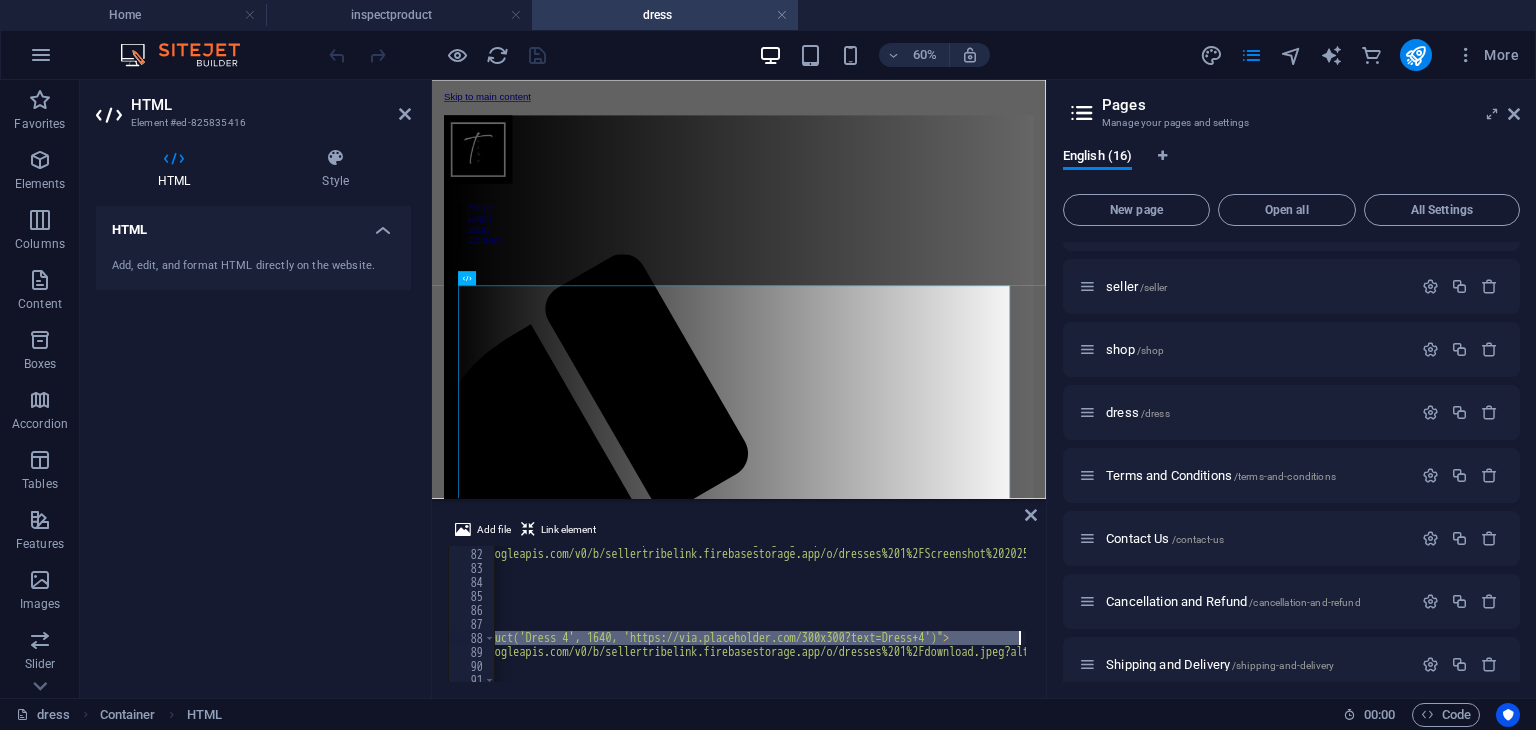 drag, startPoint x: 546, startPoint y: 635, endPoint x: 1044, endPoint y: 639, distance: 498.01605 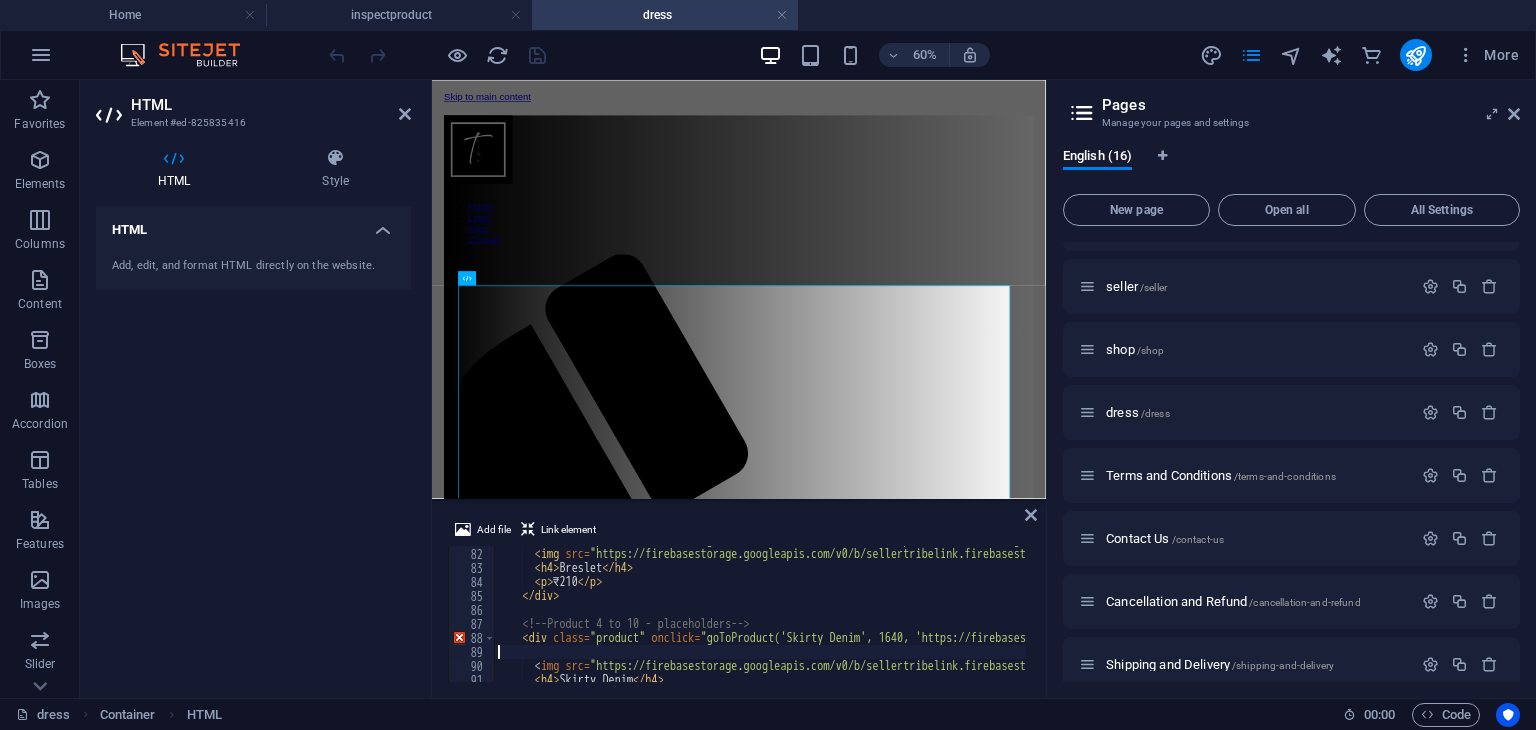 scroll, scrollTop: 0, scrollLeft: 1056, axis: horizontal 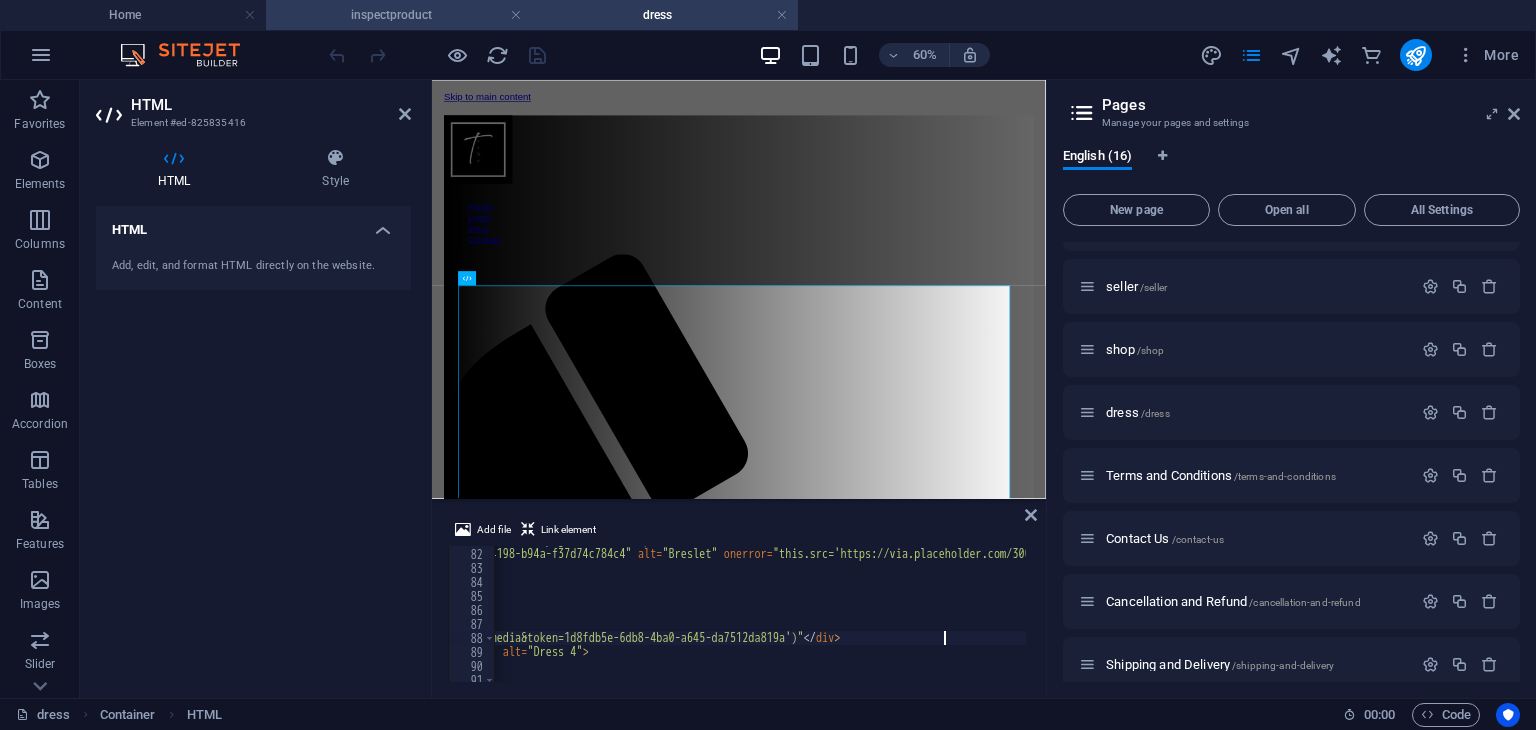 type on "<div class="product" onclick="goToProduct('Skirty Denim', 1640, 'https://firebasestorage.googleapis.com/v0/b/sellertribelink.firebasestorage.app/o/dresses%201%2Fdownload.jpeg?alt=media&token=1d8fdb5e-6db8-4ba0-a645-da7512da819a')"></div>" 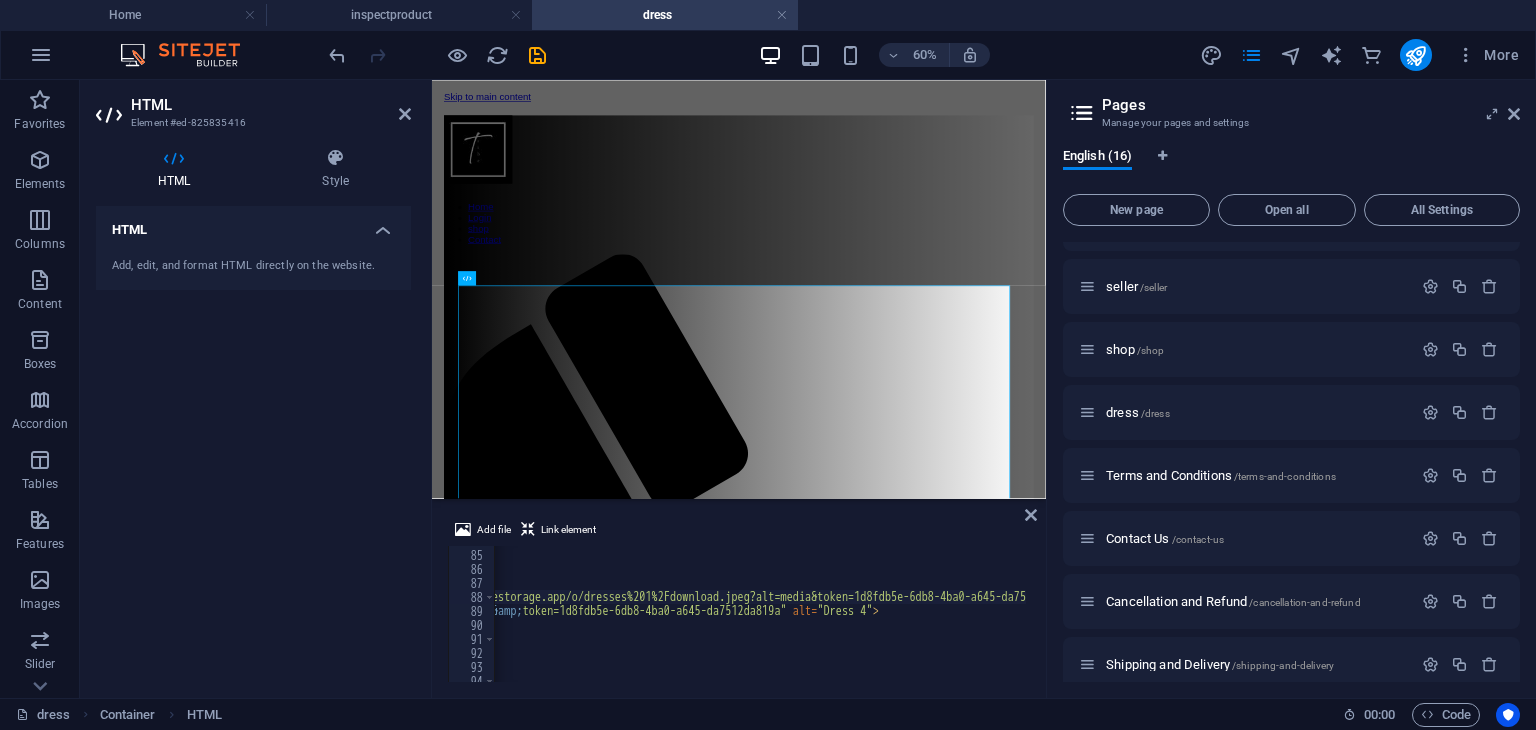 scroll, scrollTop: 1188, scrollLeft: 0, axis: vertical 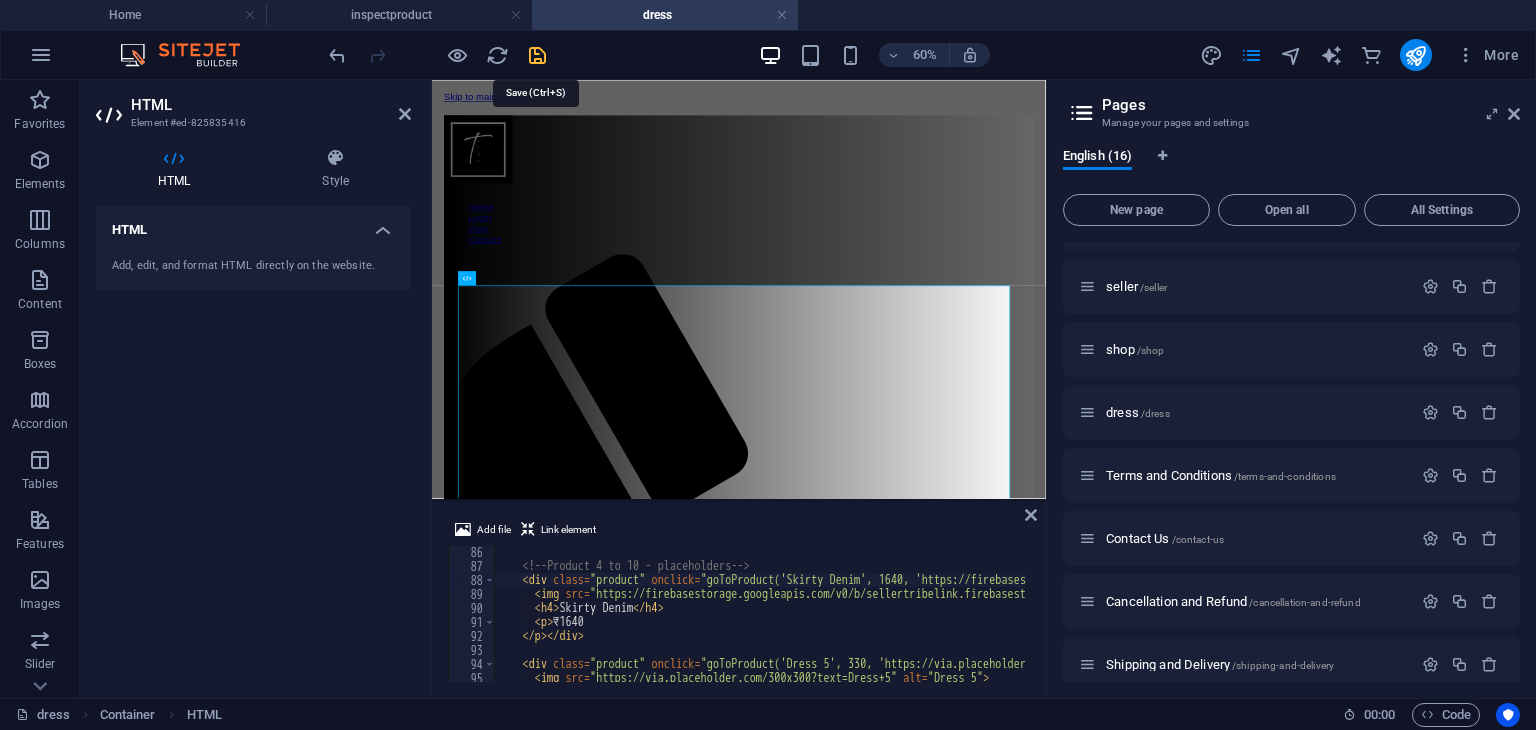 click at bounding box center [537, 55] 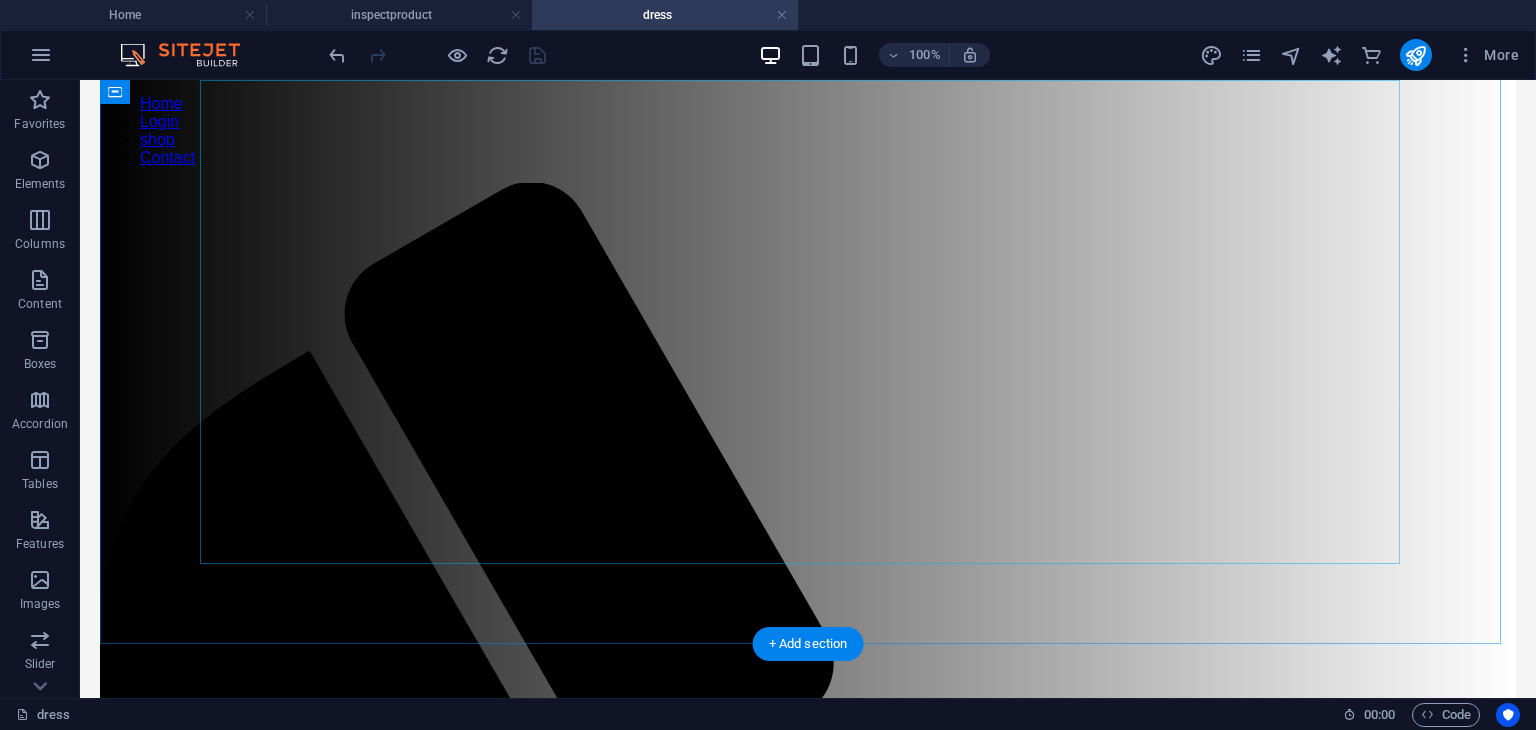 scroll, scrollTop: 178, scrollLeft: 0, axis: vertical 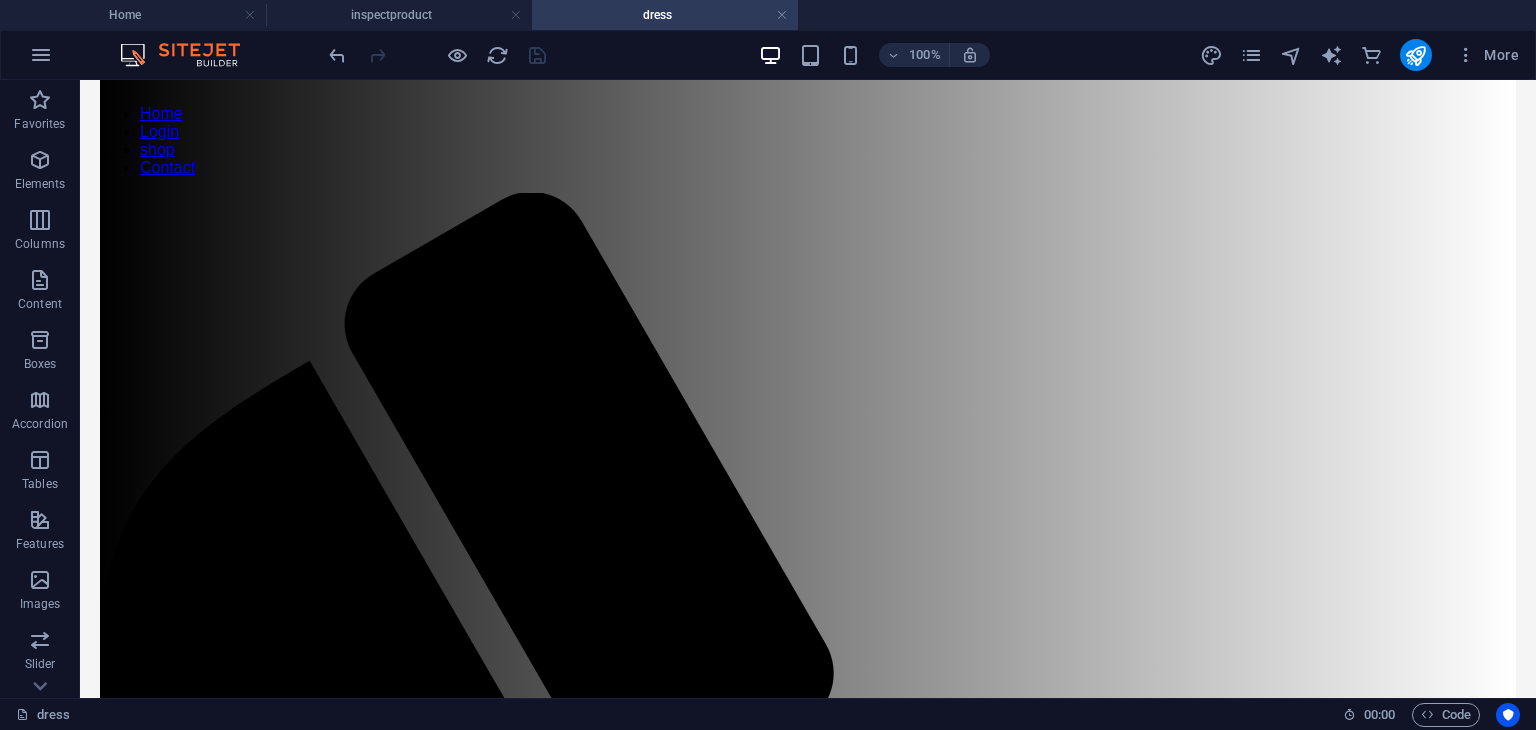 click on "More" at bounding box center [1363, 55] 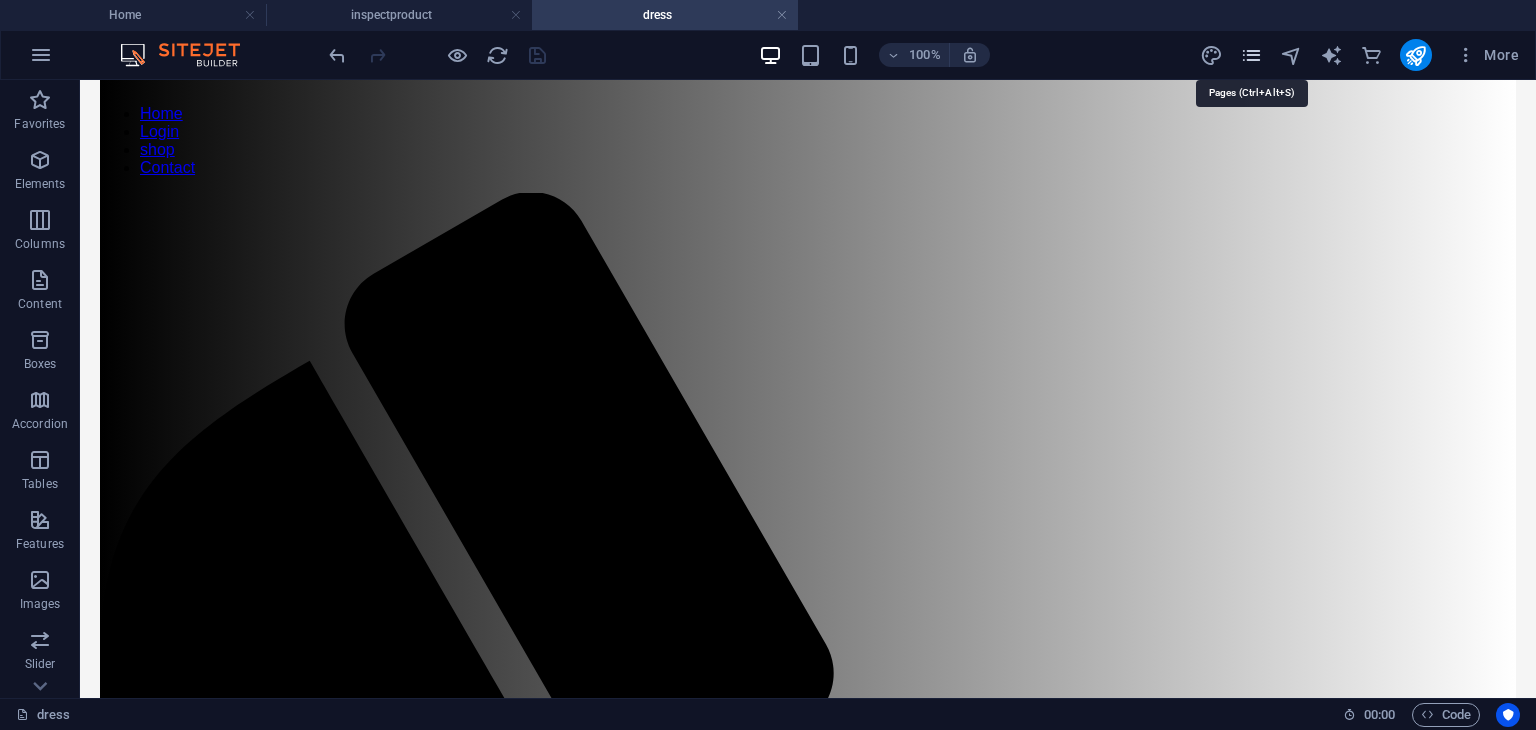 click at bounding box center [1251, 55] 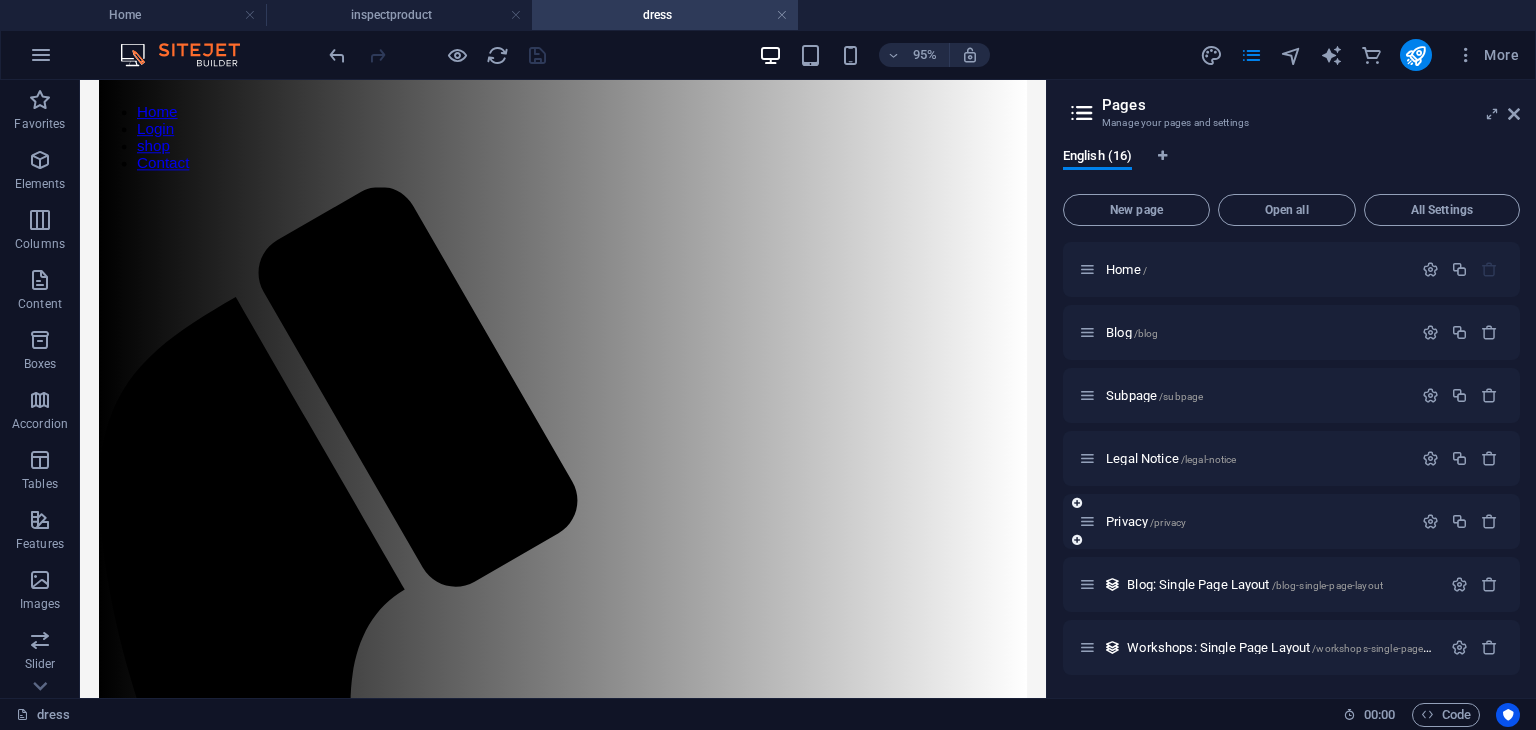 scroll, scrollTop: 568, scrollLeft: 0, axis: vertical 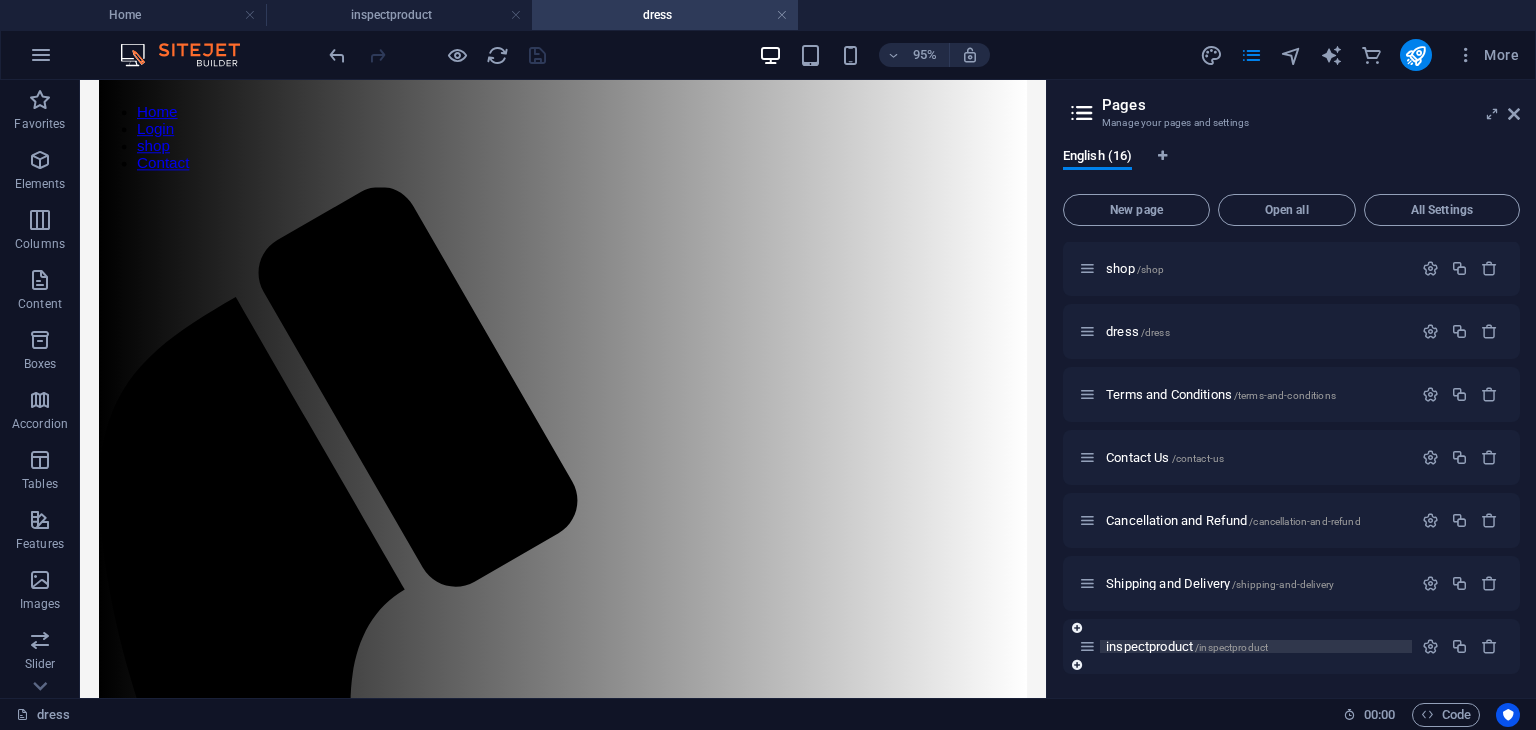 click on "inspectproduct /inspectproduct" at bounding box center [1187, 646] 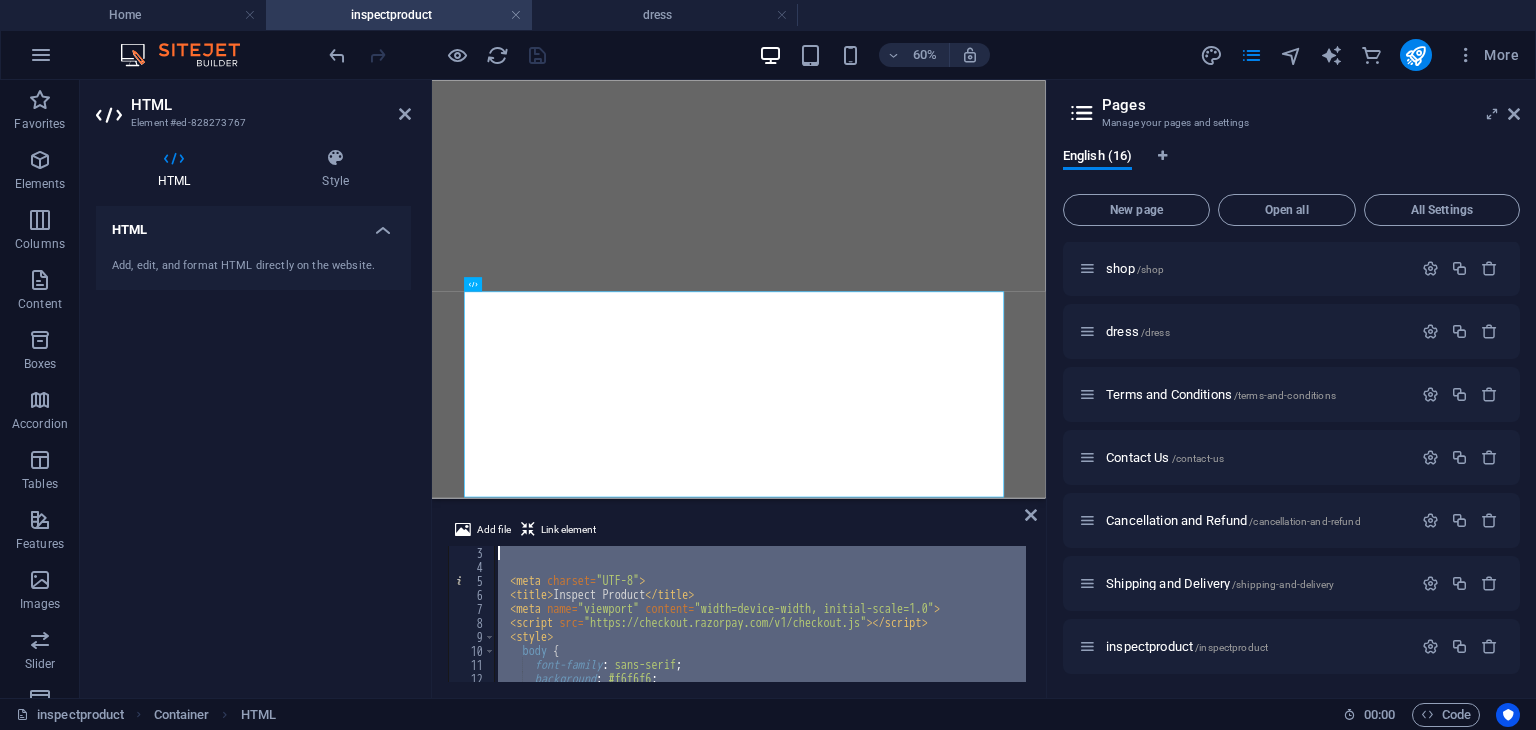 scroll, scrollTop: 0, scrollLeft: 0, axis: both 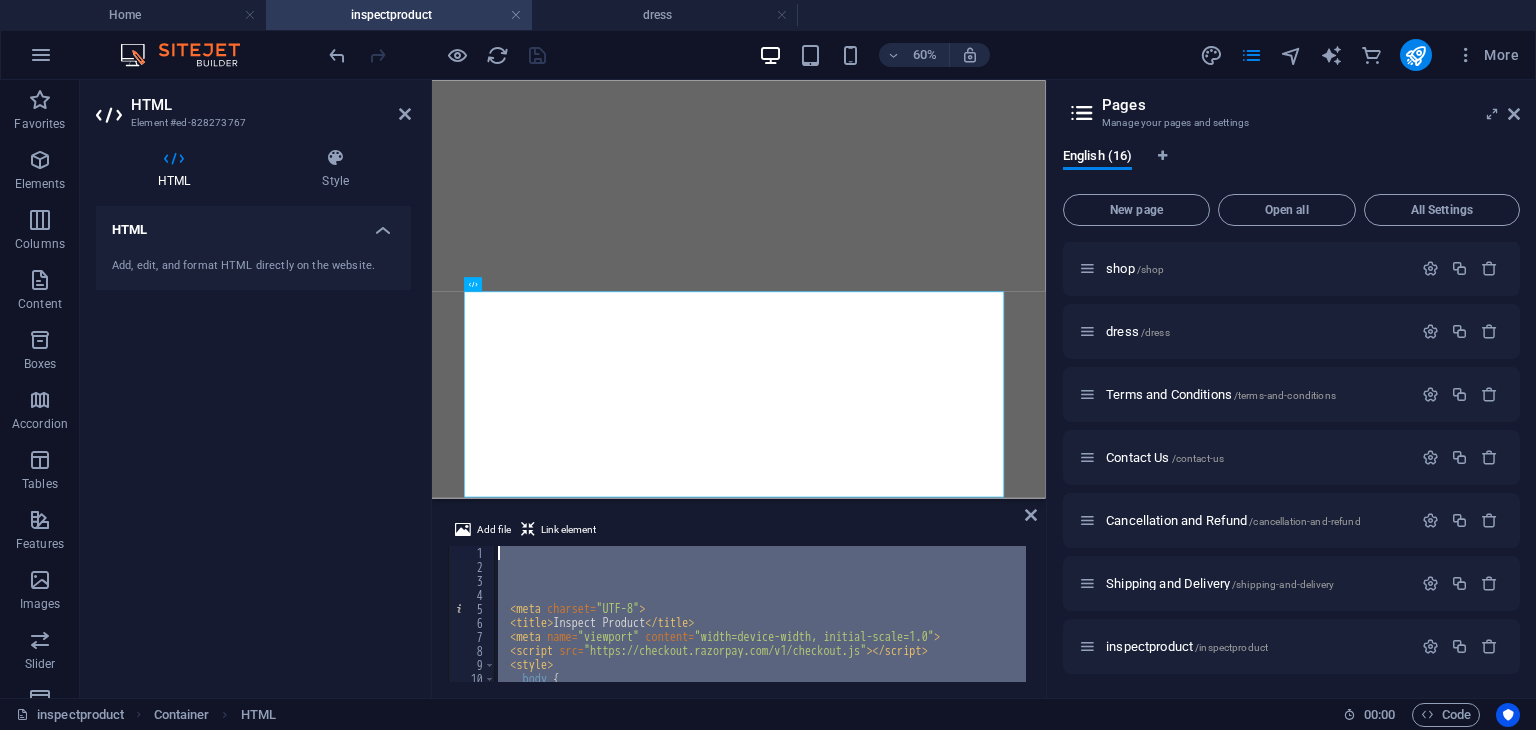 drag, startPoint x: 563, startPoint y: 655, endPoint x: 378, endPoint y: 221, distance: 471.7849 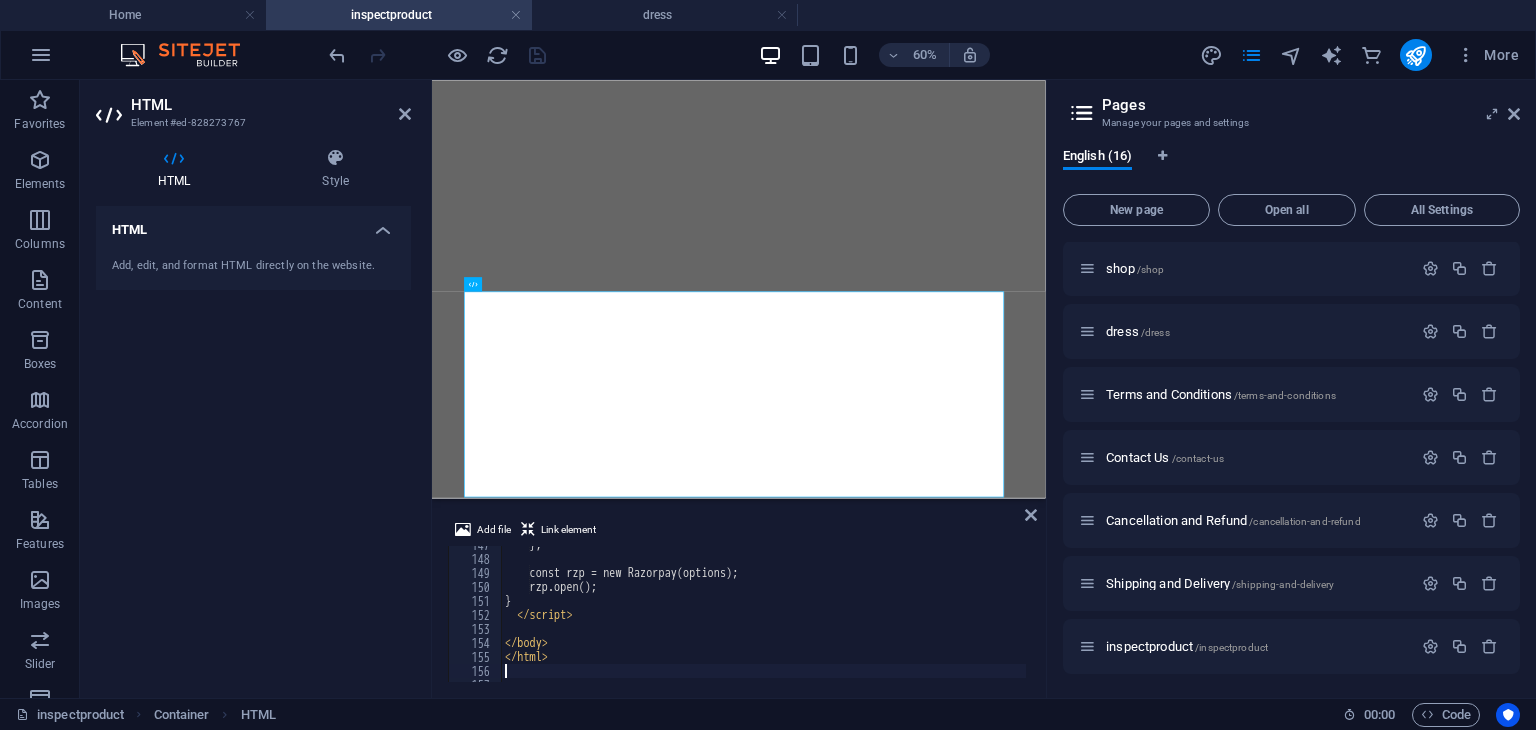 scroll, scrollTop: 2052, scrollLeft: 0, axis: vertical 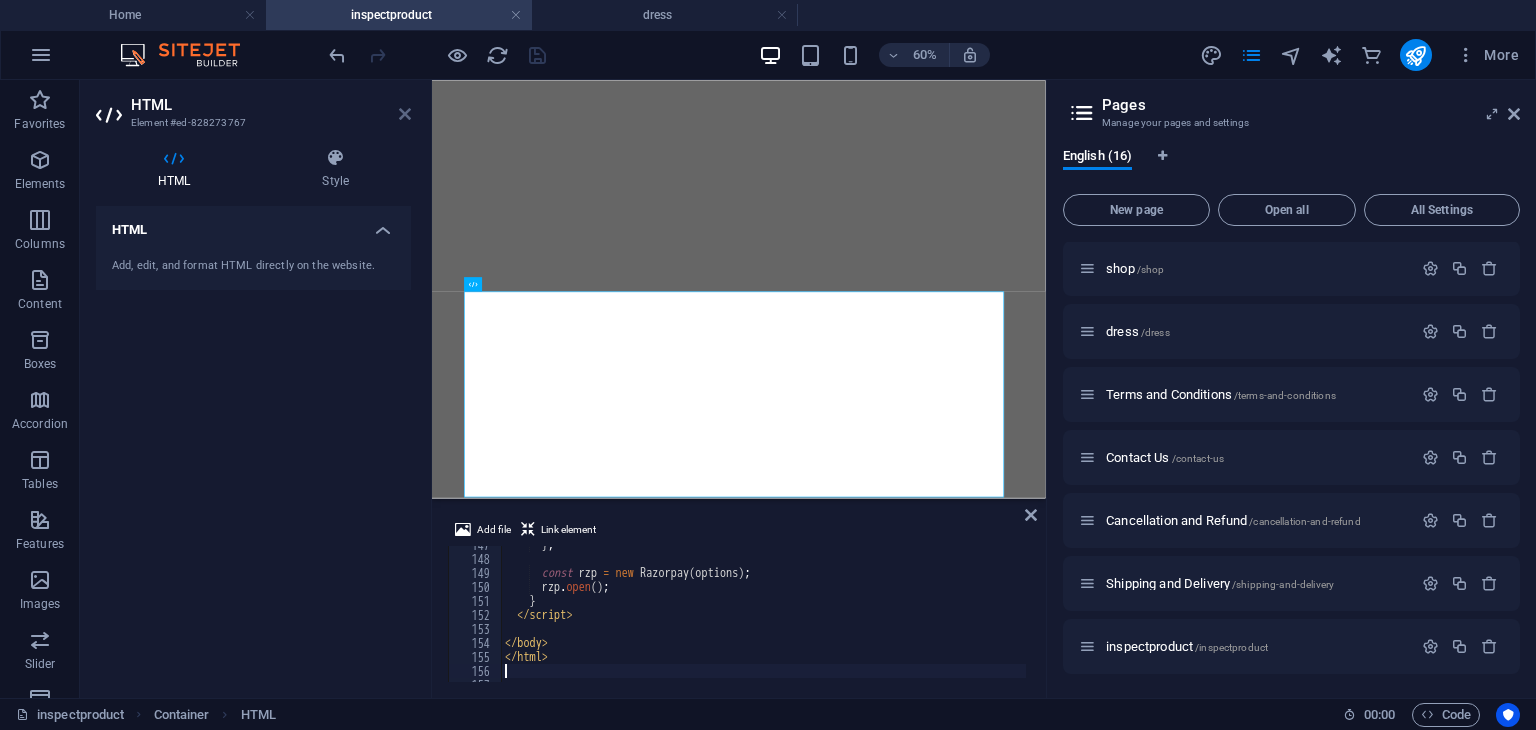 click at bounding box center [405, 114] 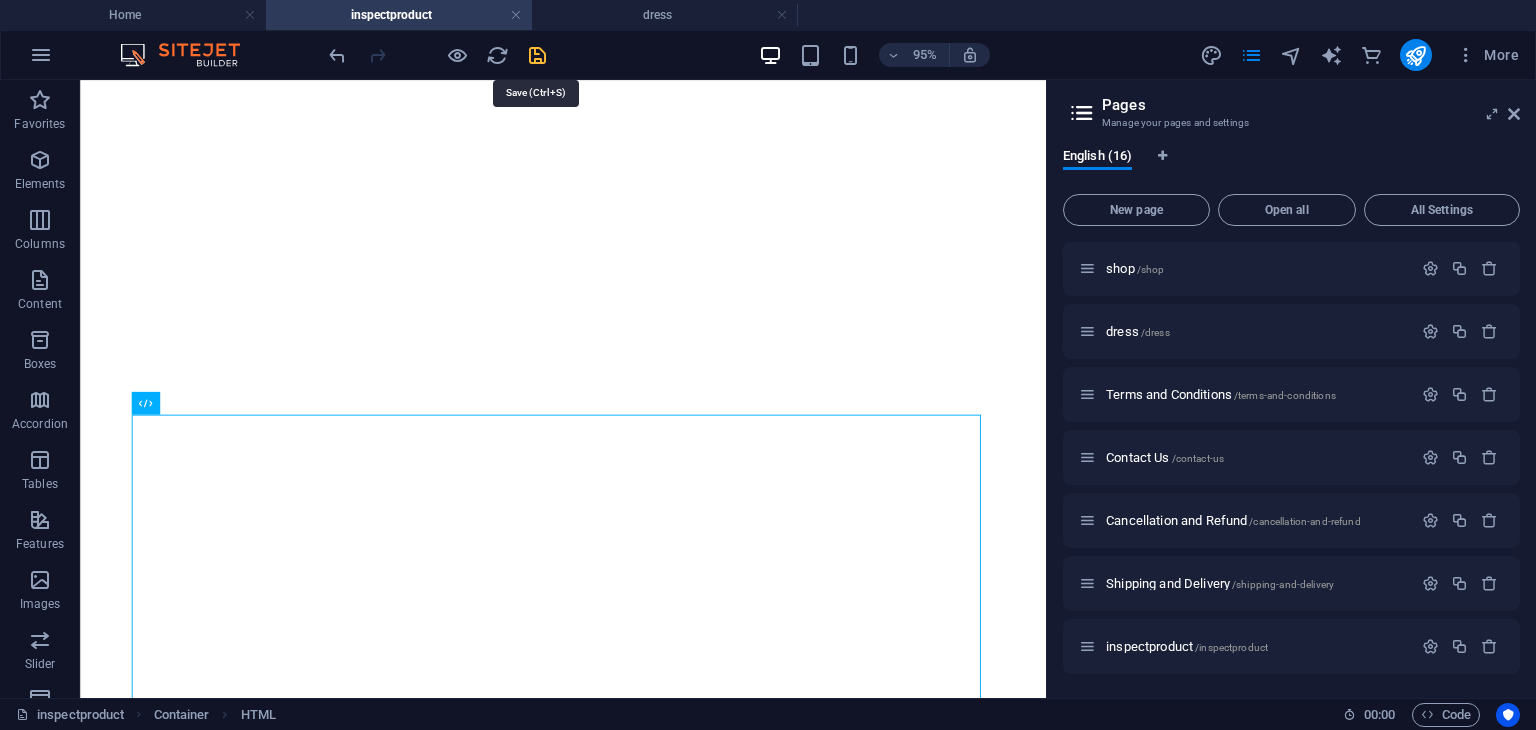 click at bounding box center (537, 55) 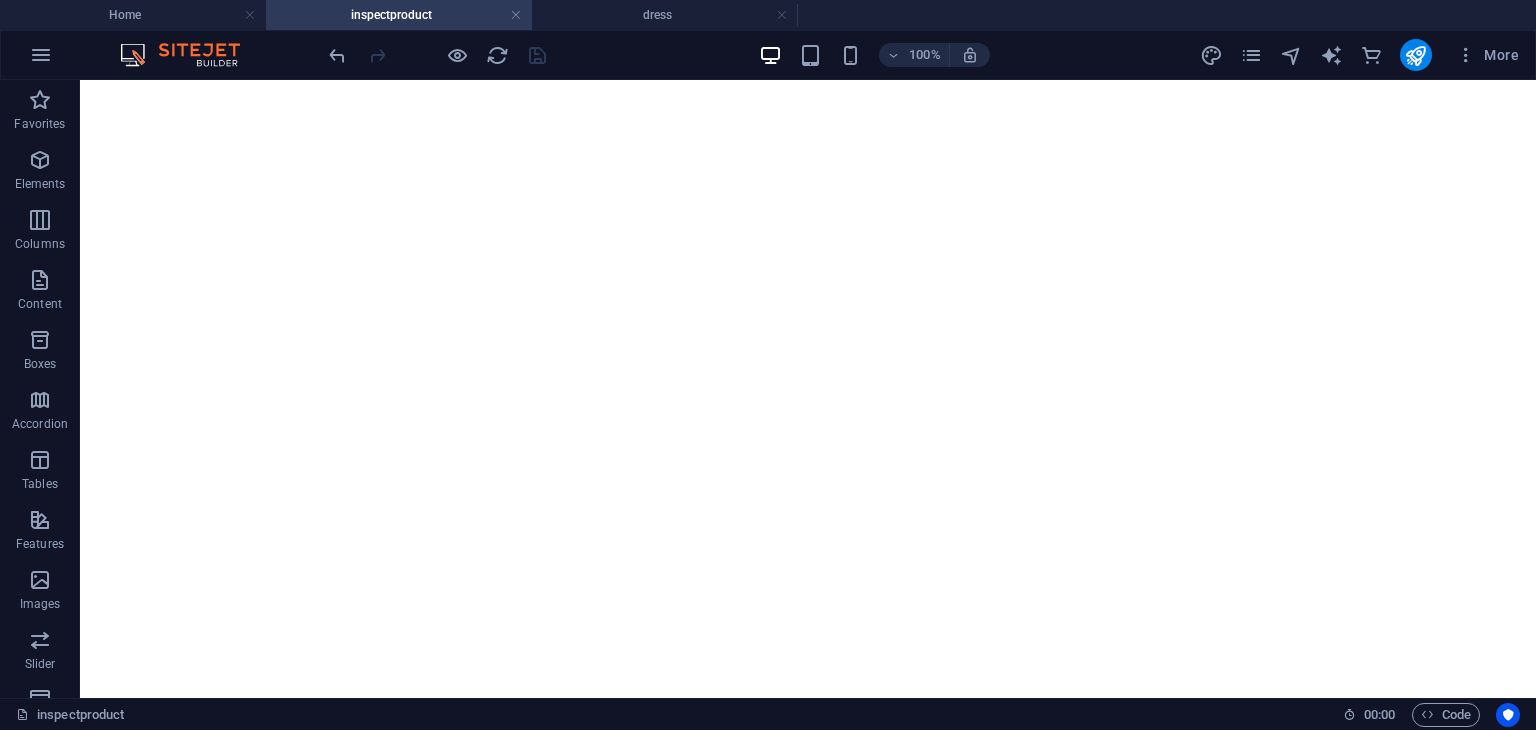 click on "More" at bounding box center (1363, 55) 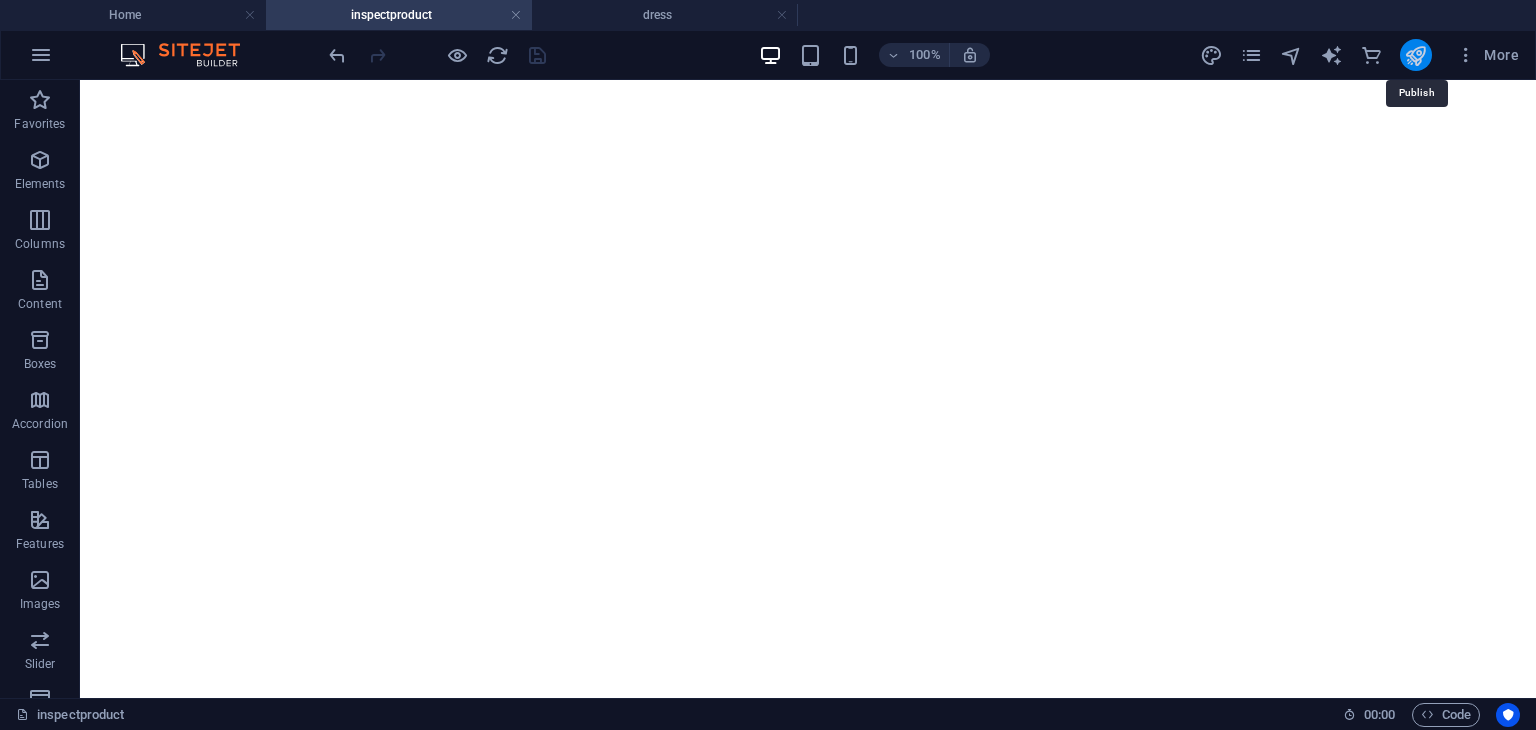 click at bounding box center (1415, 55) 